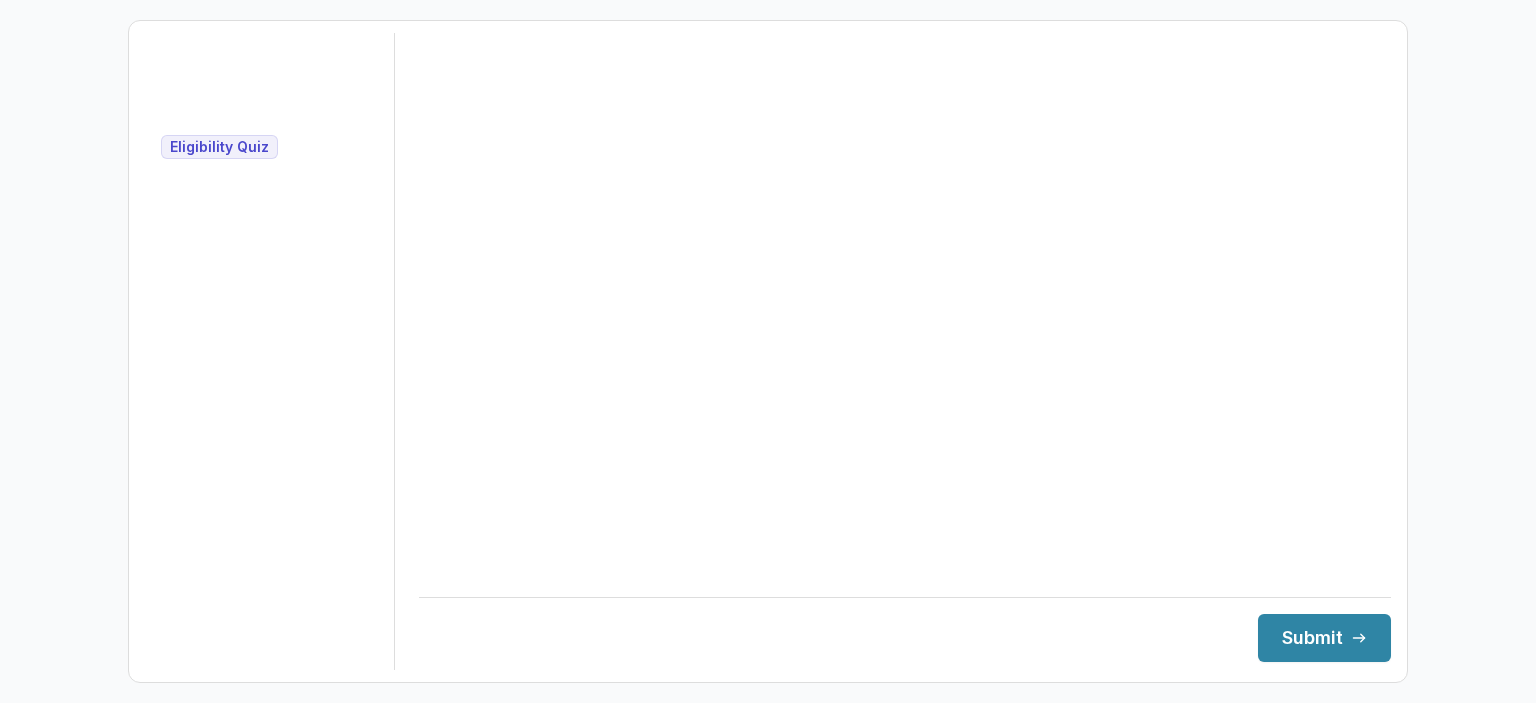 scroll, scrollTop: 0, scrollLeft: 0, axis: both 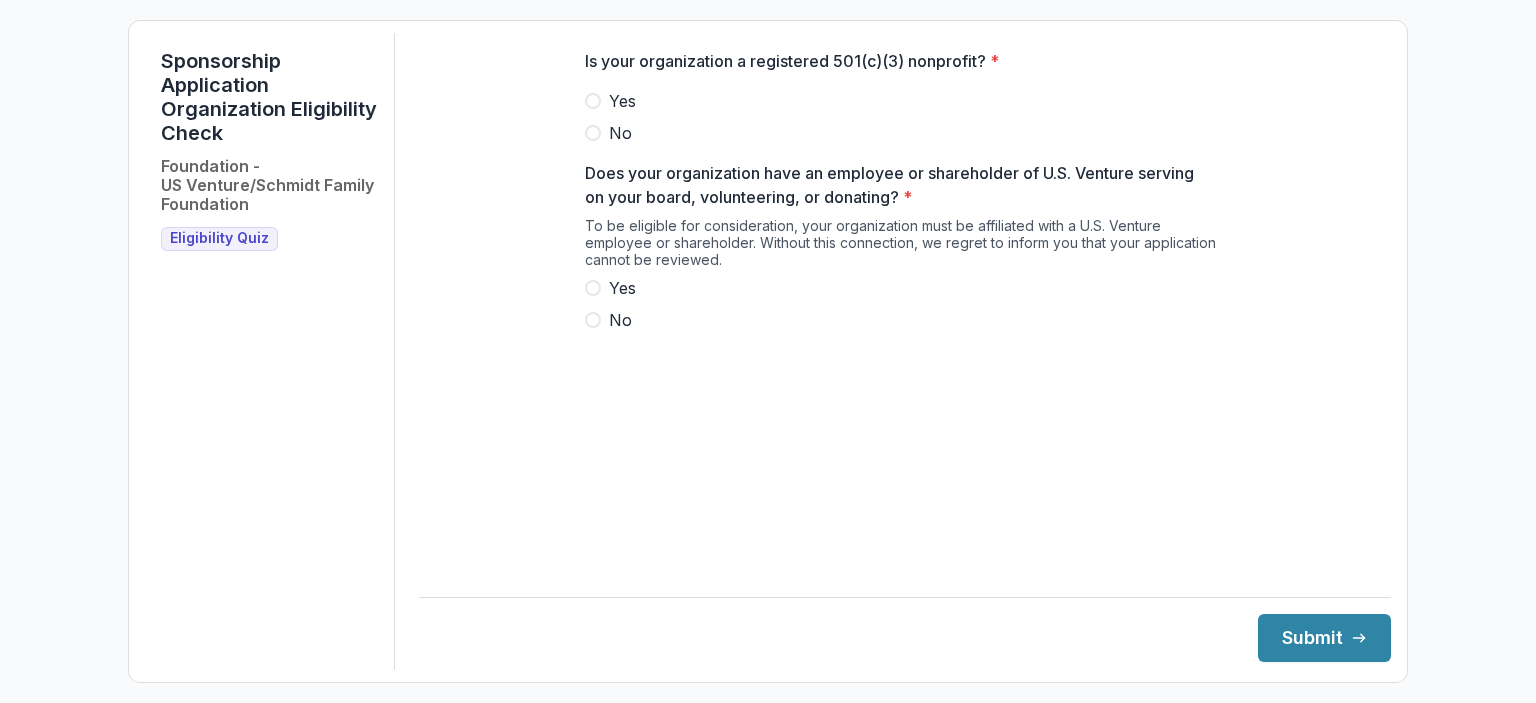 click on "Yes" at bounding box center (622, 101) 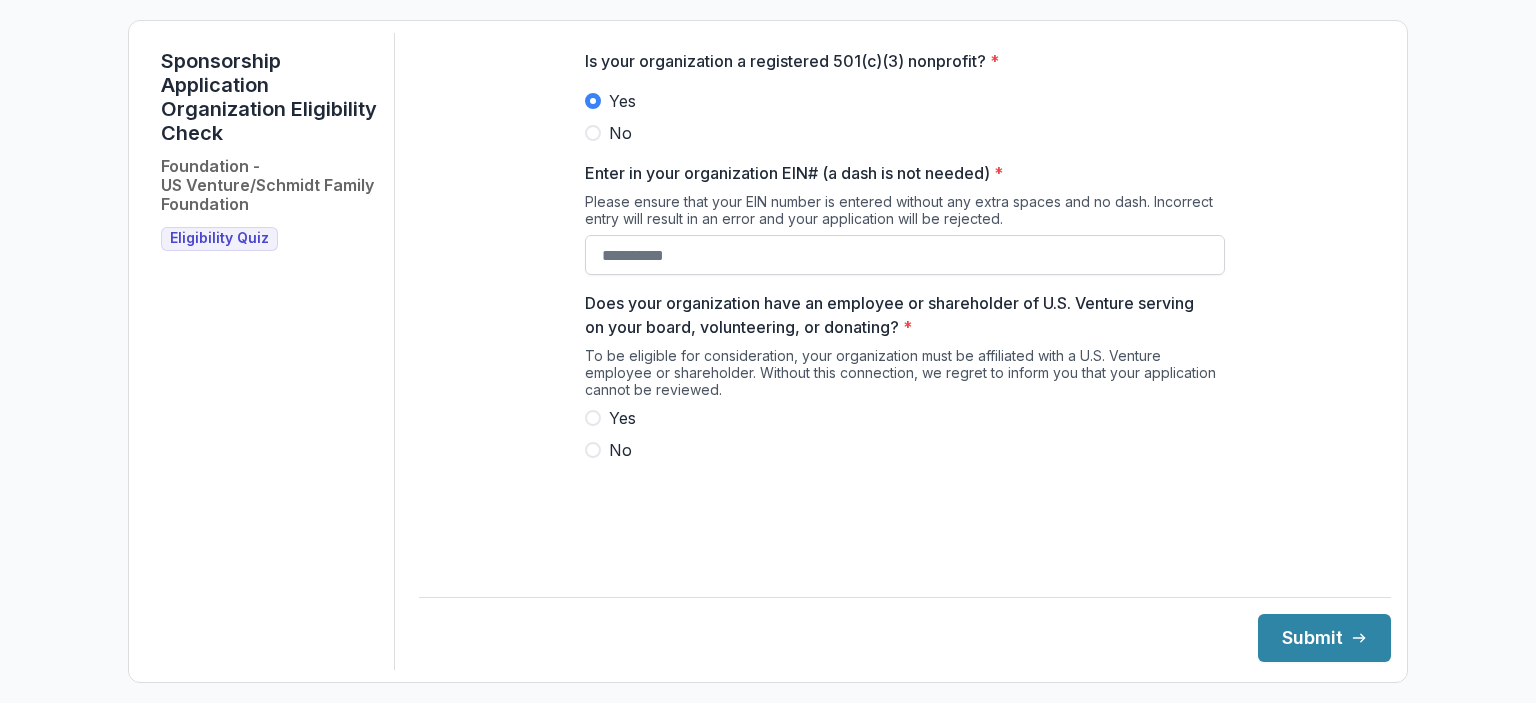 click on "Enter in your organization EIN# (a dash is not needed) *" at bounding box center [905, 255] 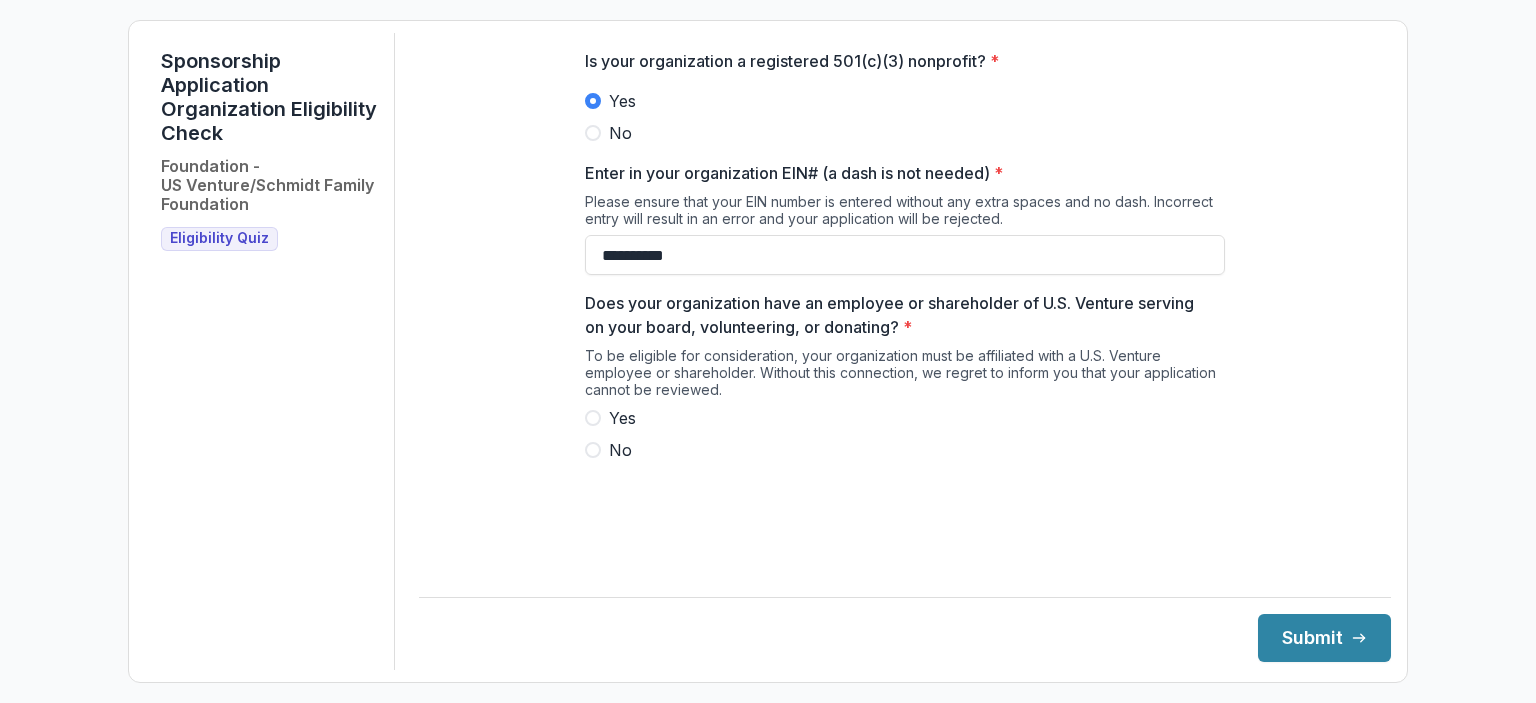 click on "Yes" at bounding box center (622, 418) 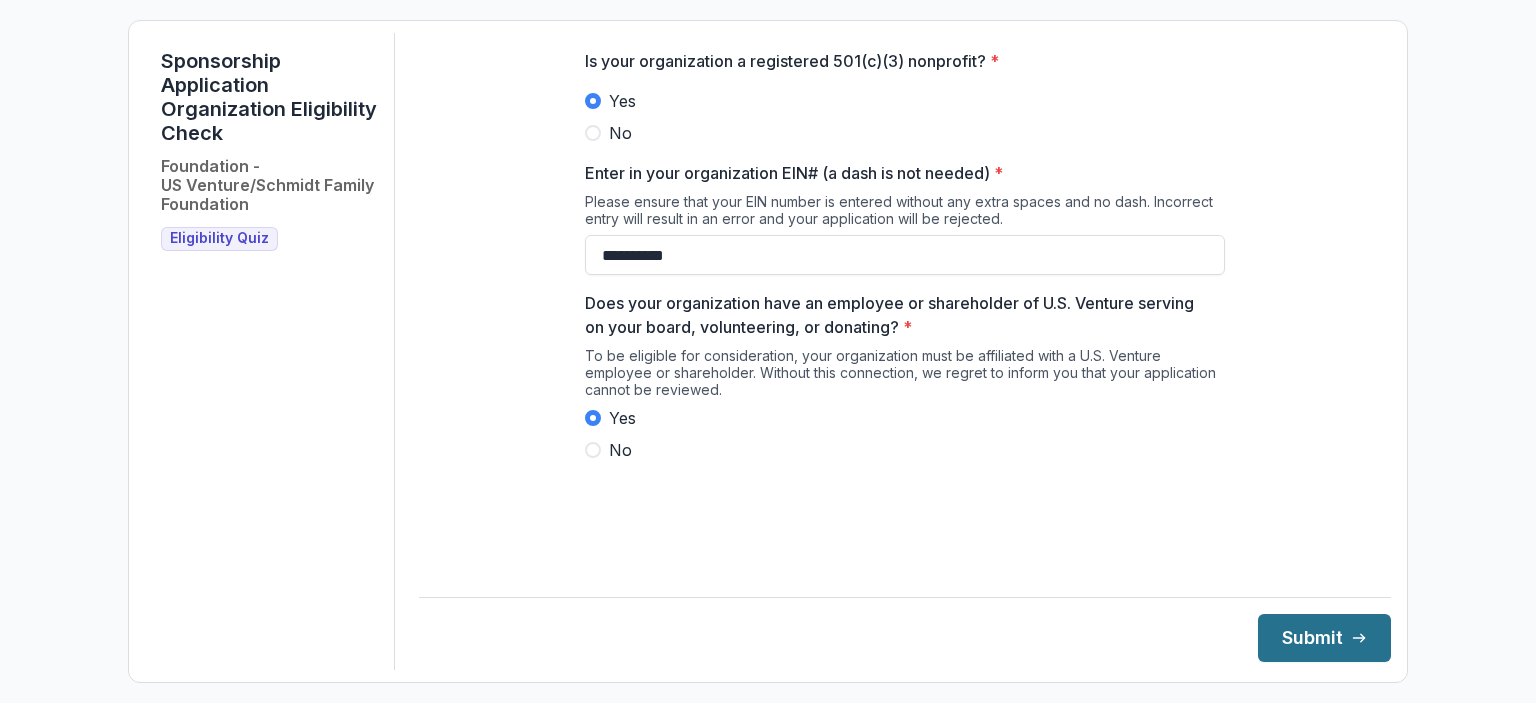 click on "Submit" at bounding box center [1324, 638] 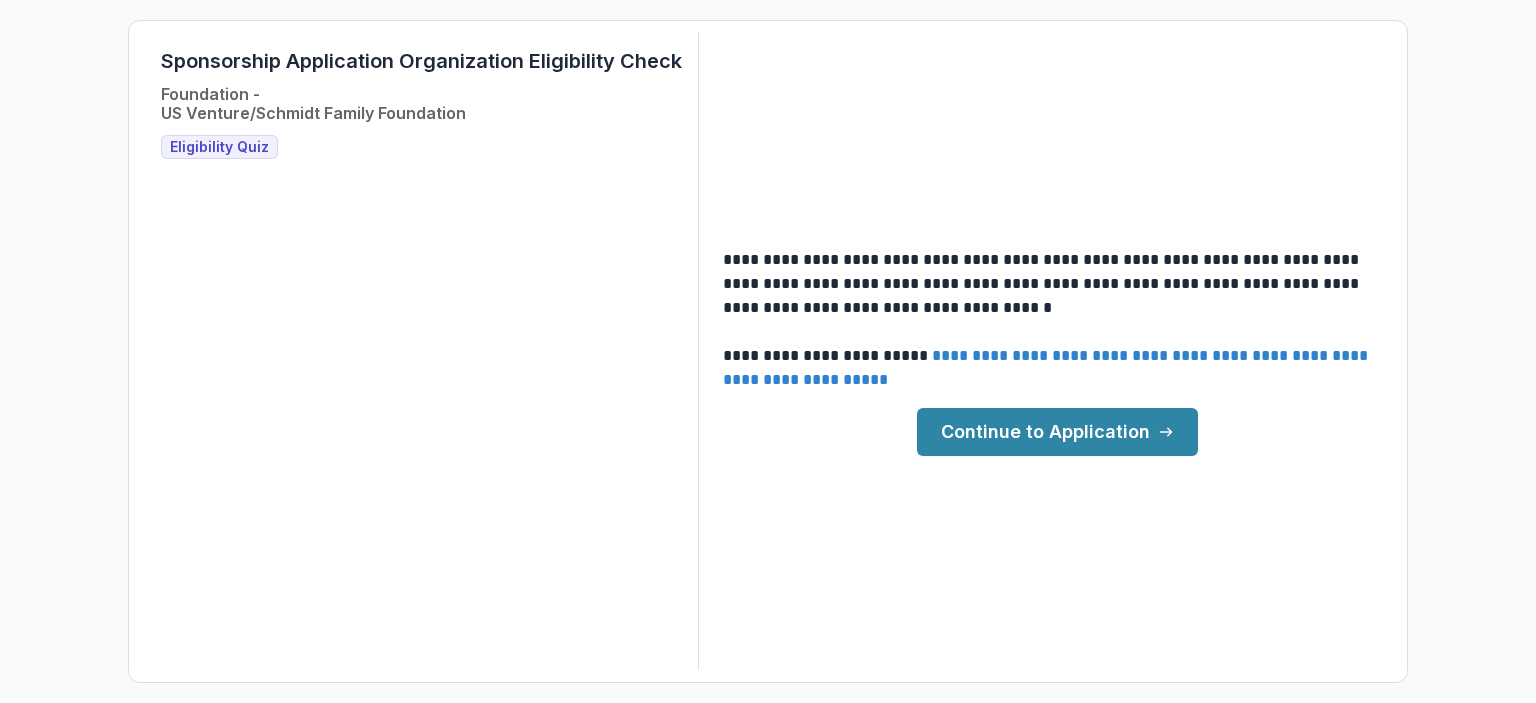 click on "Continue to Application" at bounding box center (1057, 432) 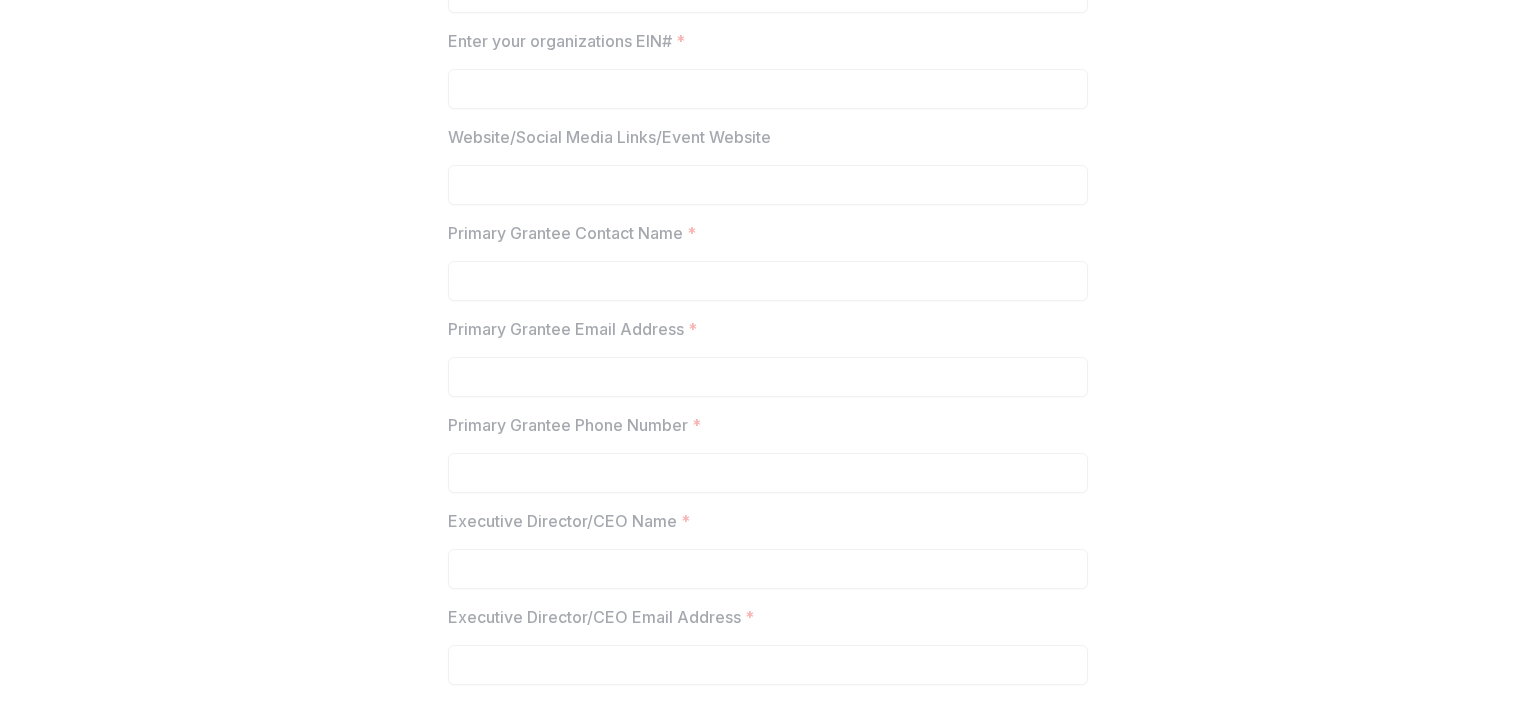 scroll, scrollTop: 0, scrollLeft: 0, axis: both 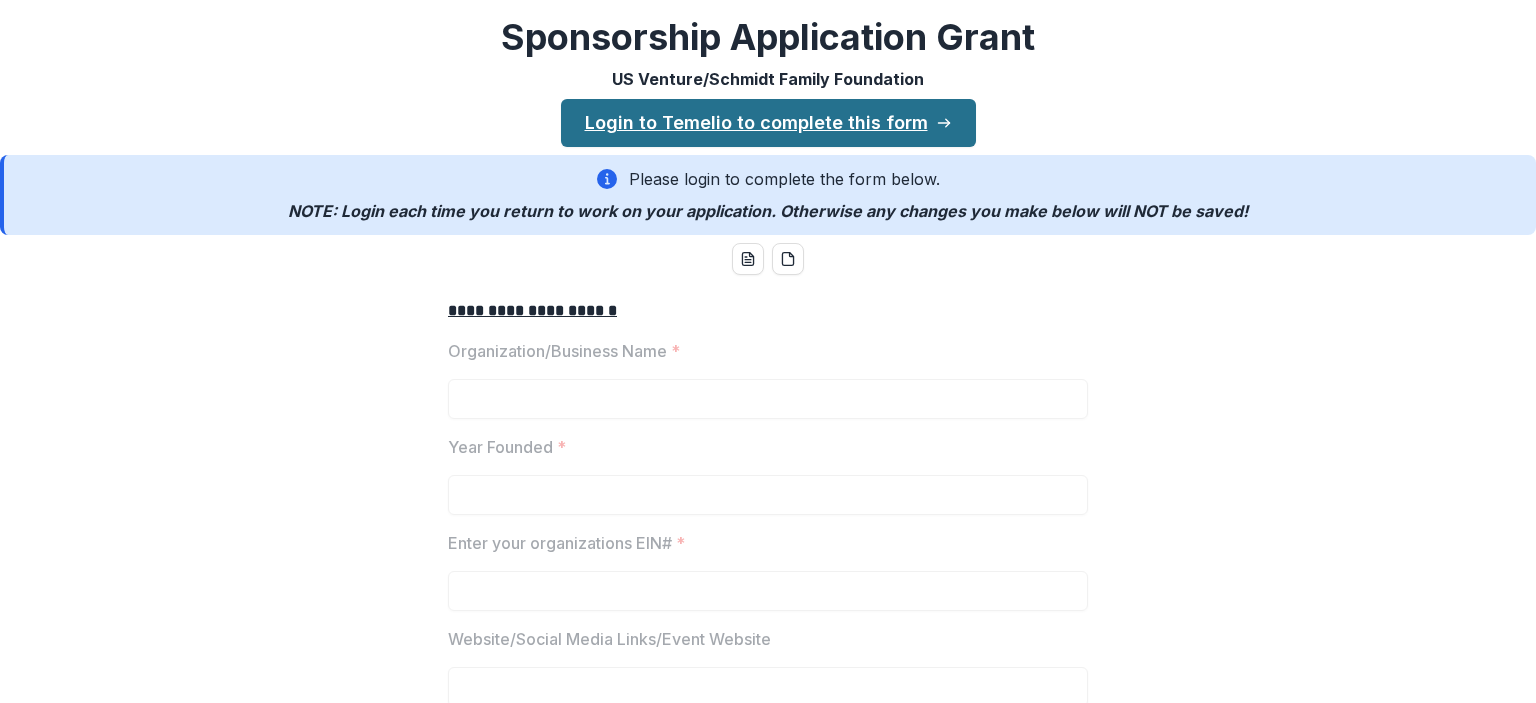 click 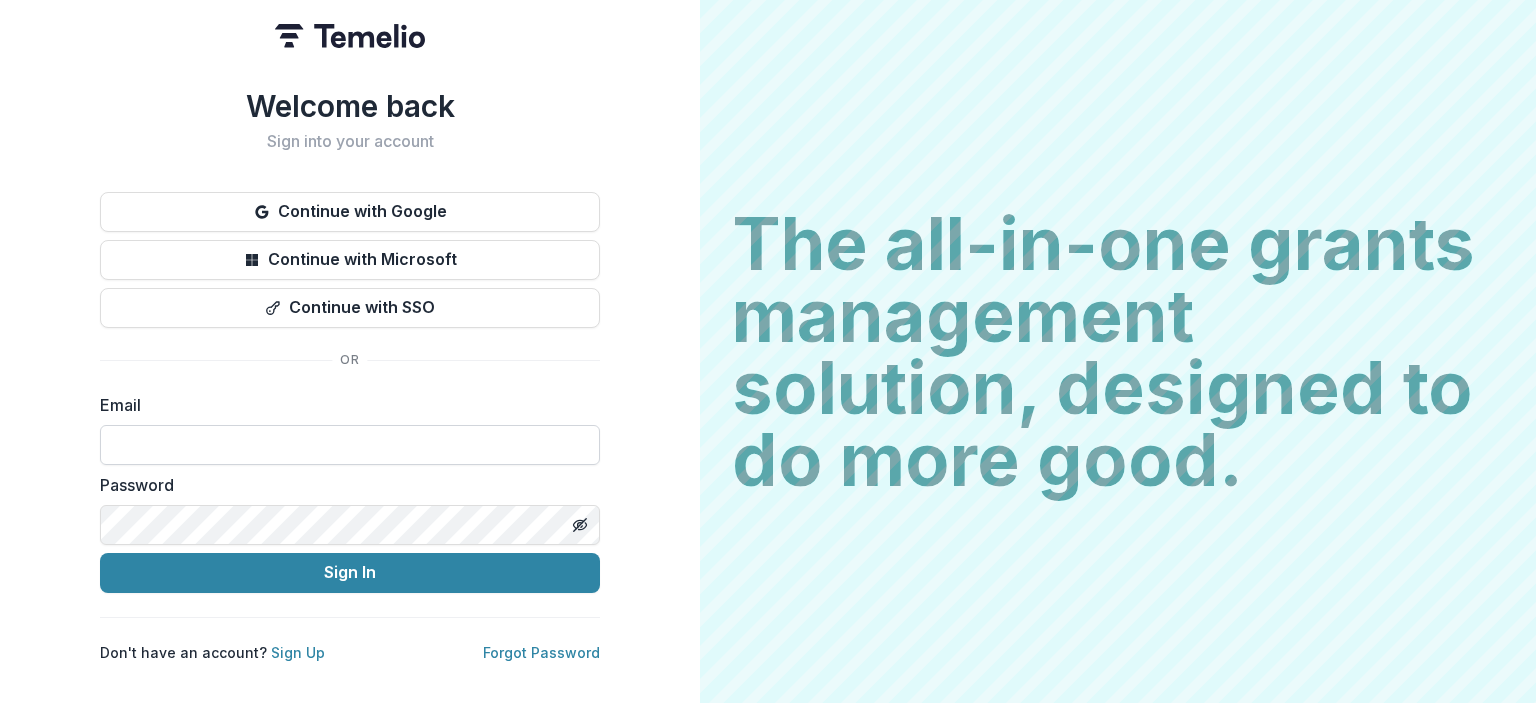 click at bounding box center (350, 445) 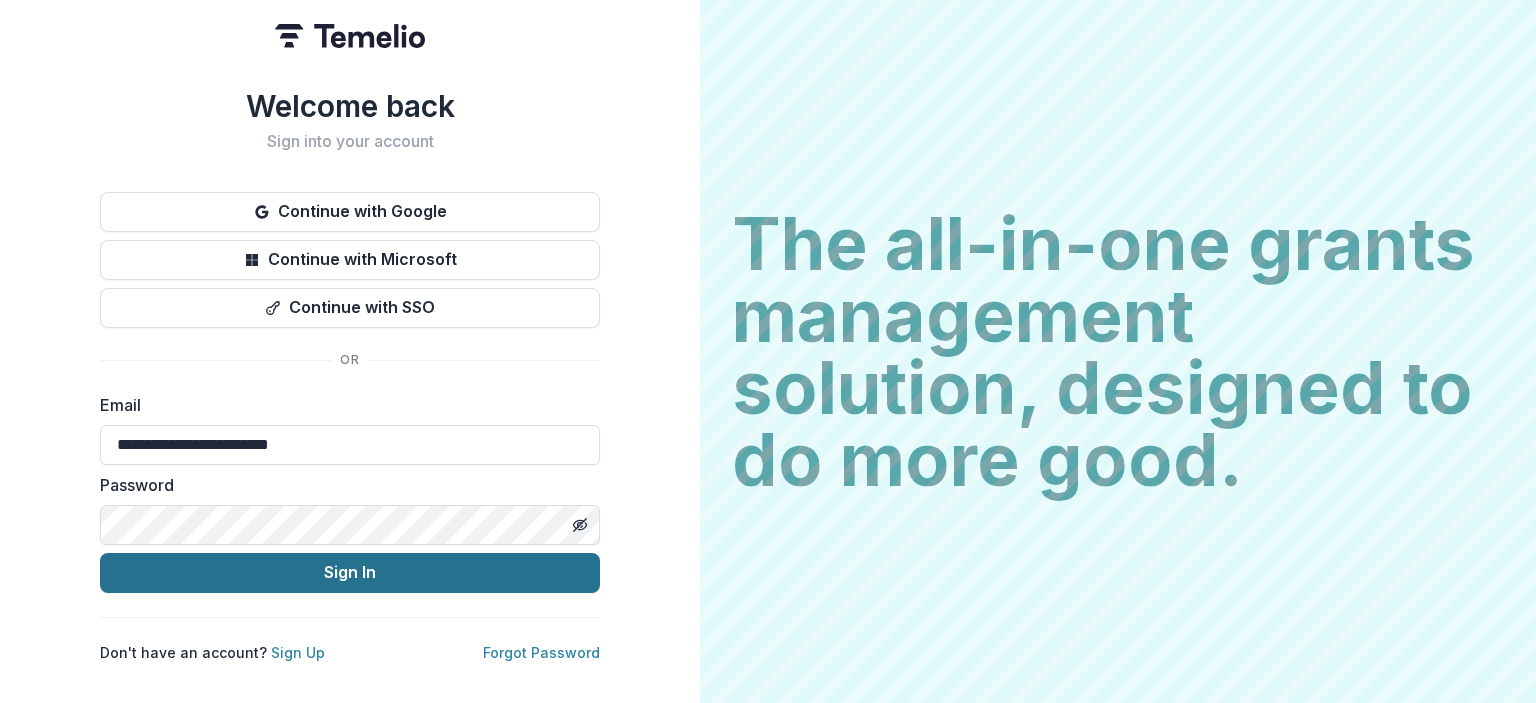 click on "Sign In" at bounding box center [350, 573] 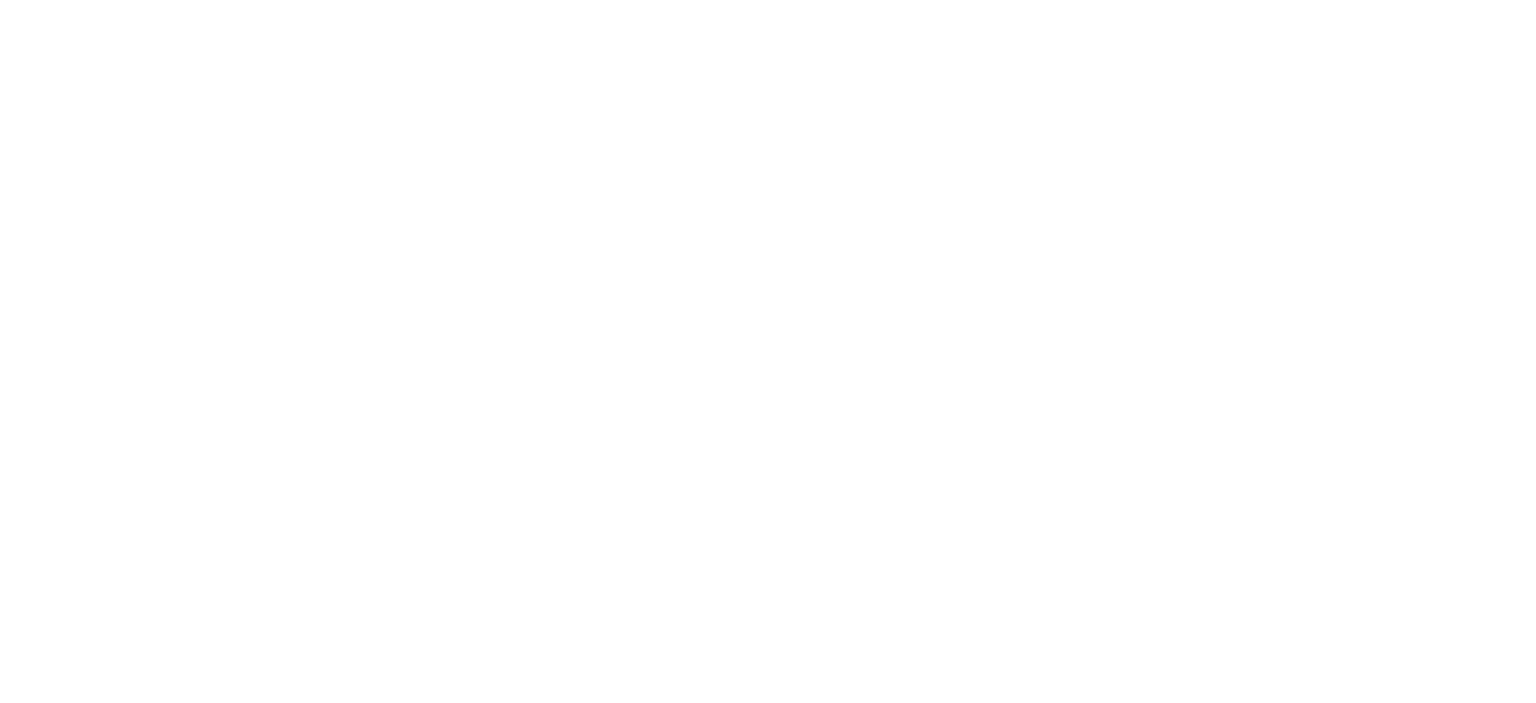 scroll, scrollTop: 0, scrollLeft: 0, axis: both 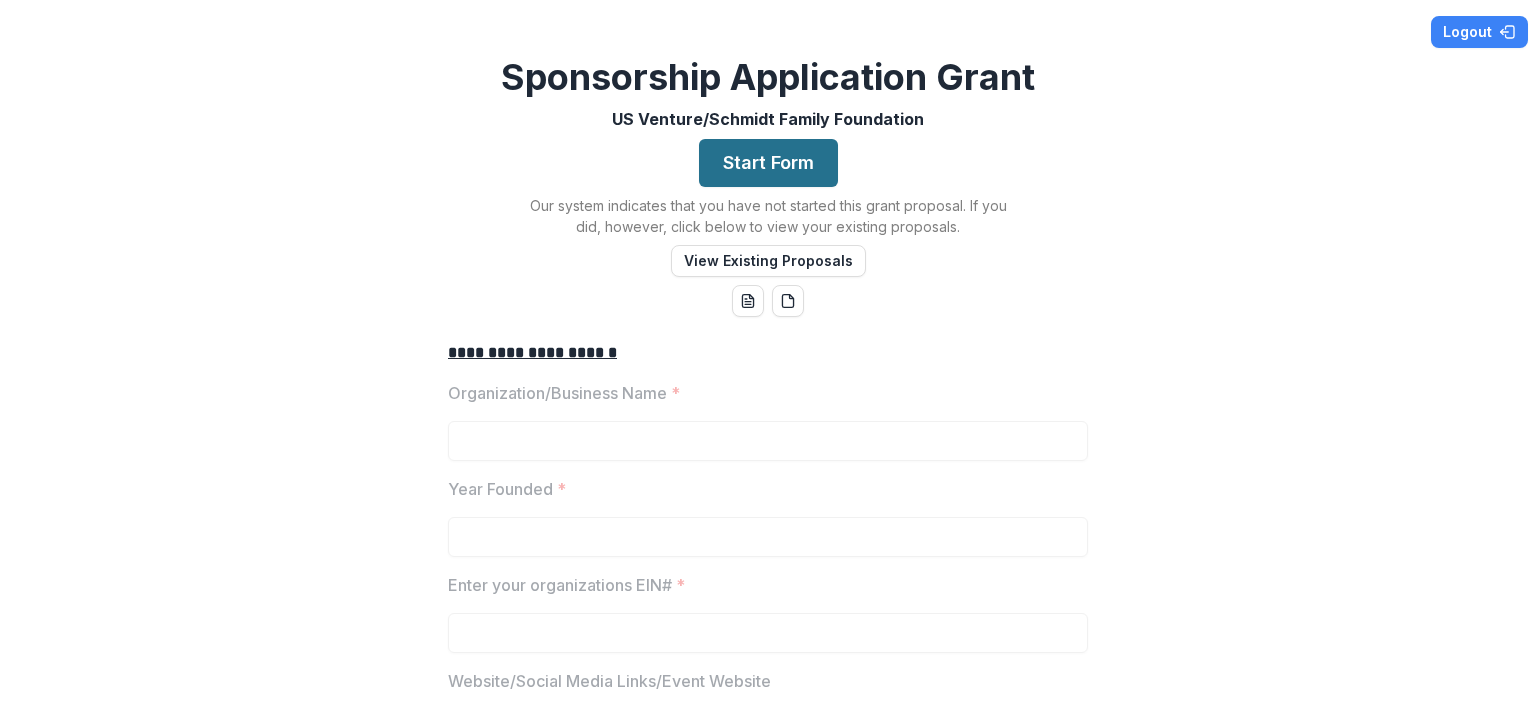 click on "Start Form" at bounding box center [768, 163] 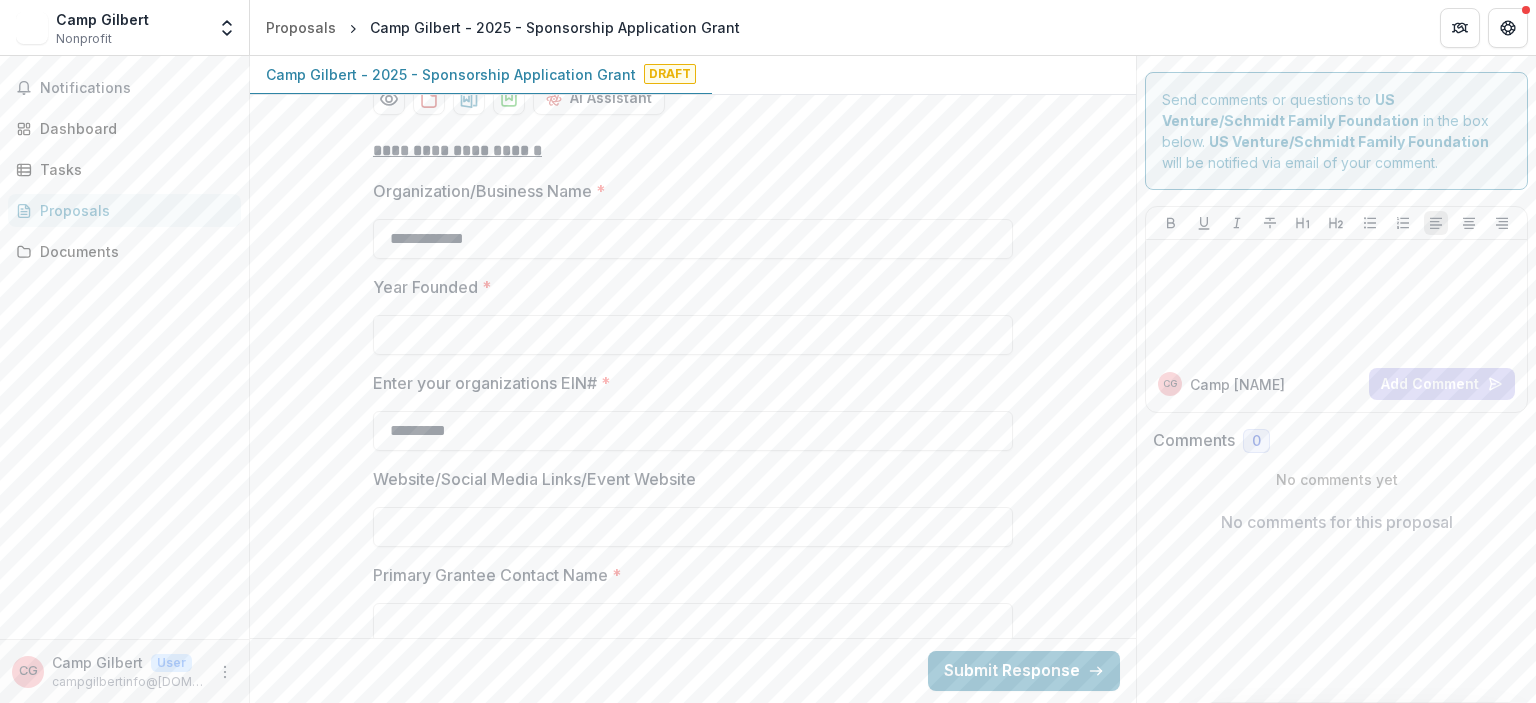 scroll, scrollTop: 321, scrollLeft: 0, axis: vertical 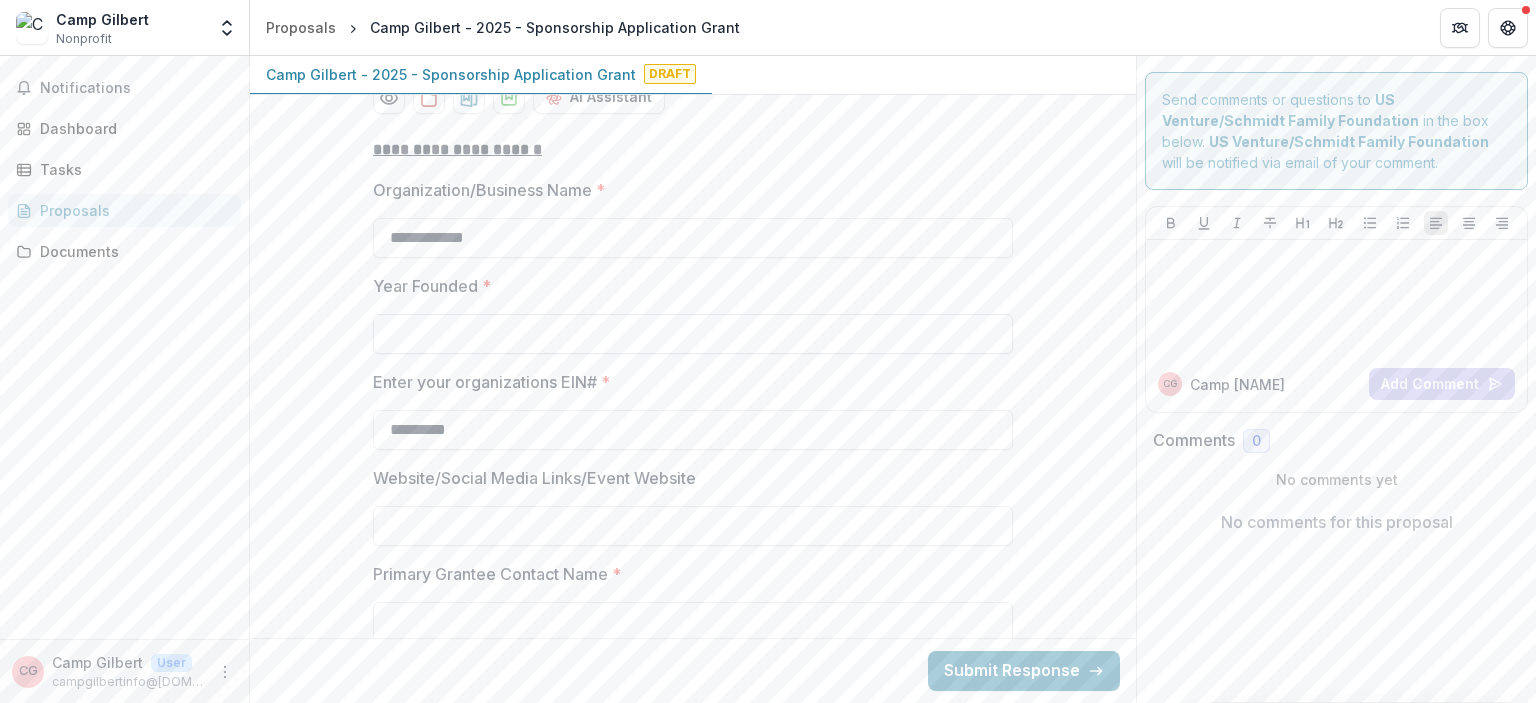 click on "Year Founded *" at bounding box center [693, 334] 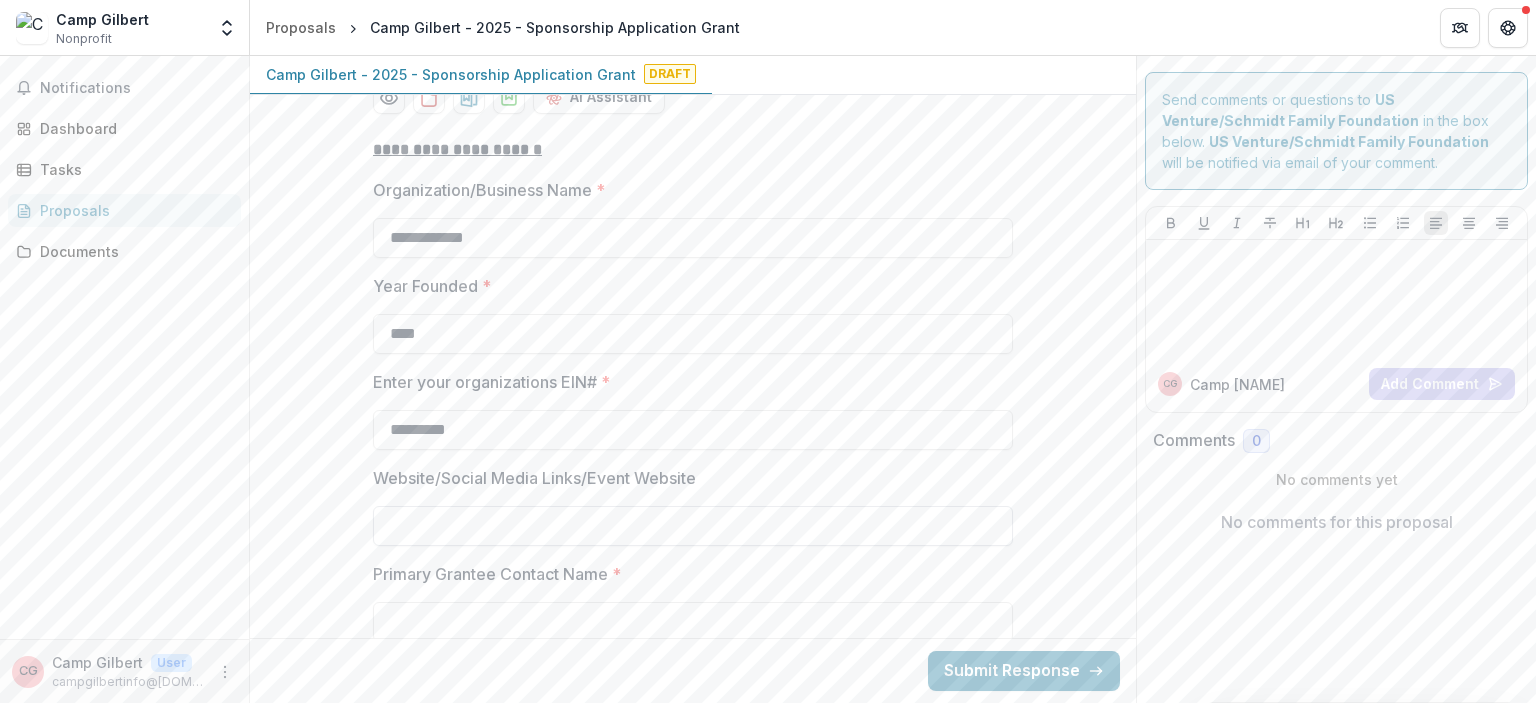 type on "****" 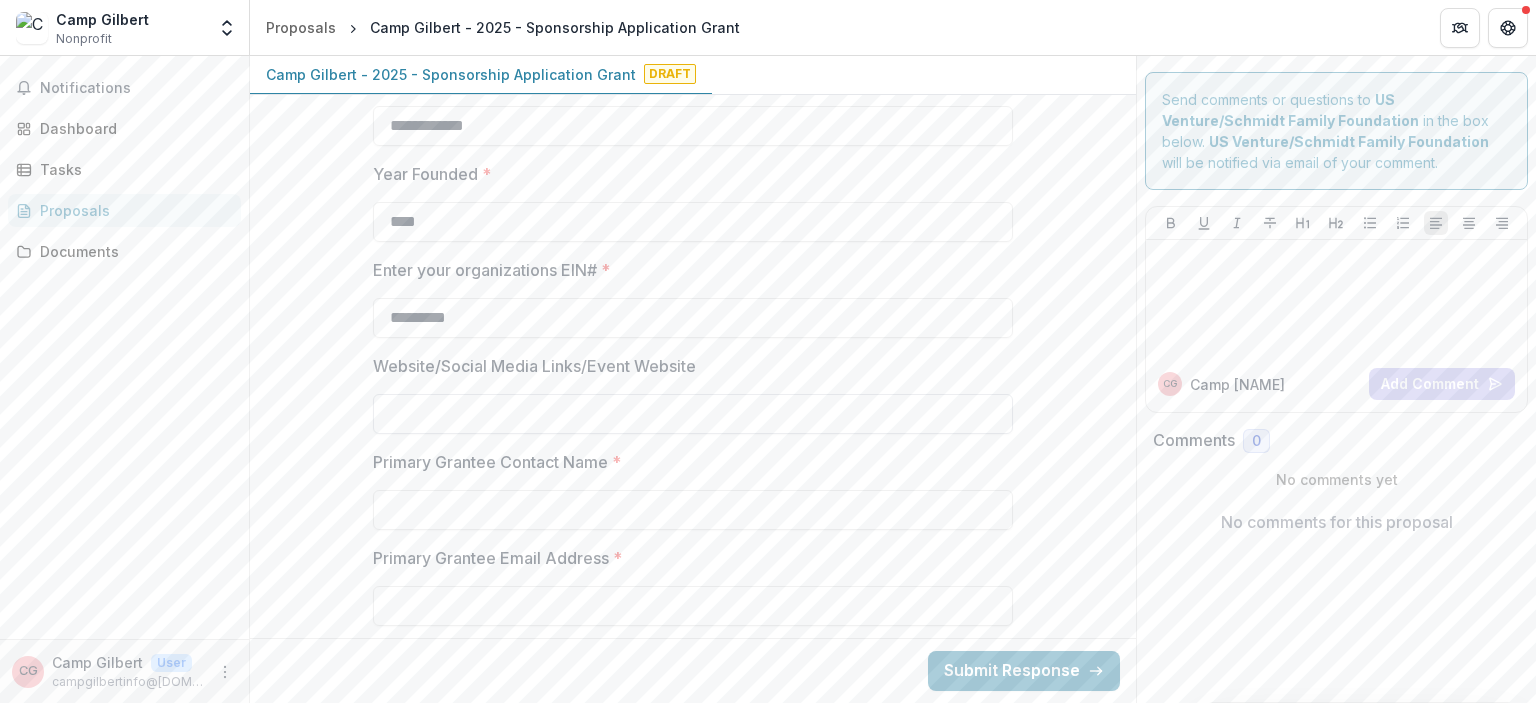 scroll, scrollTop: 444, scrollLeft: 0, axis: vertical 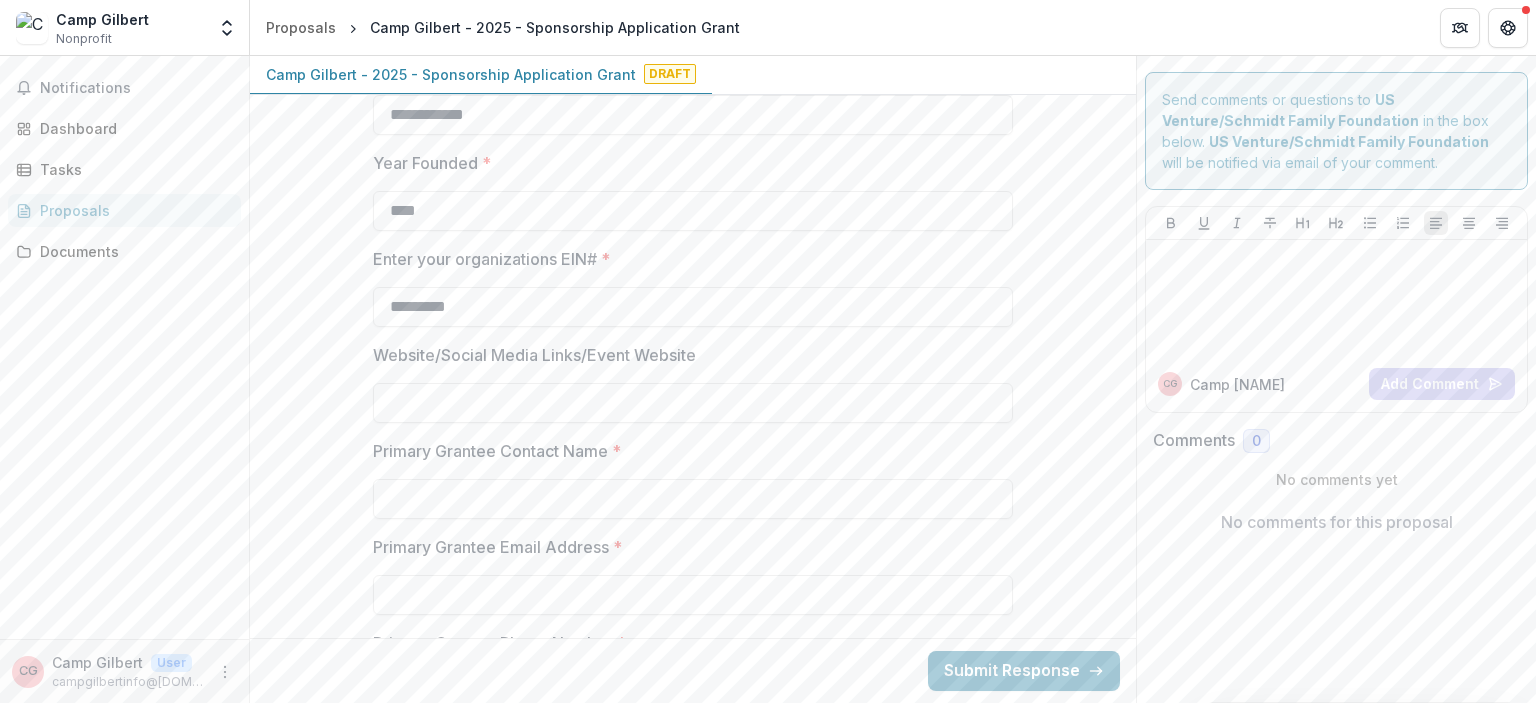 paste on "**********" 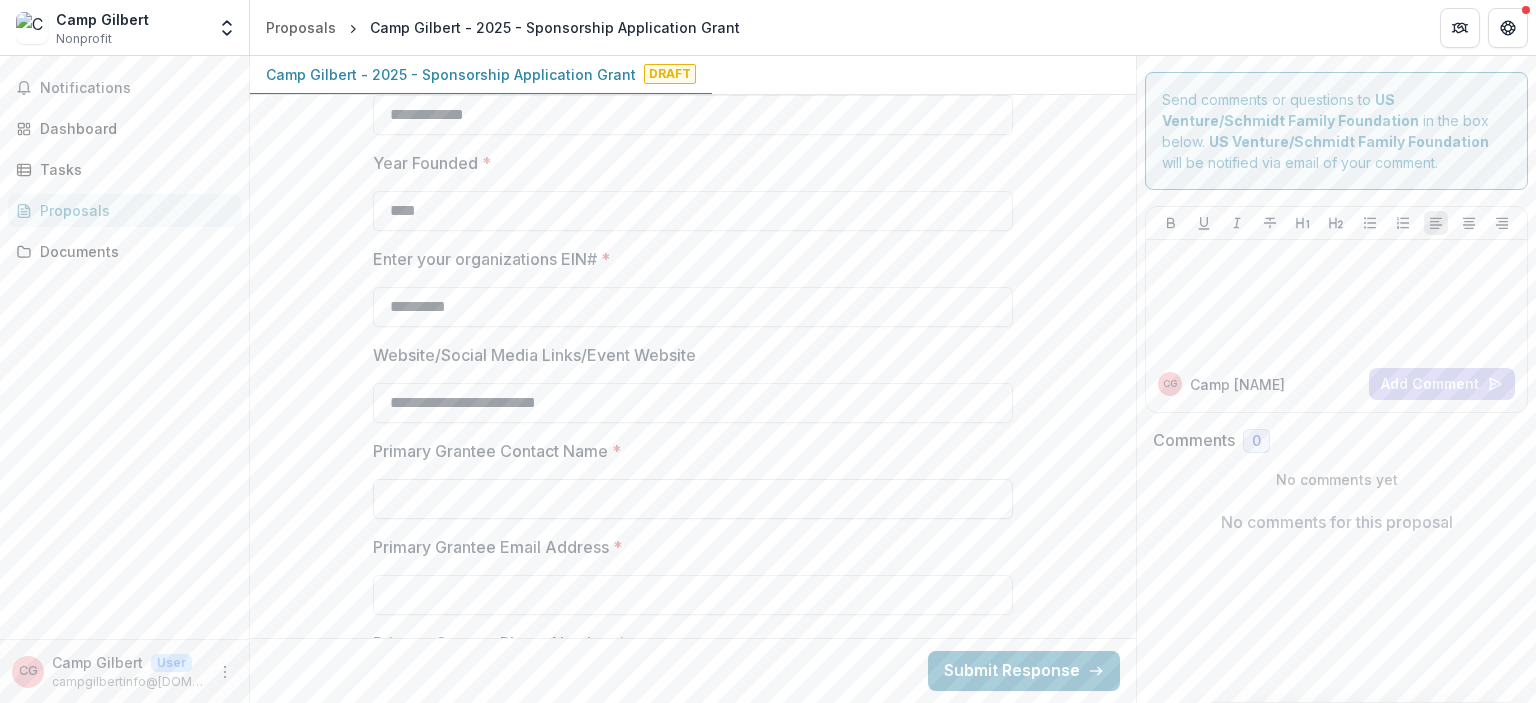 type on "**********" 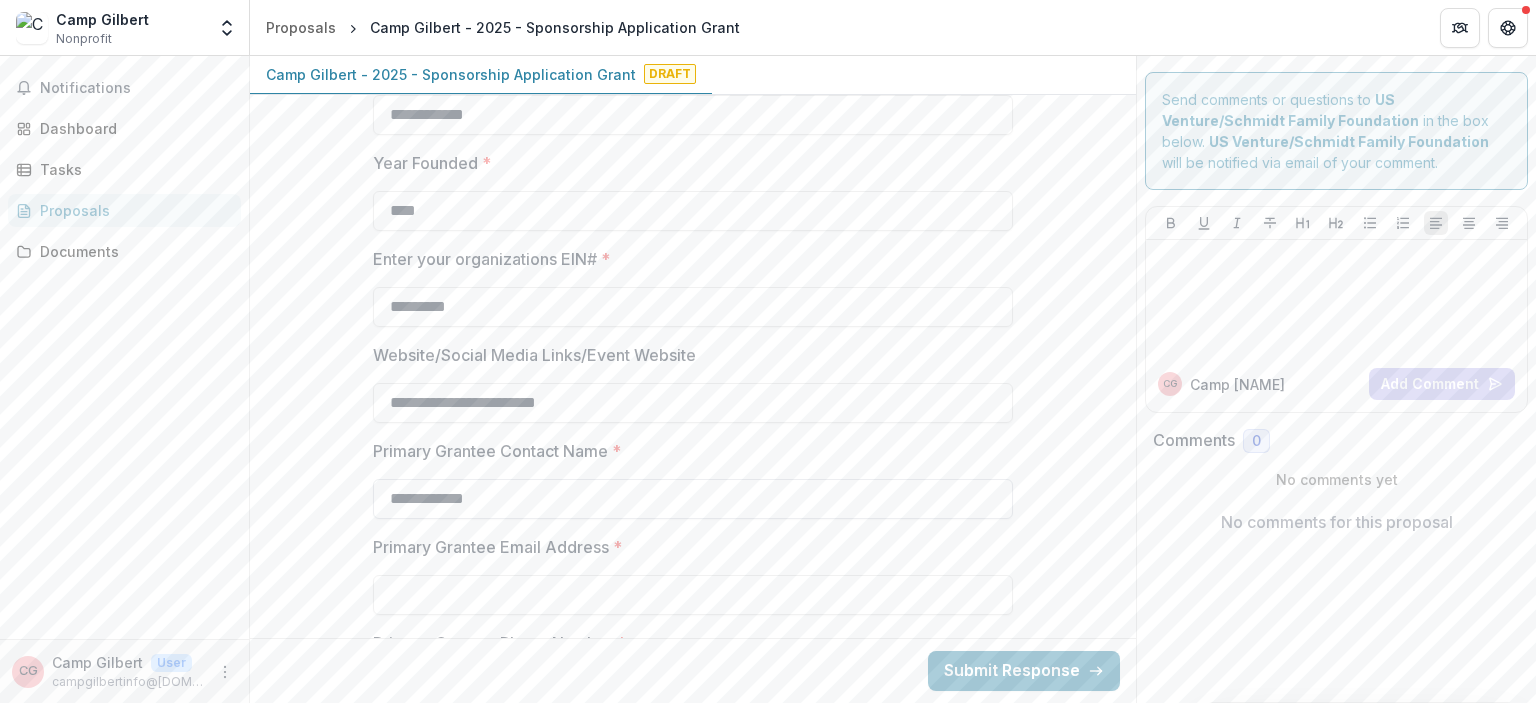 type on "**********" 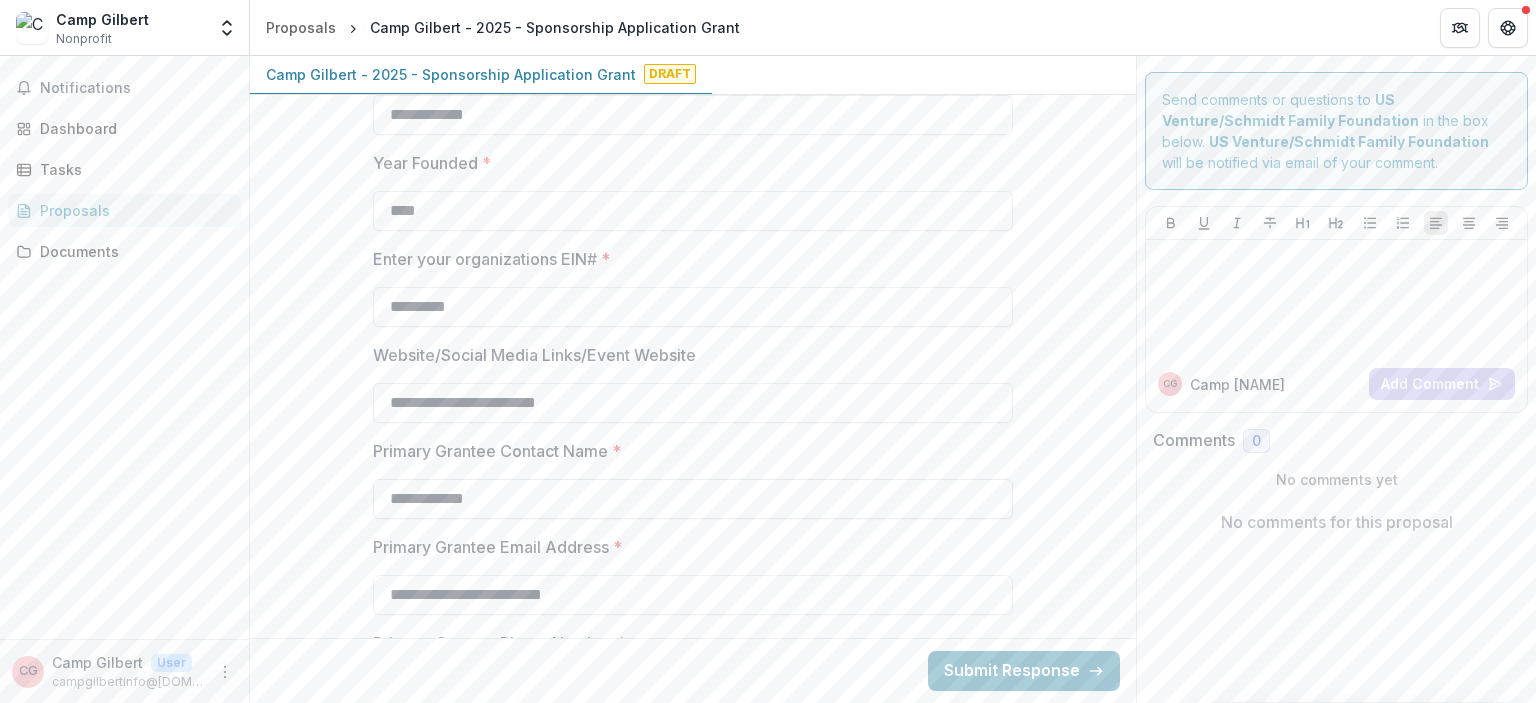 type on "**********" 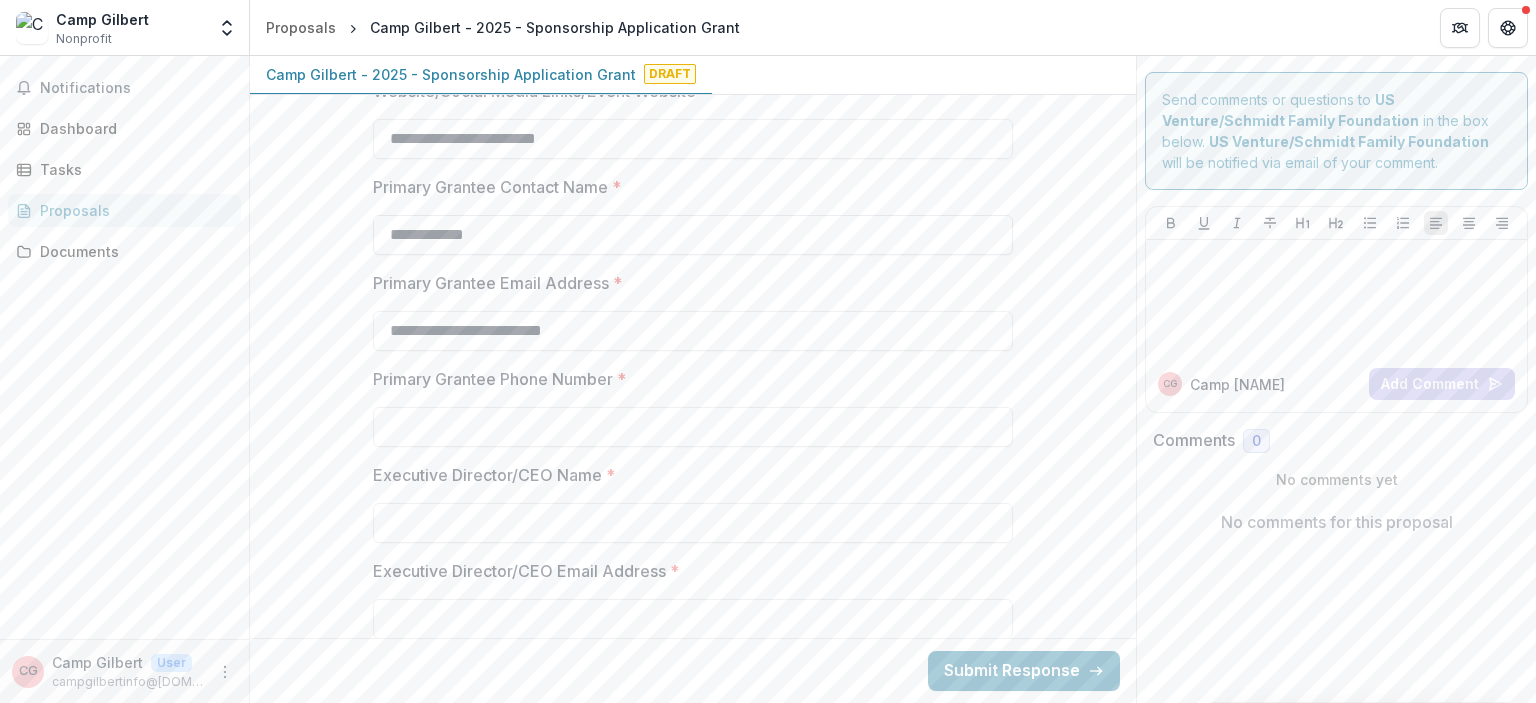 scroll, scrollTop: 720, scrollLeft: 0, axis: vertical 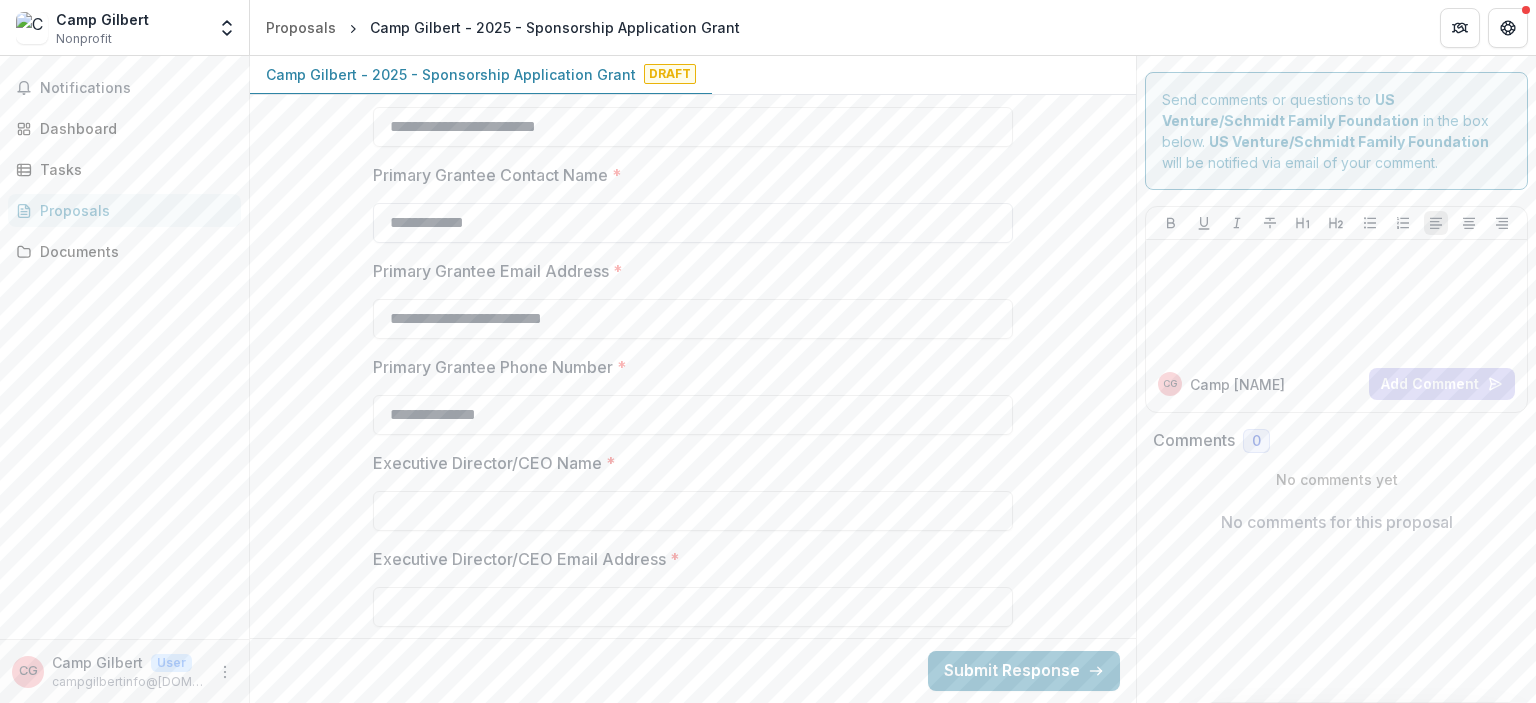 type on "**********" 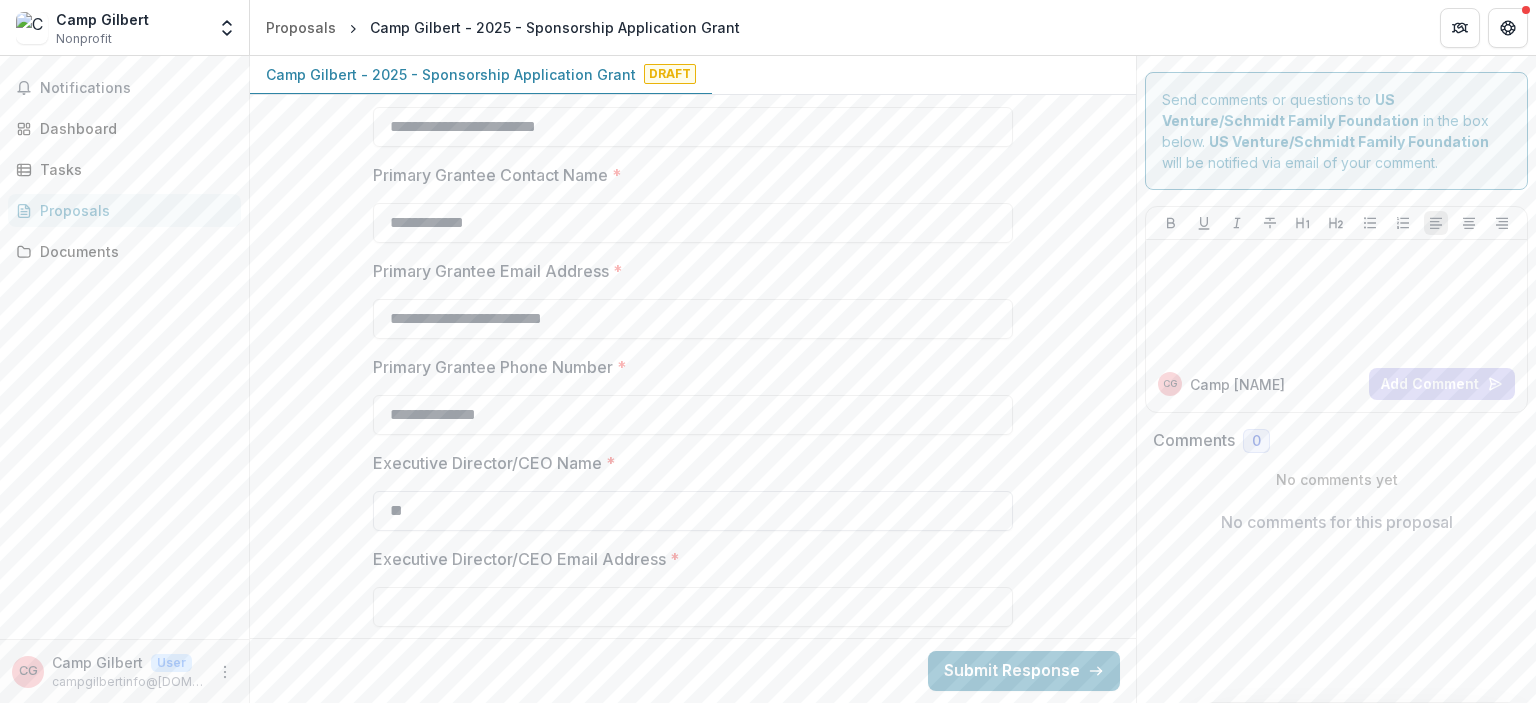 type on "*" 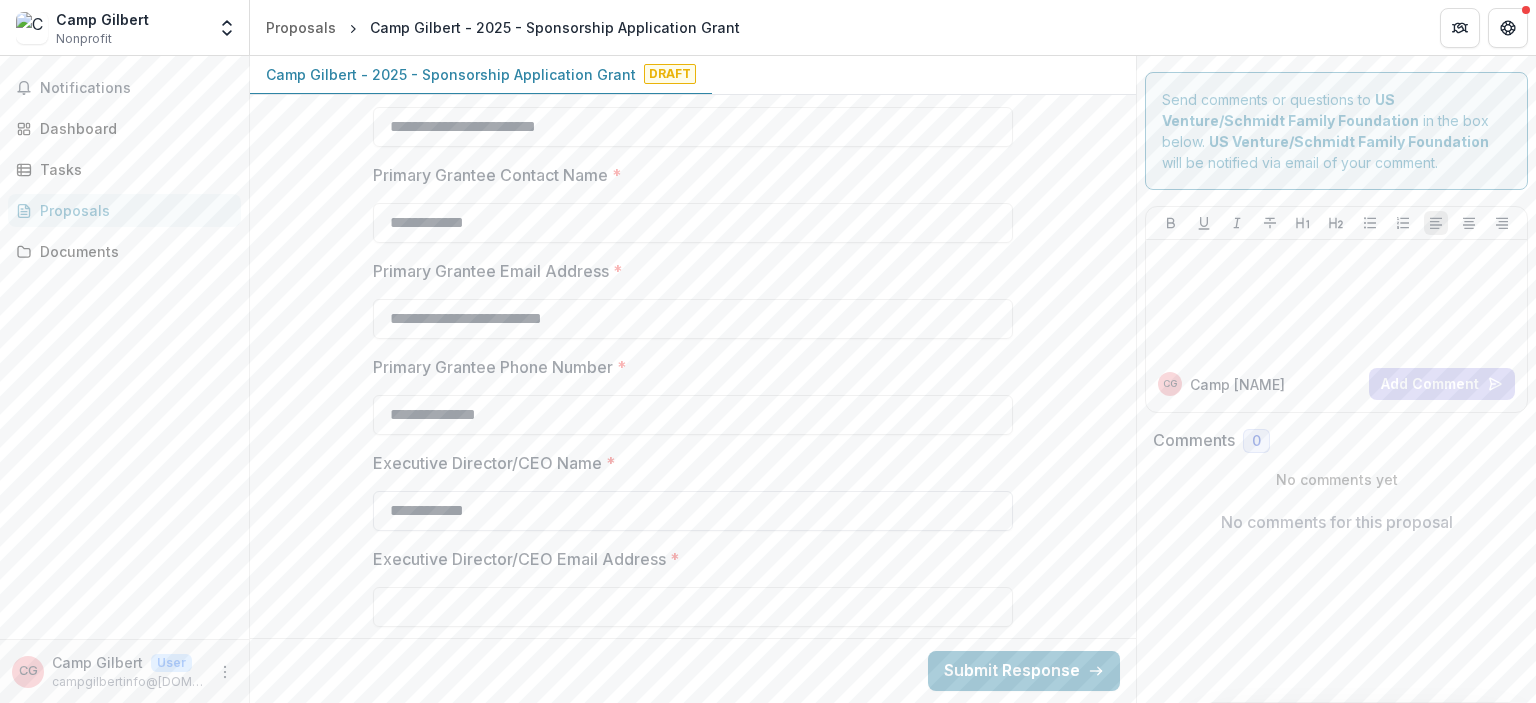 type on "**********" 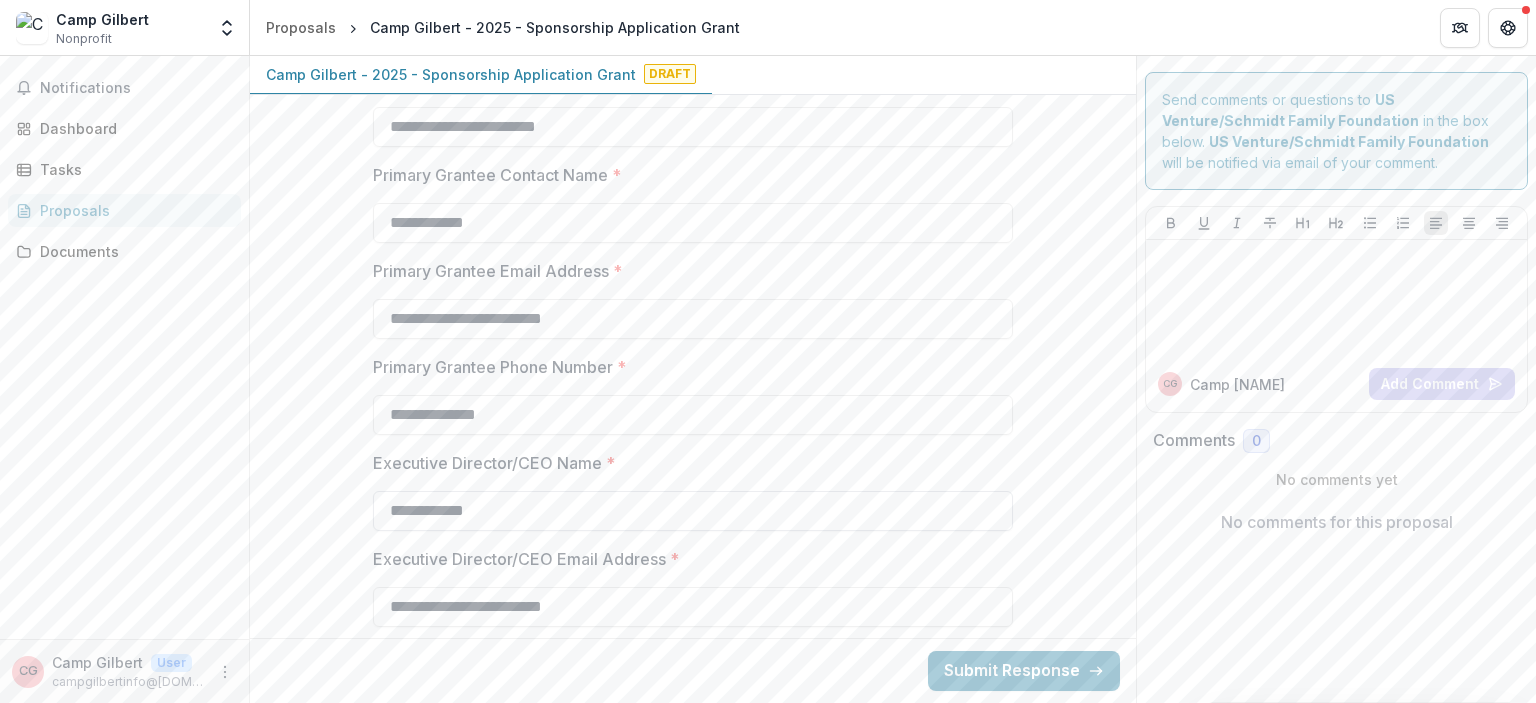 scroll, scrollTop: 1004, scrollLeft: 0, axis: vertical 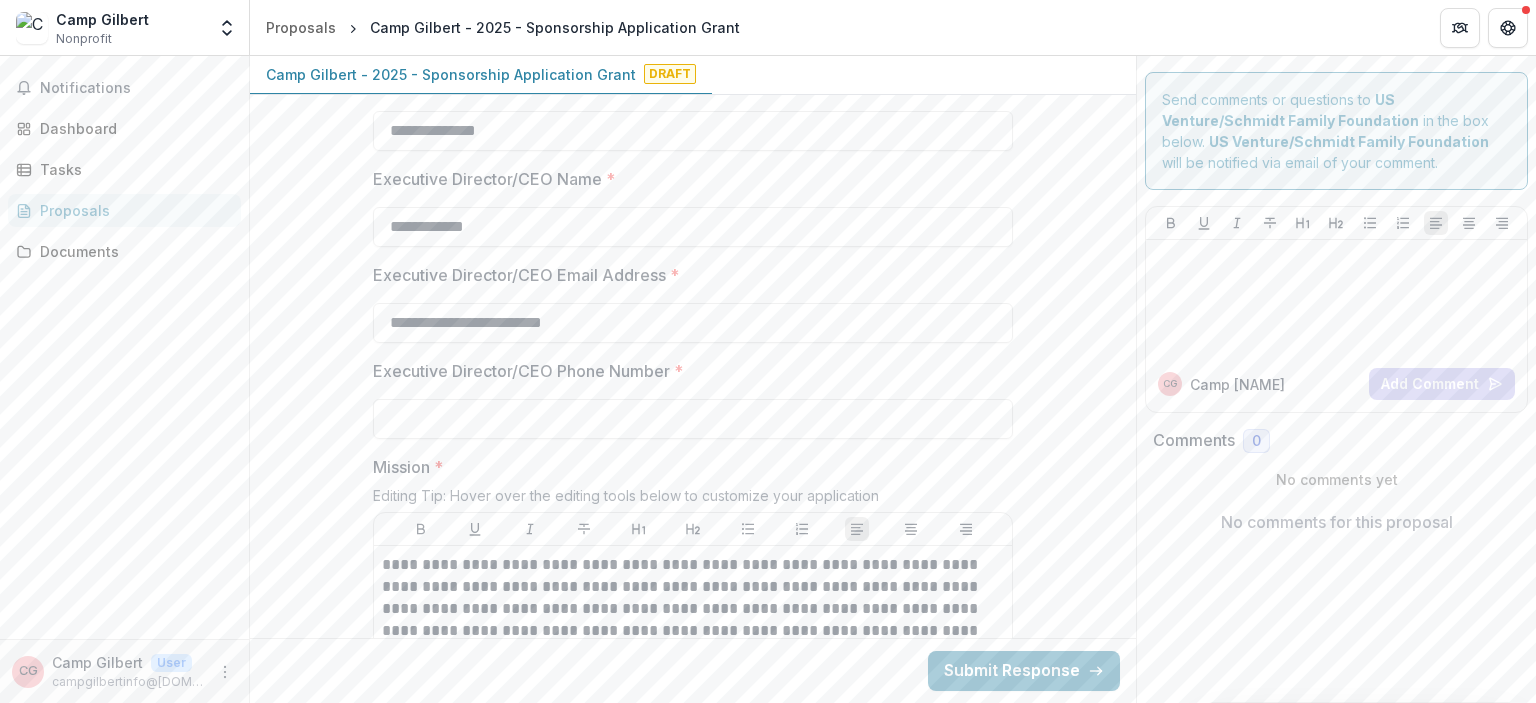 type on "**********" 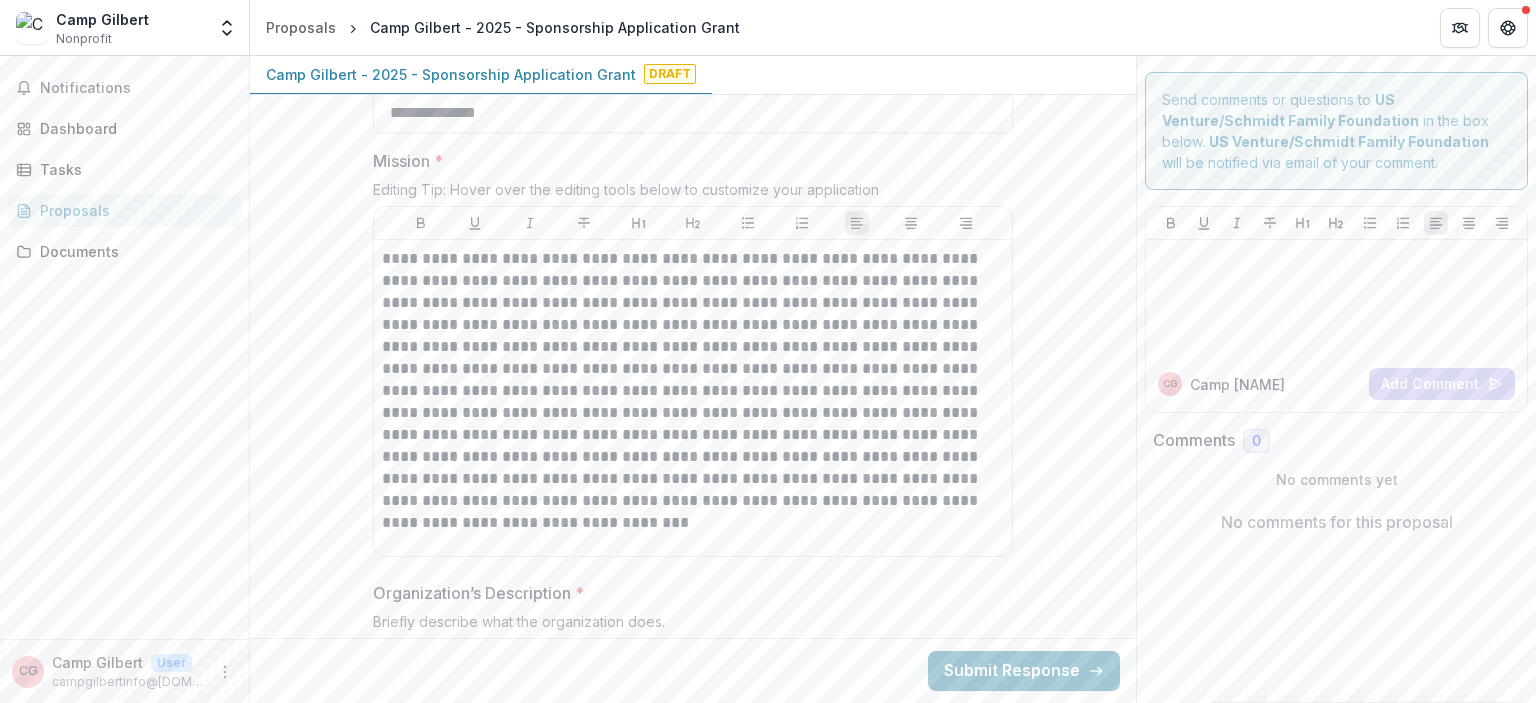scroll, scrollTop: 1309, scrollLeft: 0, axis: vertical 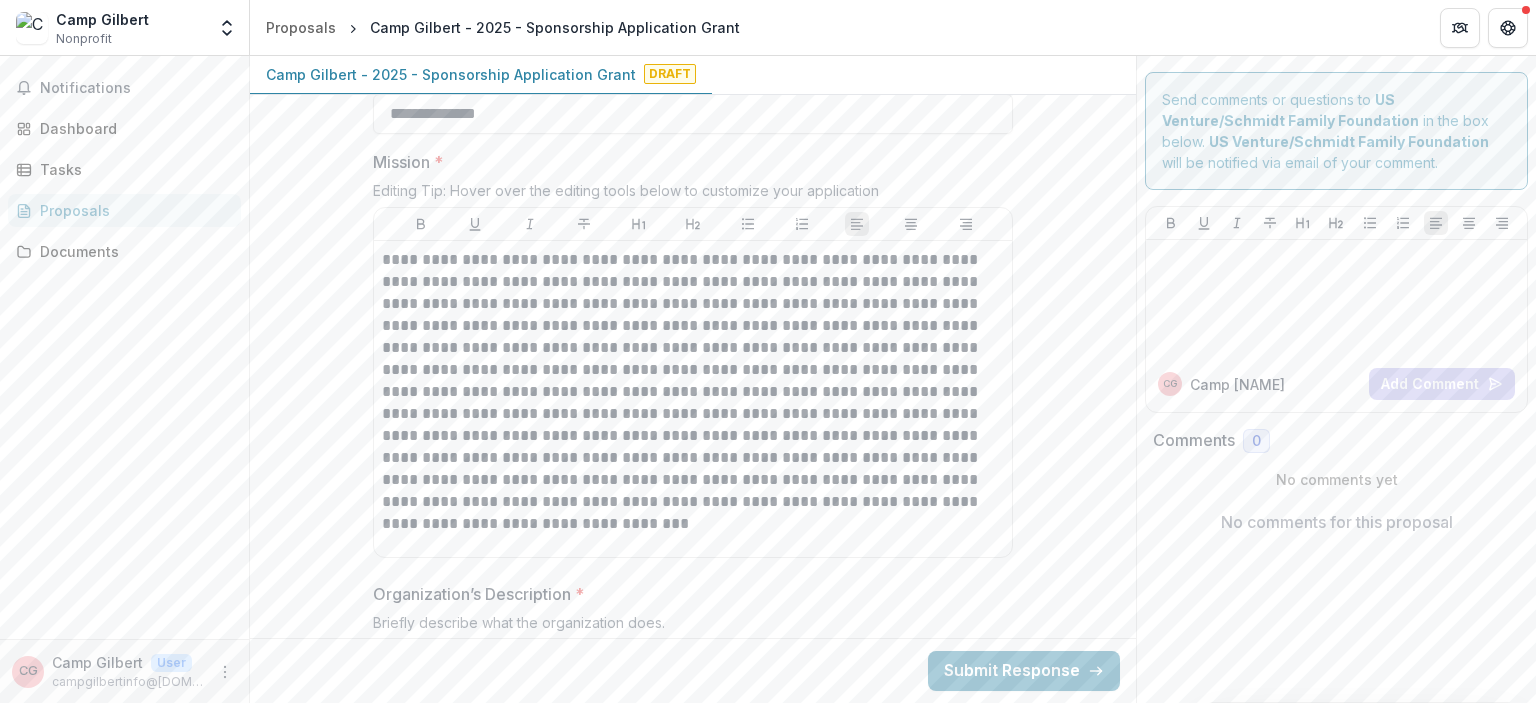 type on "**********" 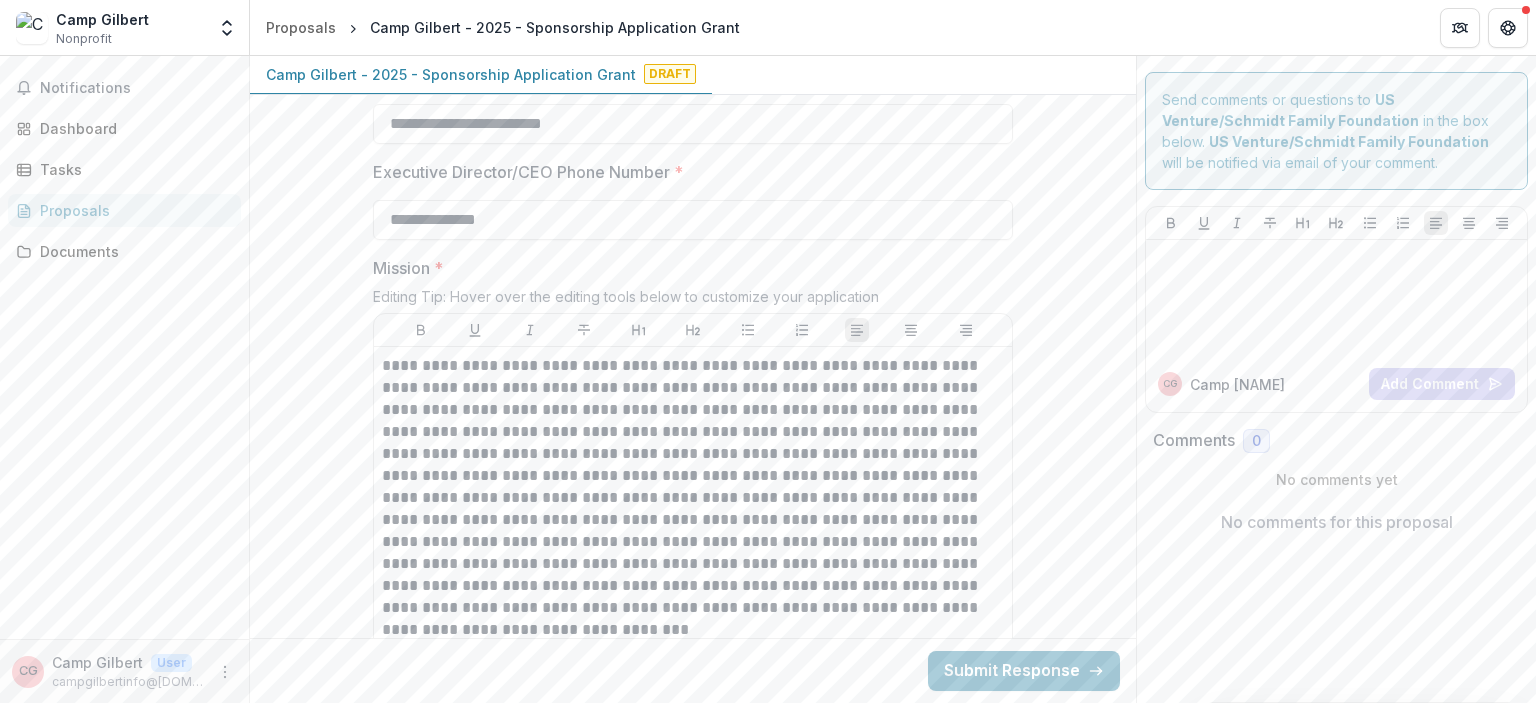 scroll, scrollTop: 1180, scrollLeft: 0, axis: vertical 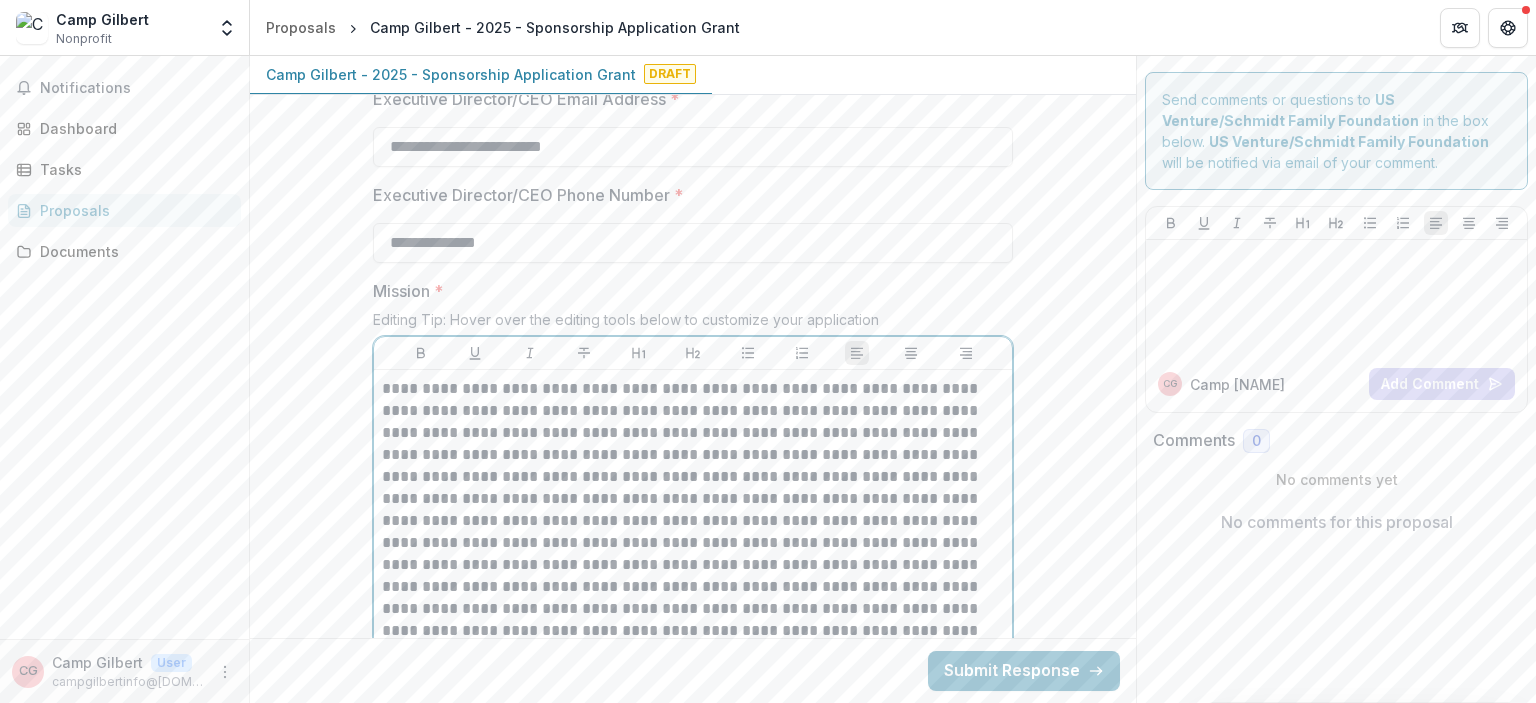 click on "**********" at bounding box center (693, 510) 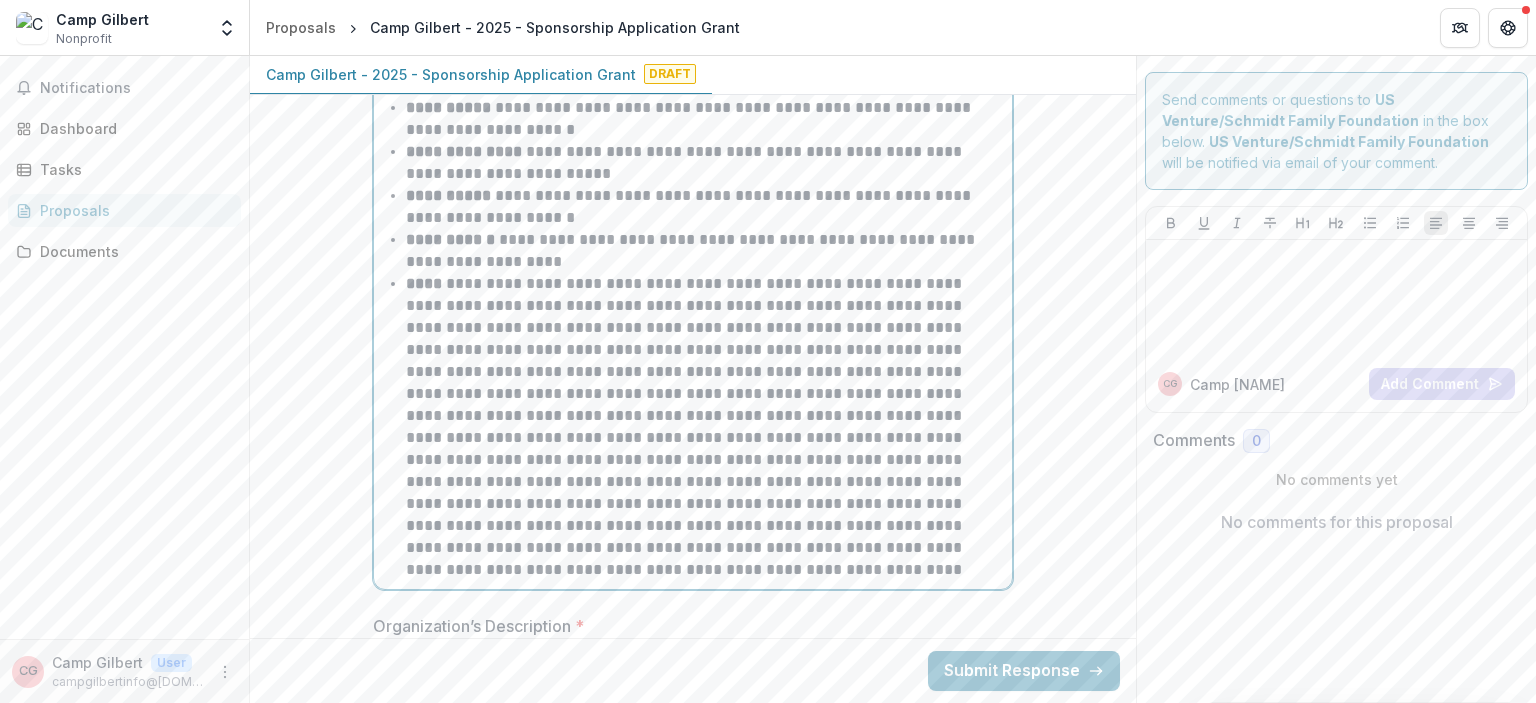 scroll, scrollTop: 1632, scrollLeft: 0, axis: vertical 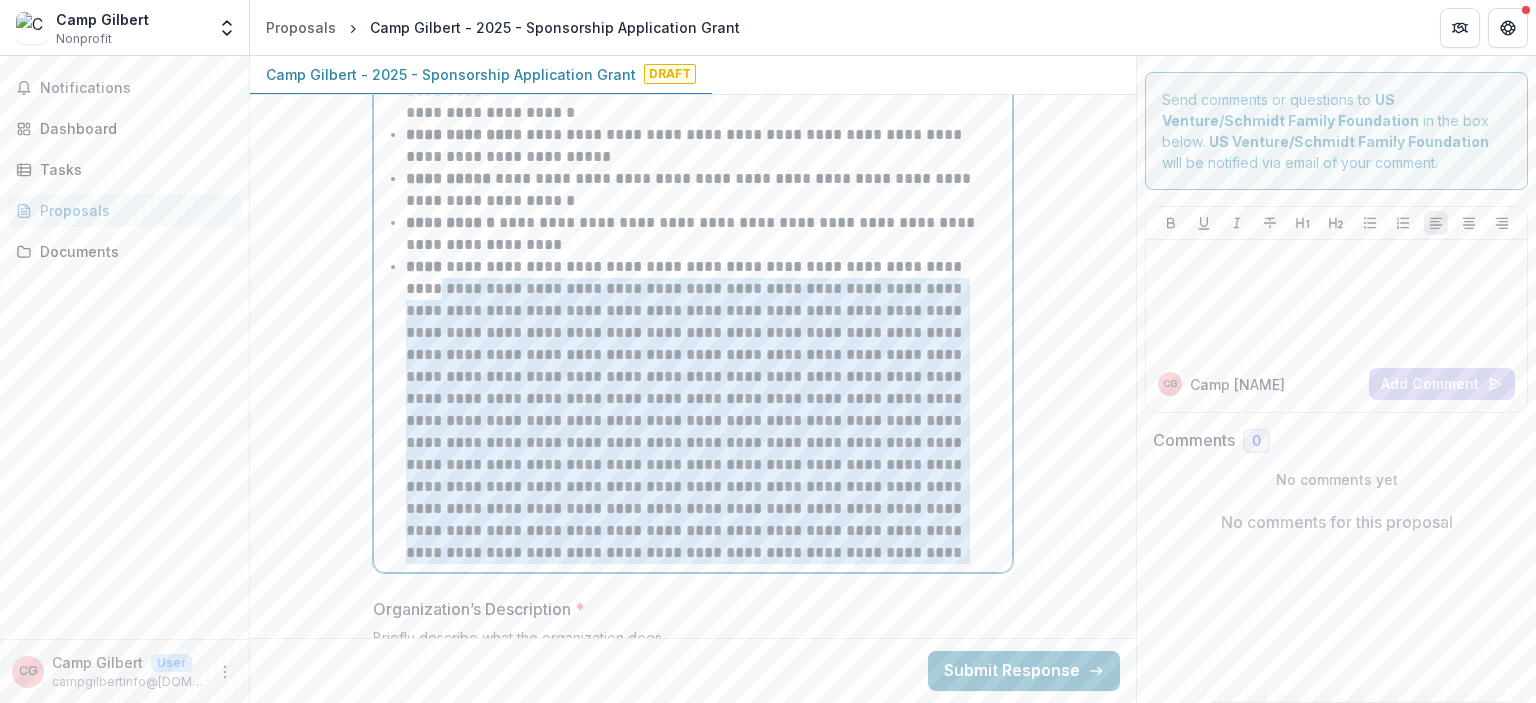 drag, startPoint x: 791, startPoint y: 552, endPoint x: 492, endPoint y: 289, distance: 398.2085 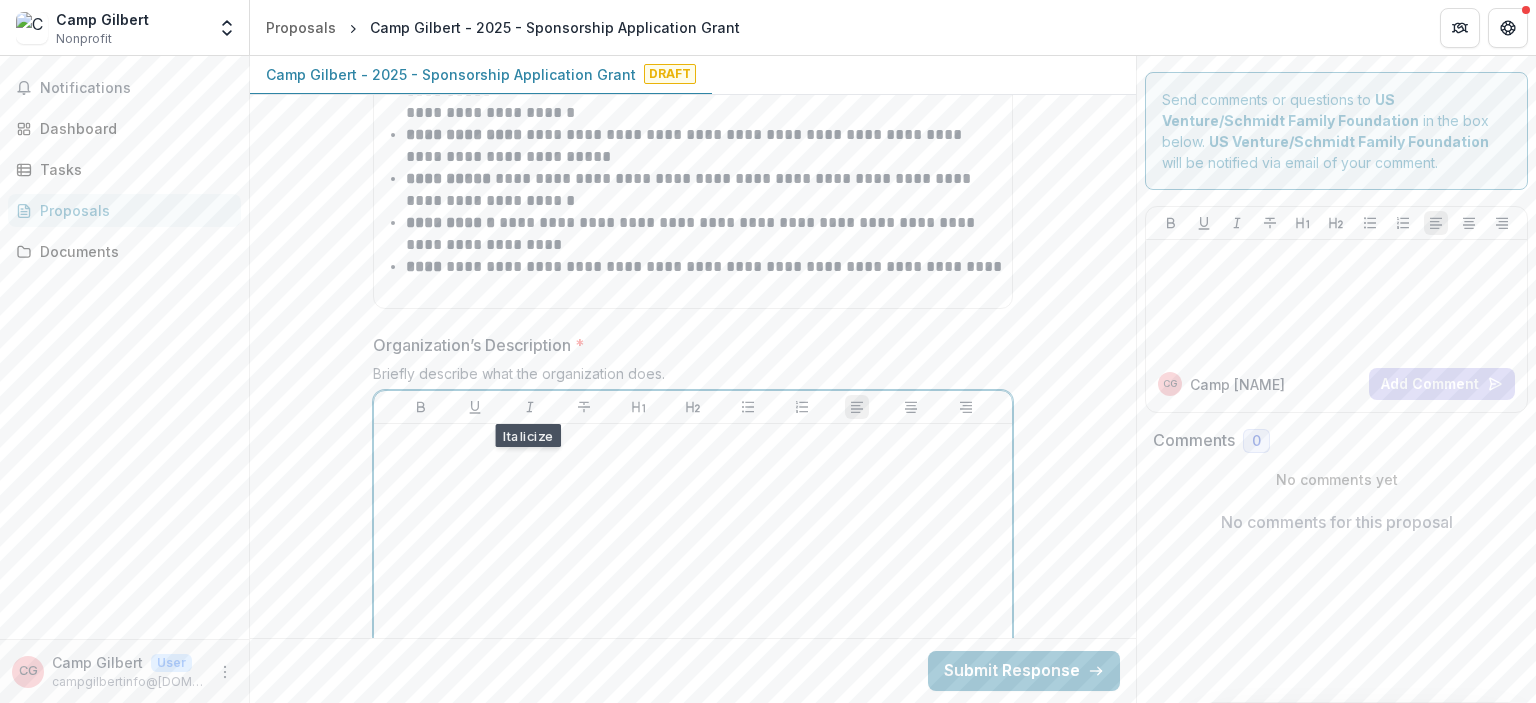 click at bounding box center (693, 443) 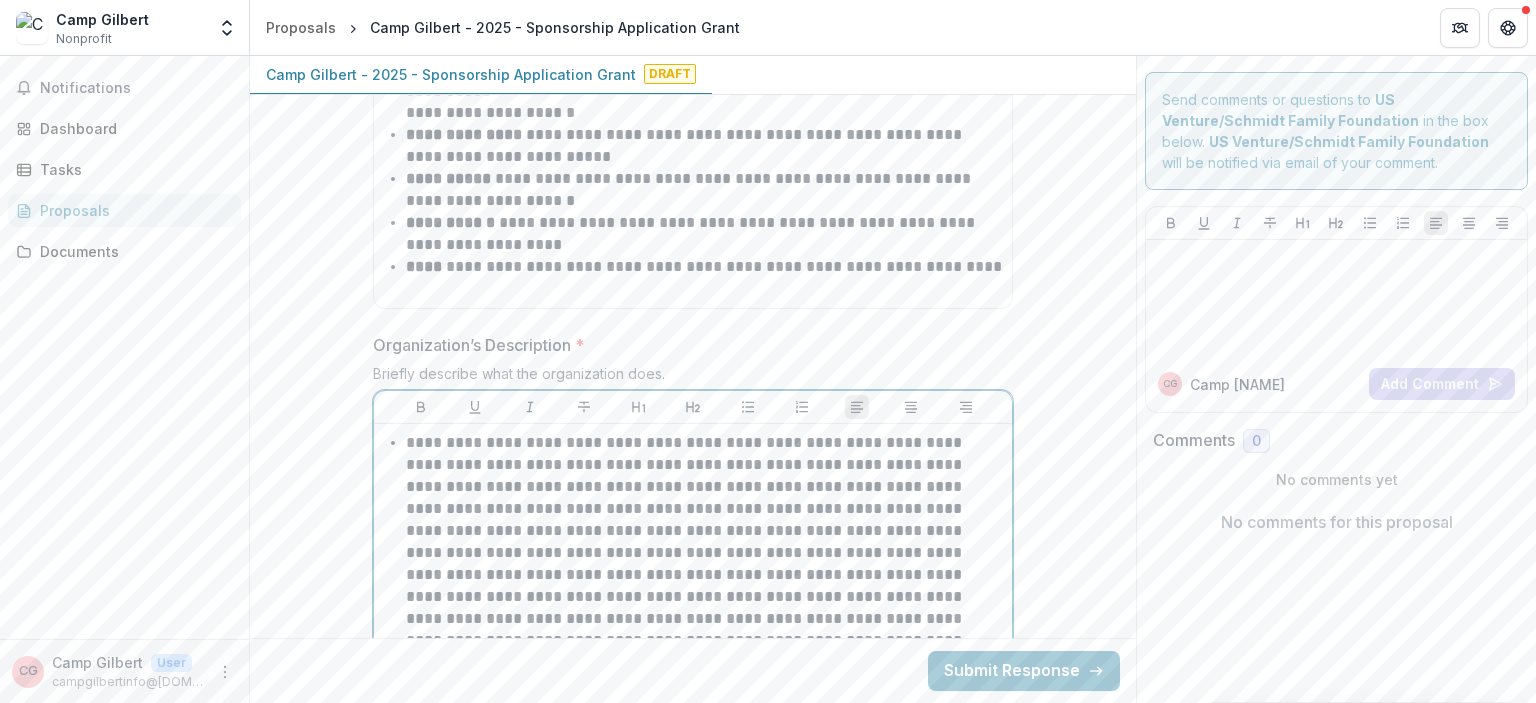 scroll, scrollTop: 1646, scrollLeft: 0, axis: vertical 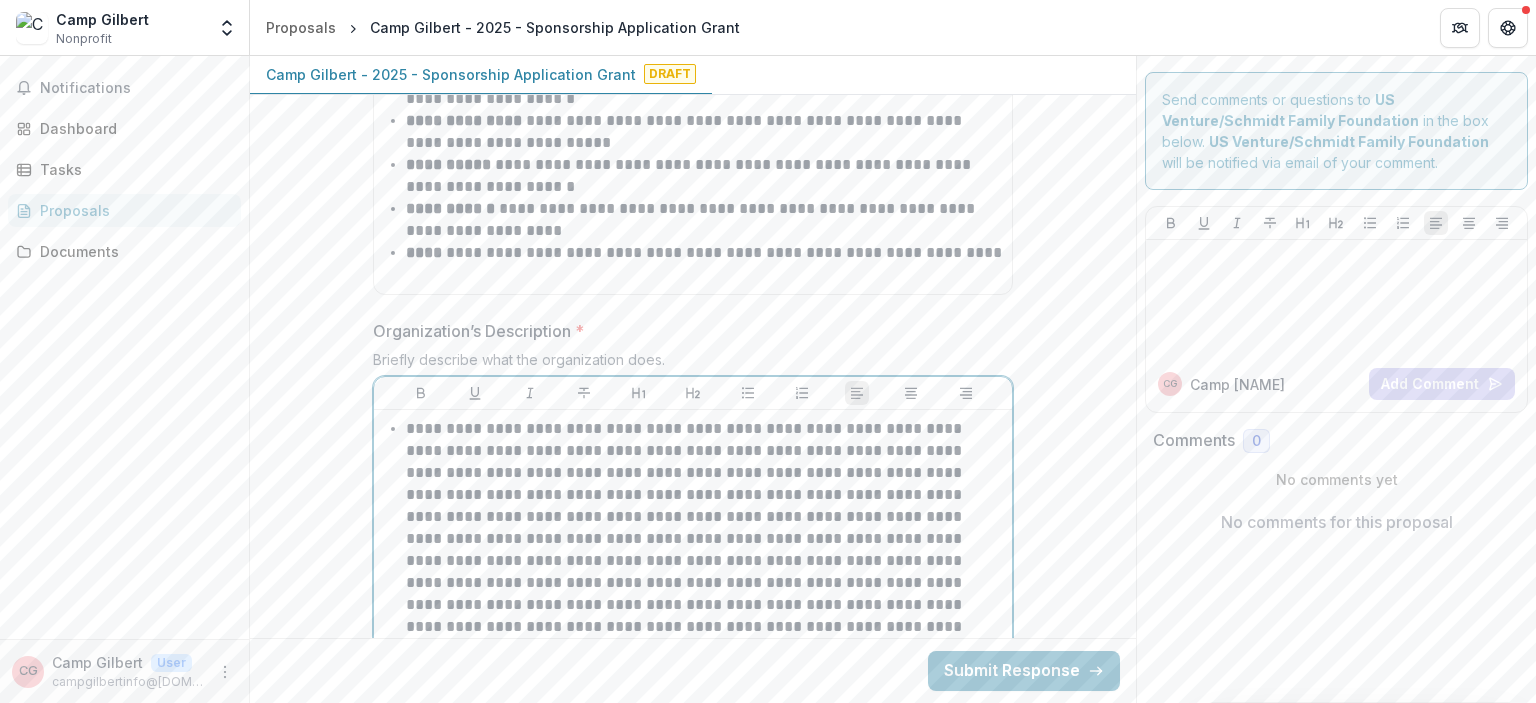 click on "**********" at bounding box center (705, 561) 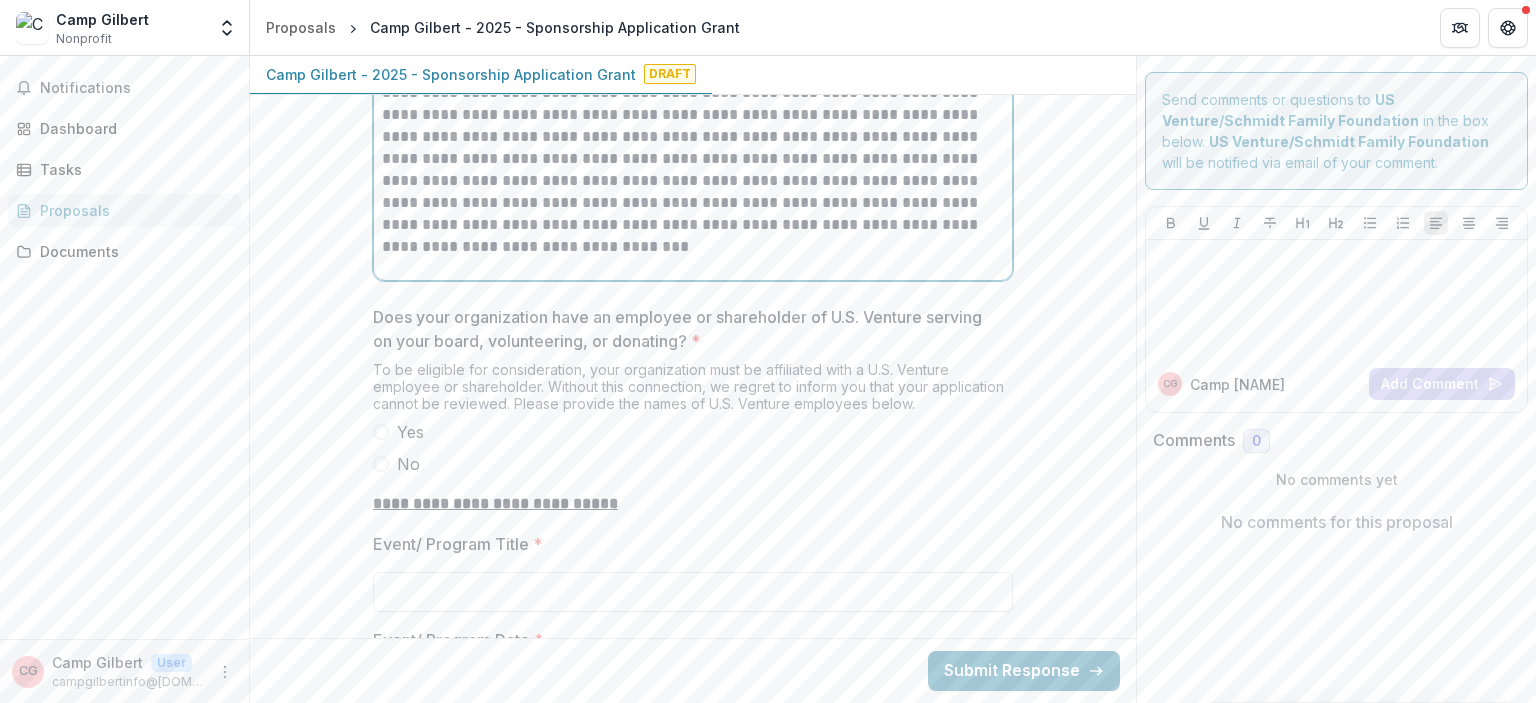 scroll, scrollTop: 2110, scrollLeft: 0, axis: vertical 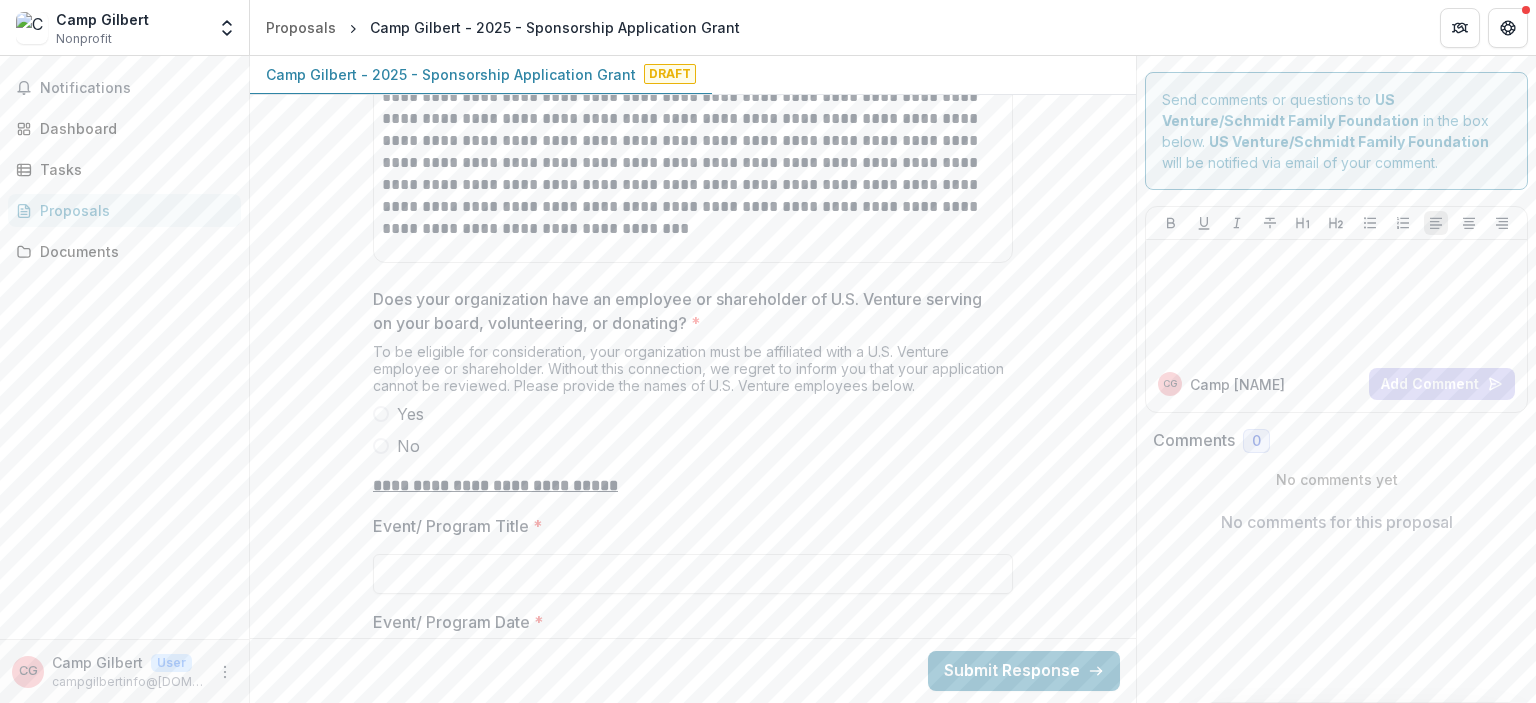 click at bounding box center [381, 414] 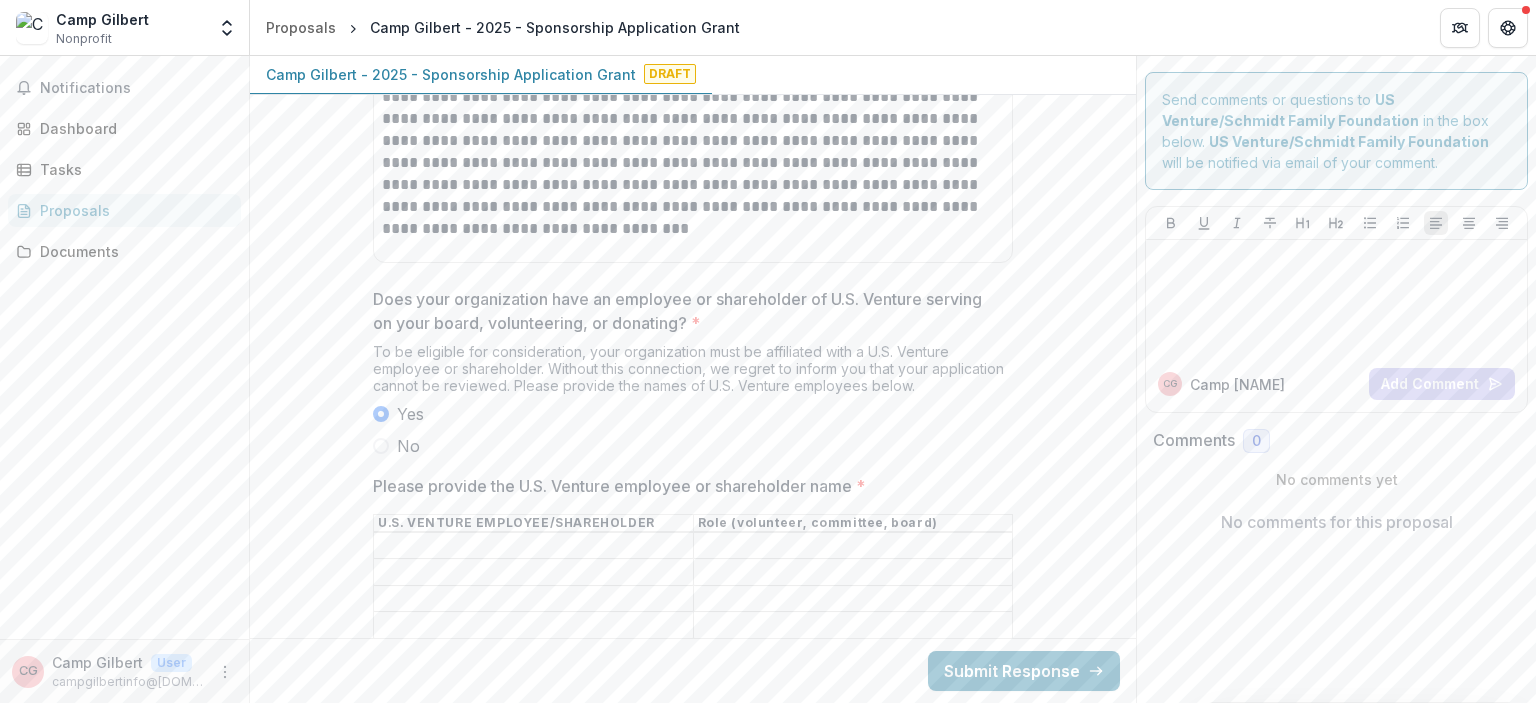 click at bounding box center [381, 446] 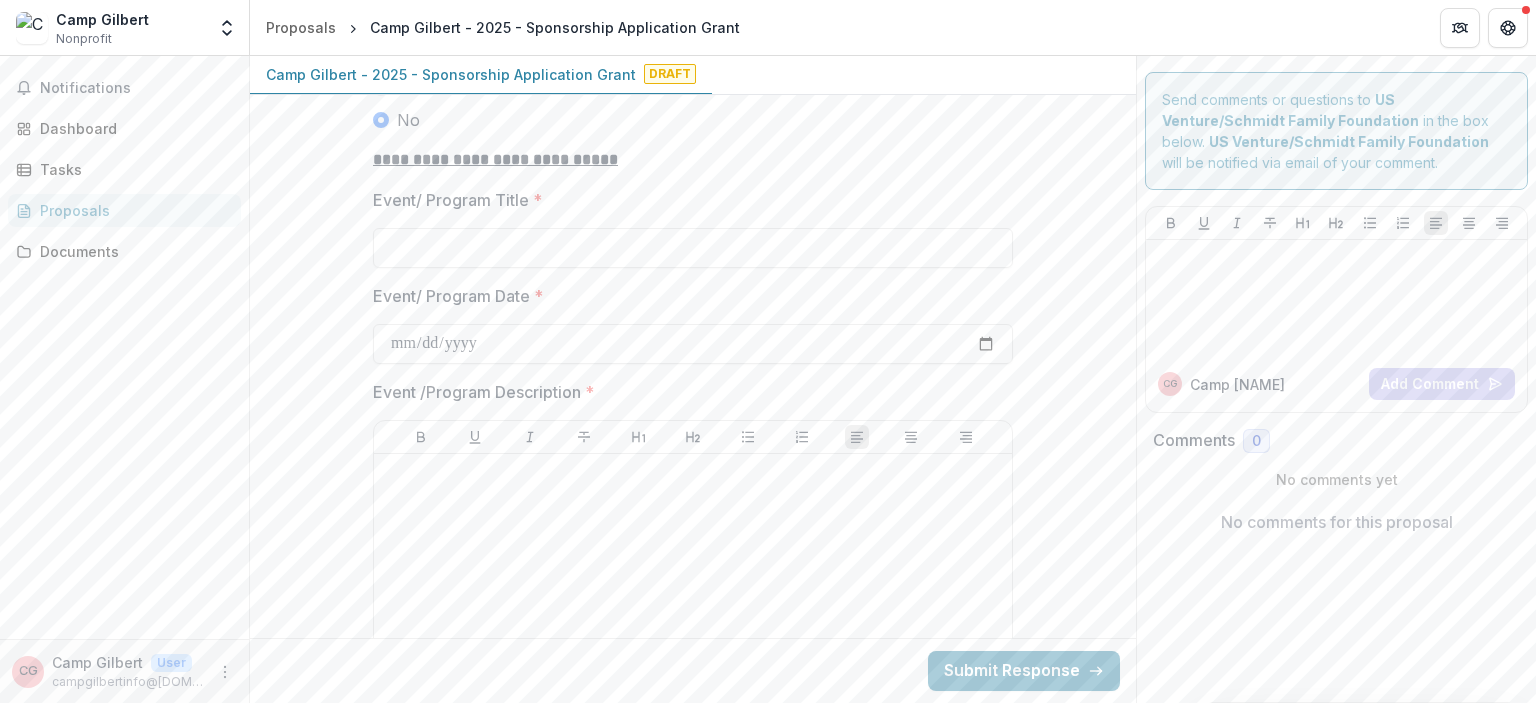 scroll, scrollTop: 2441, scrollLeft: 0, axis: vertical 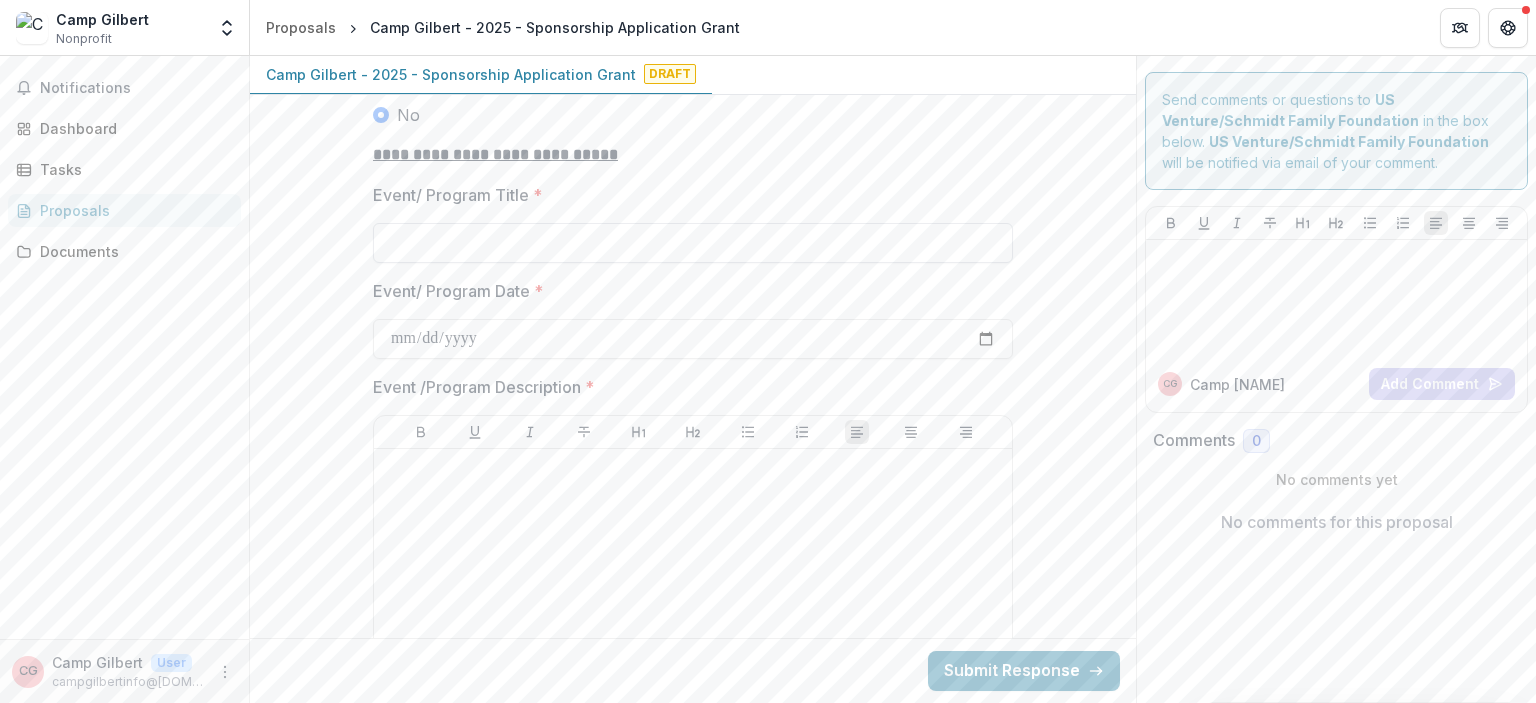 click on "Event/ Program Title *" at bounding box center (693, 243) 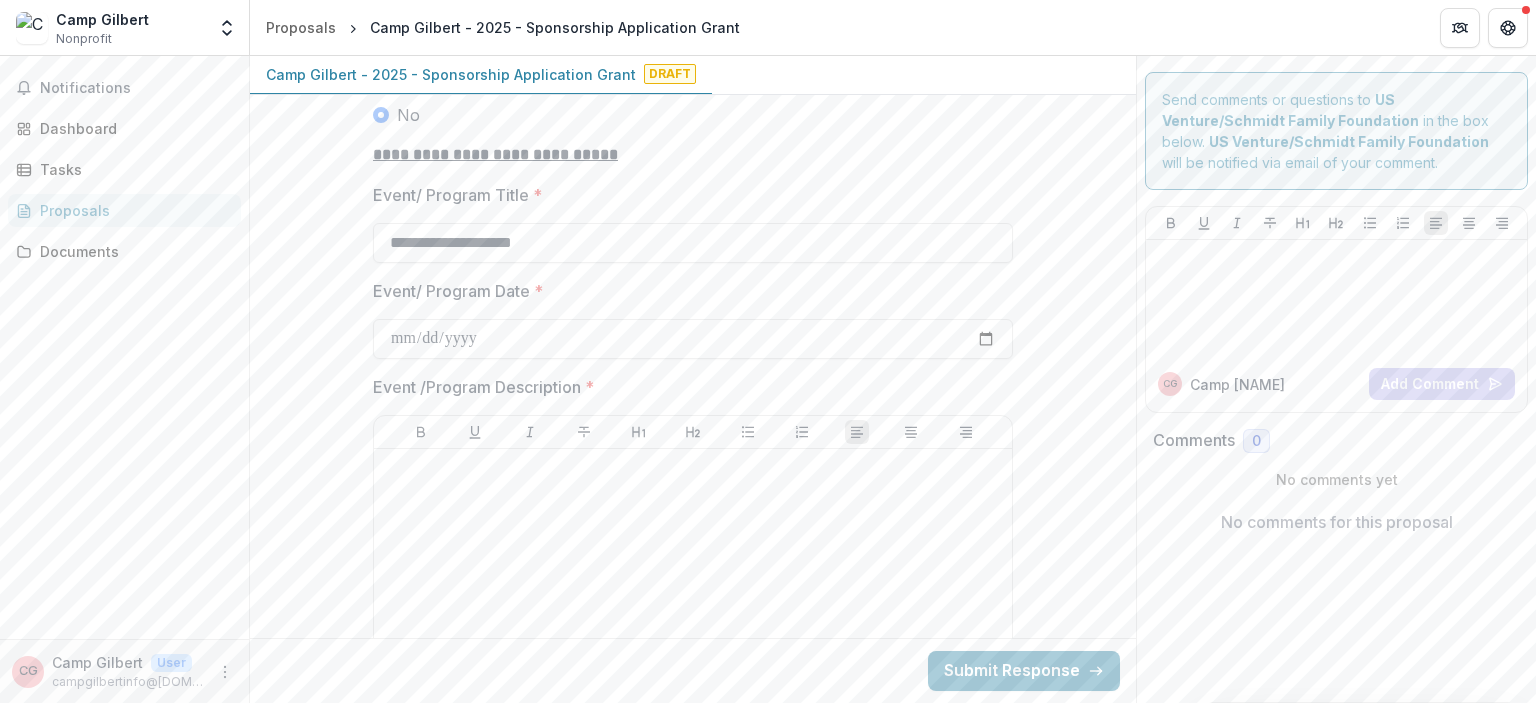 drag, startPoint x: 562, startPoint y: 246, endPoint x: 243, endPoint y: 193, distance: 323.37286 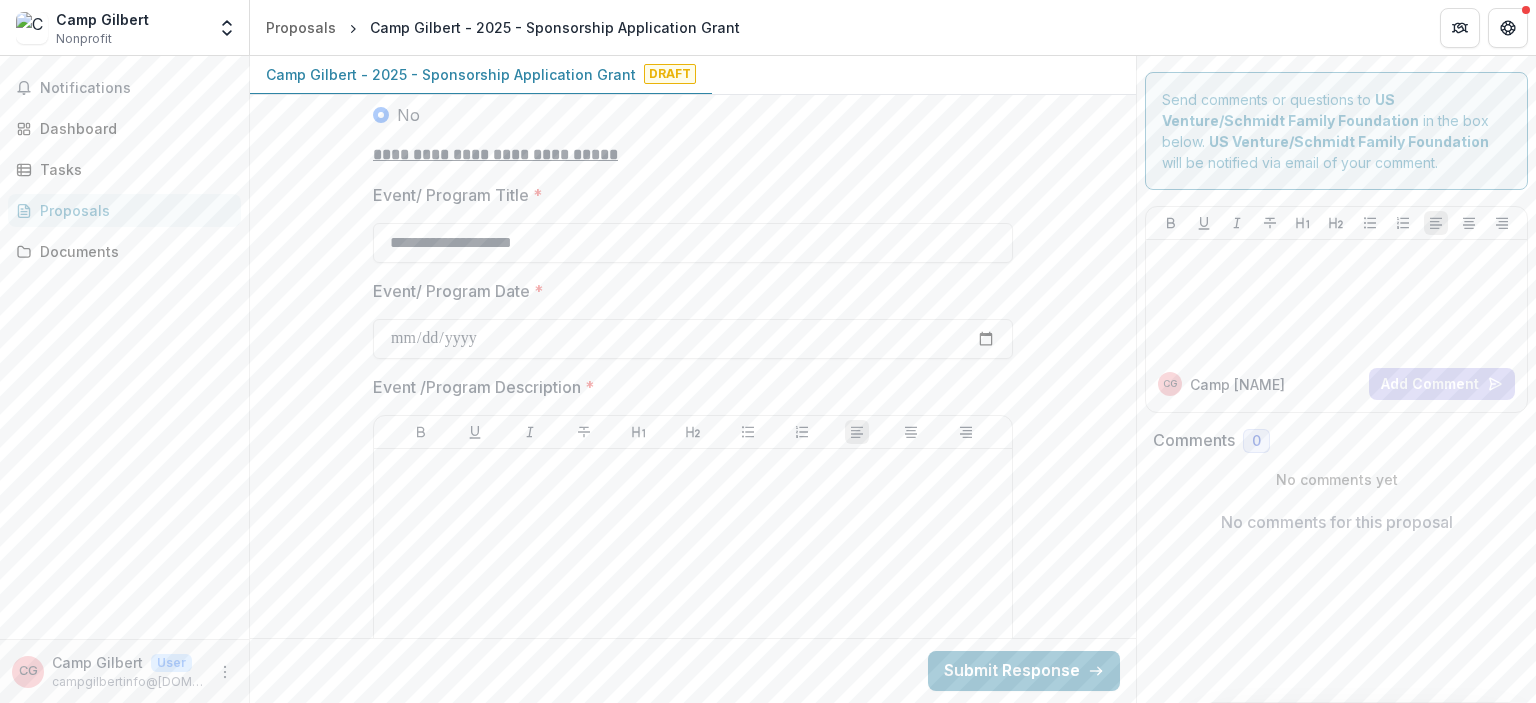 click on "**********" at bounding box center [768, 379] 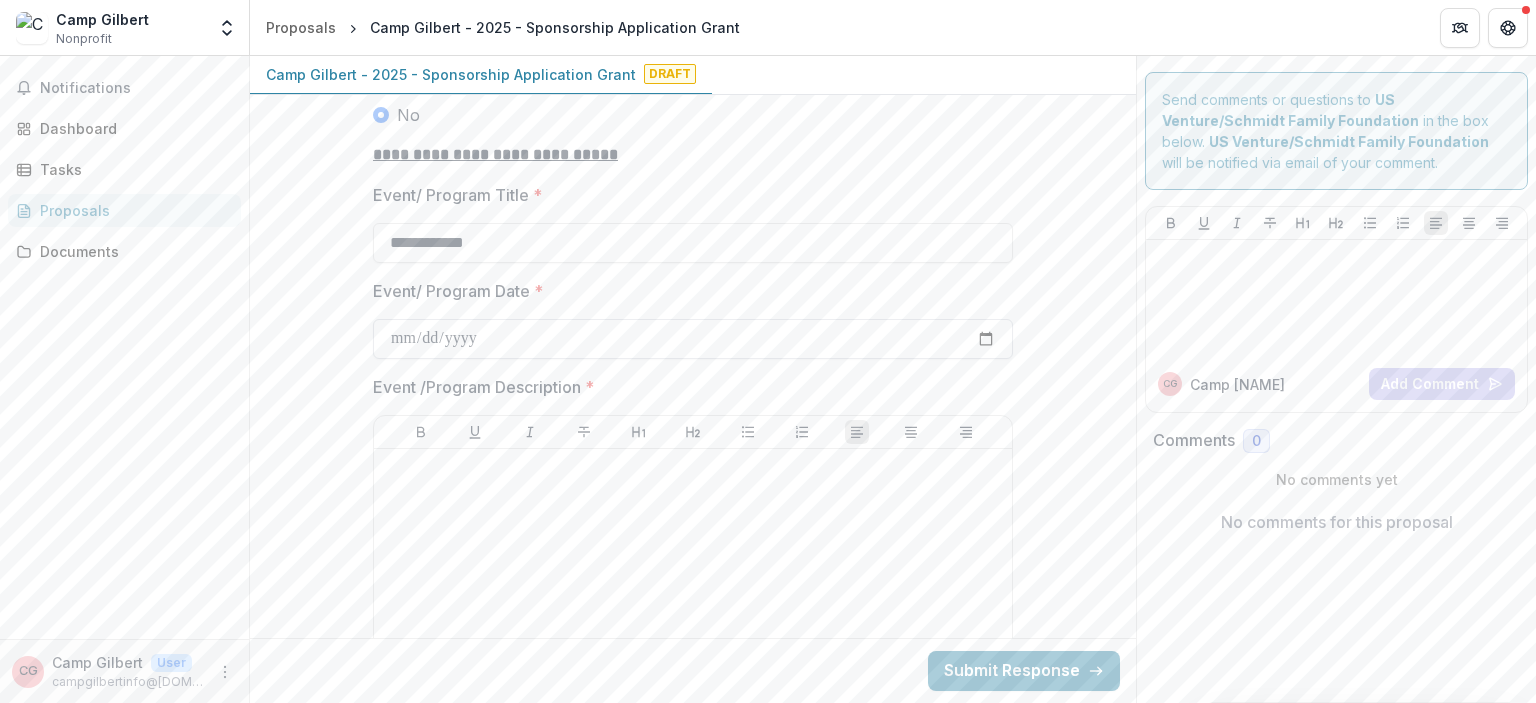 type on "**********" 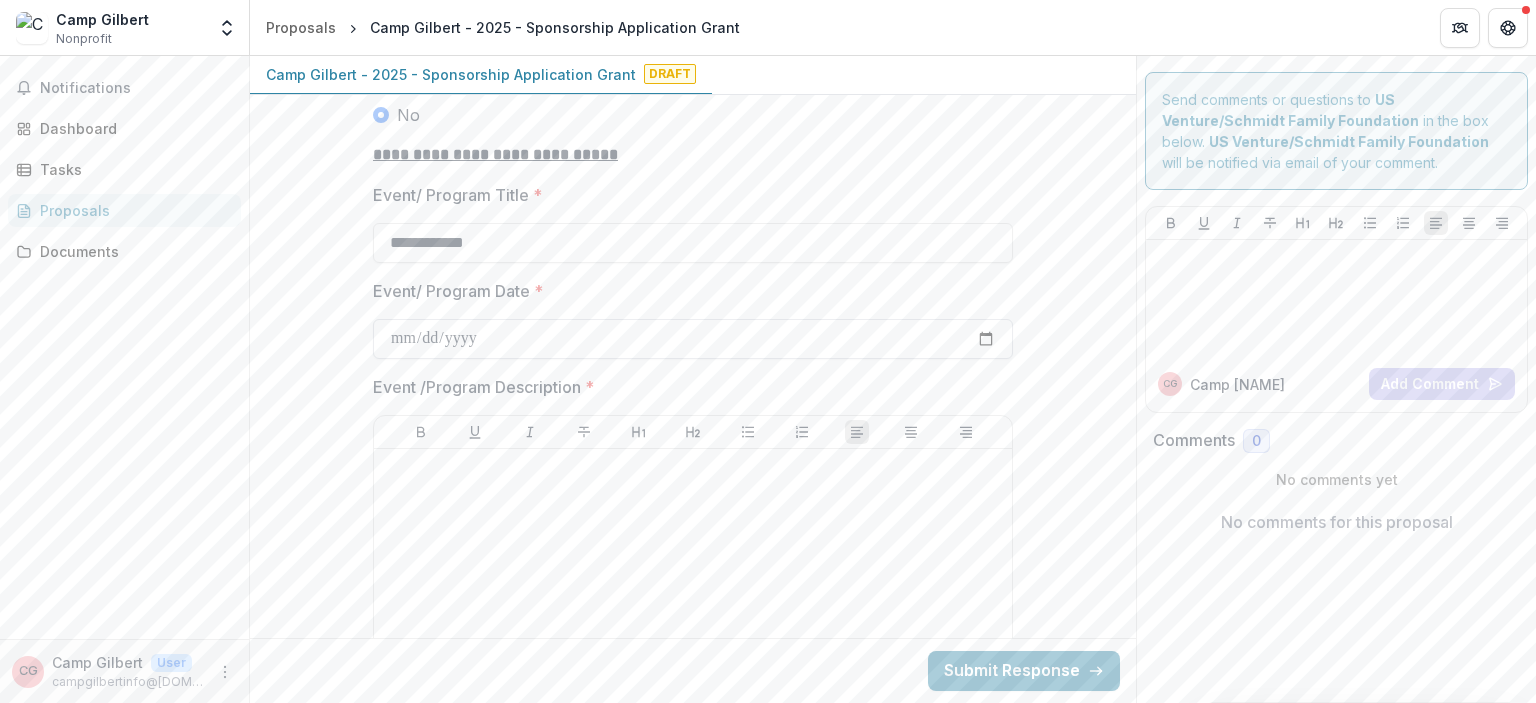 type on "**********" 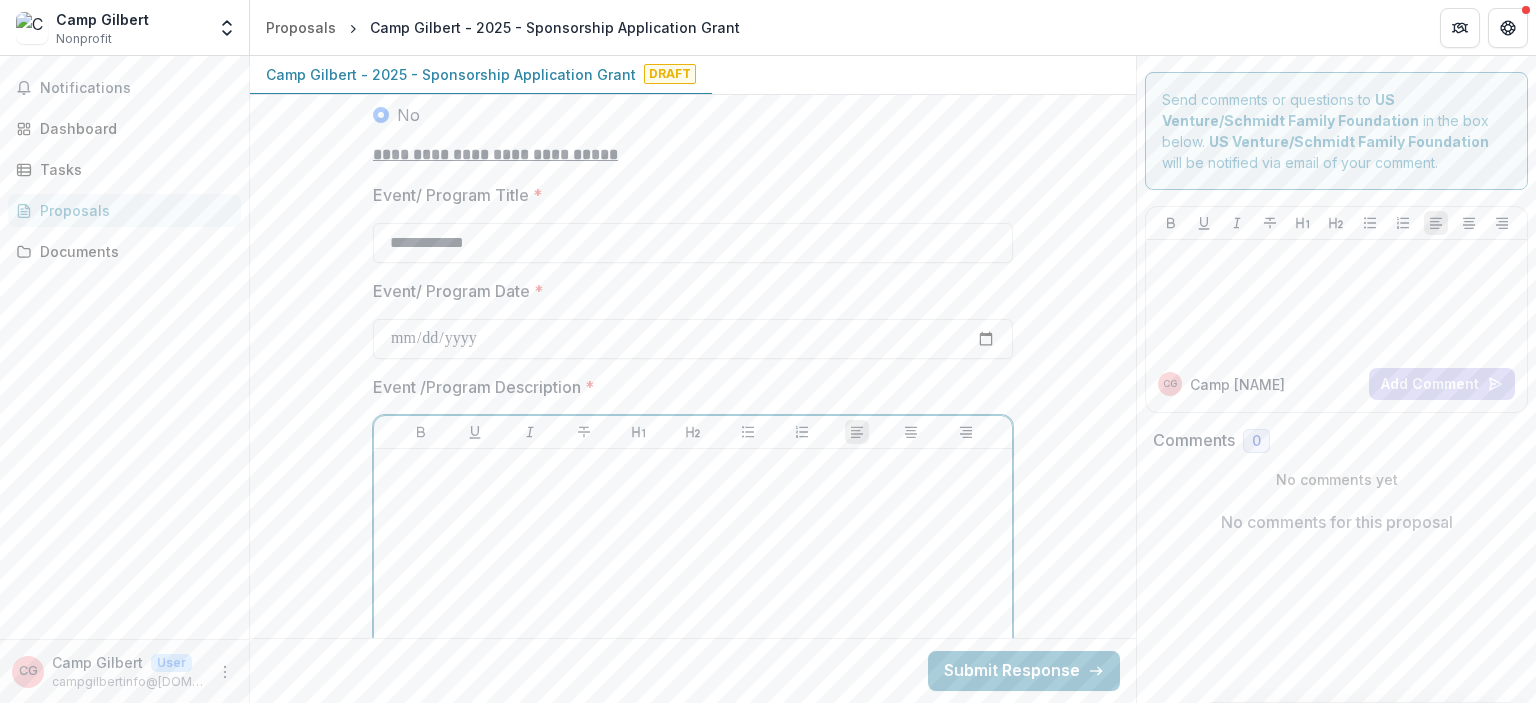 click at bounding box center (693, 607) 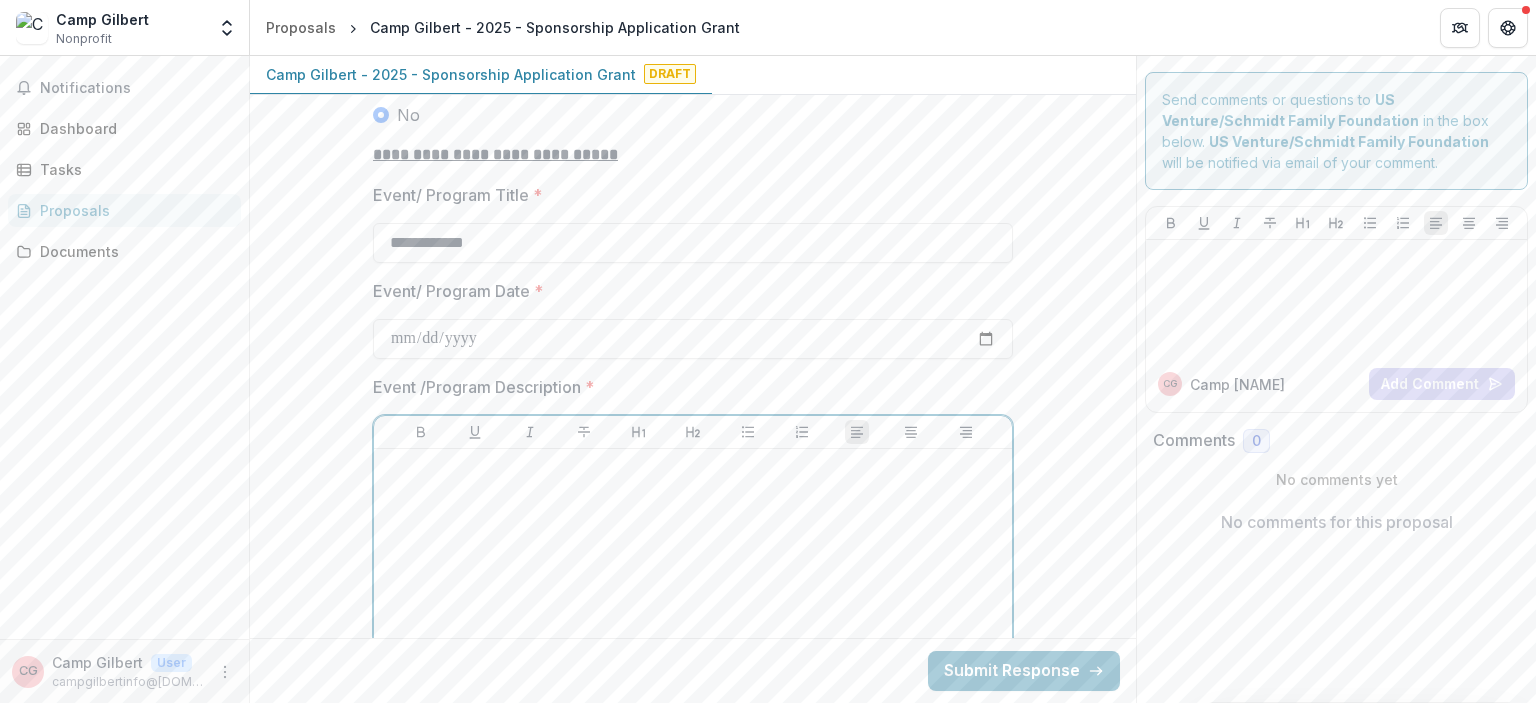 type 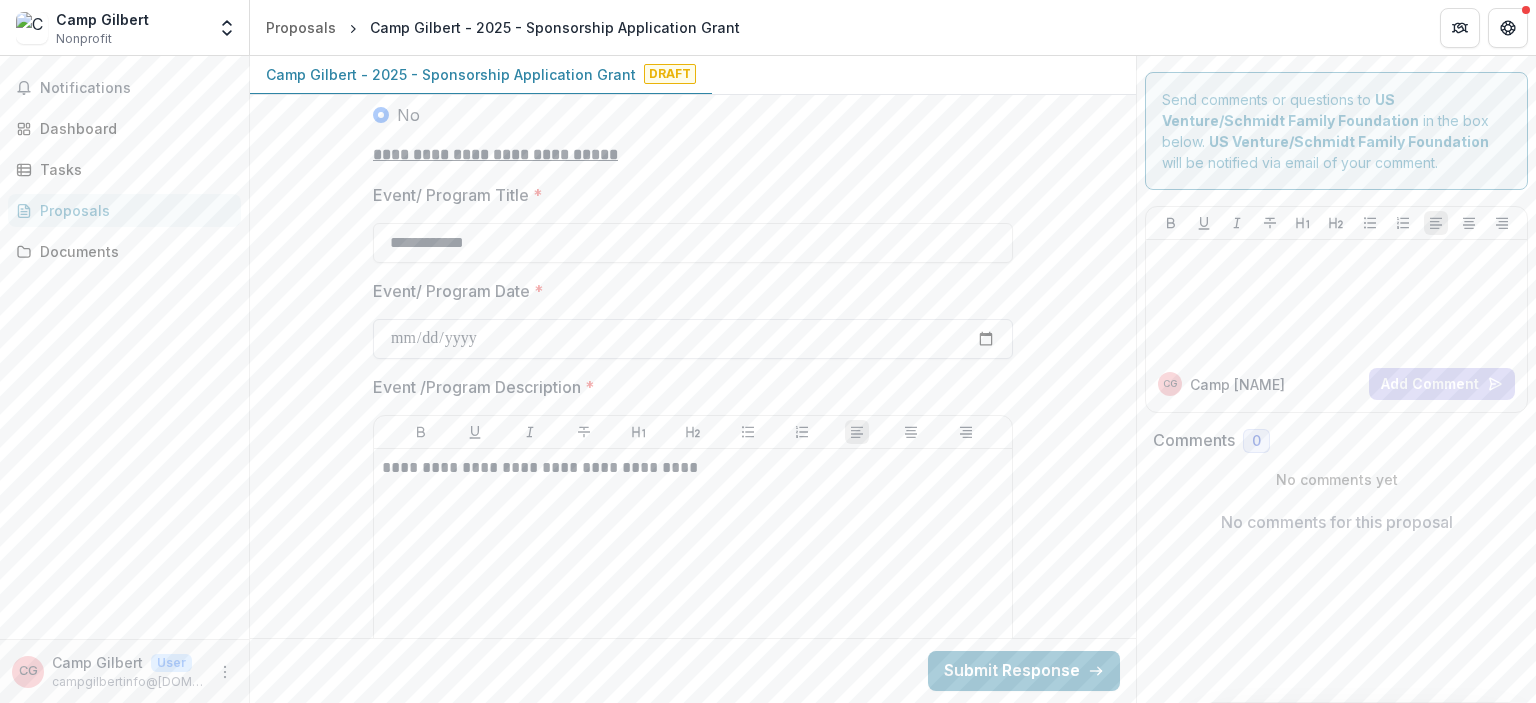 click on "**********" at bounding box center (693, 339) 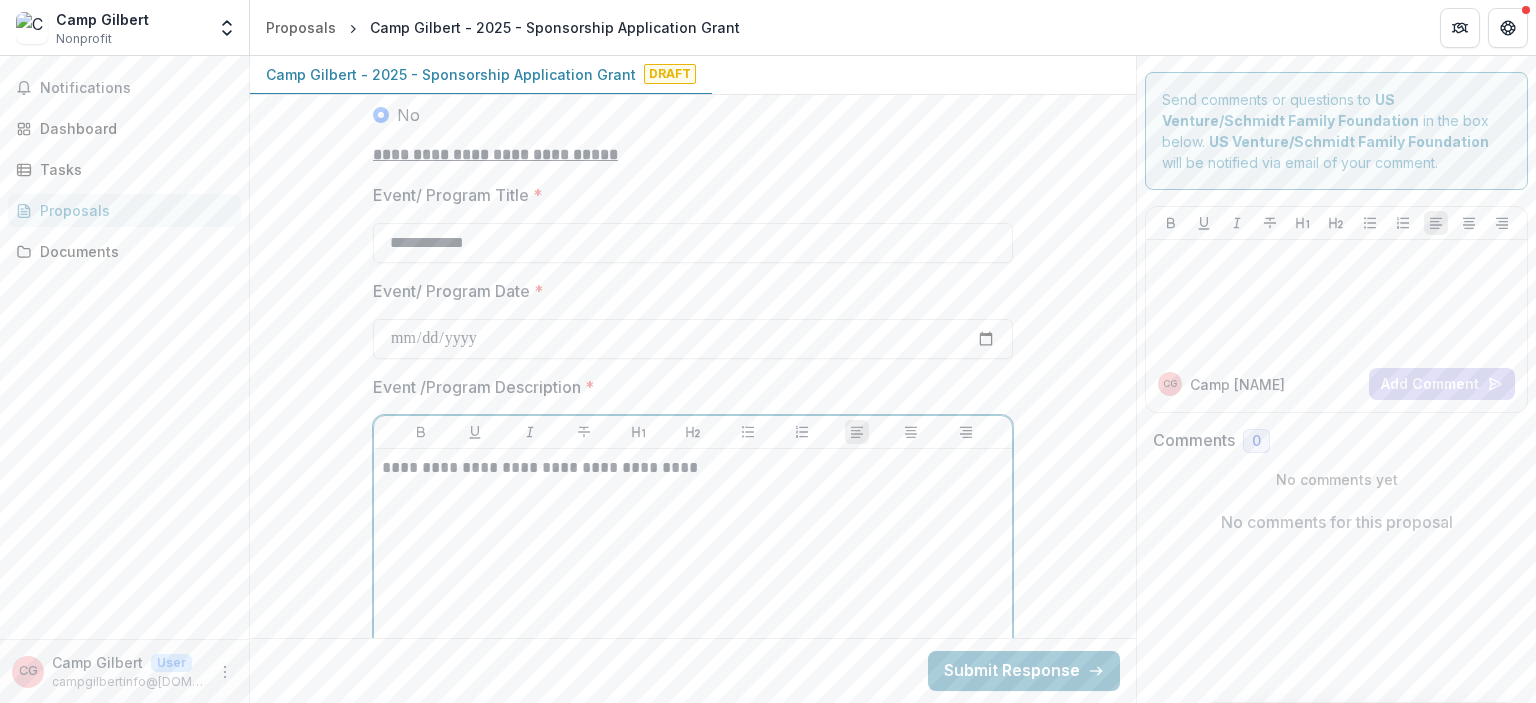 click on "**********" at bounding box center [693, 607] 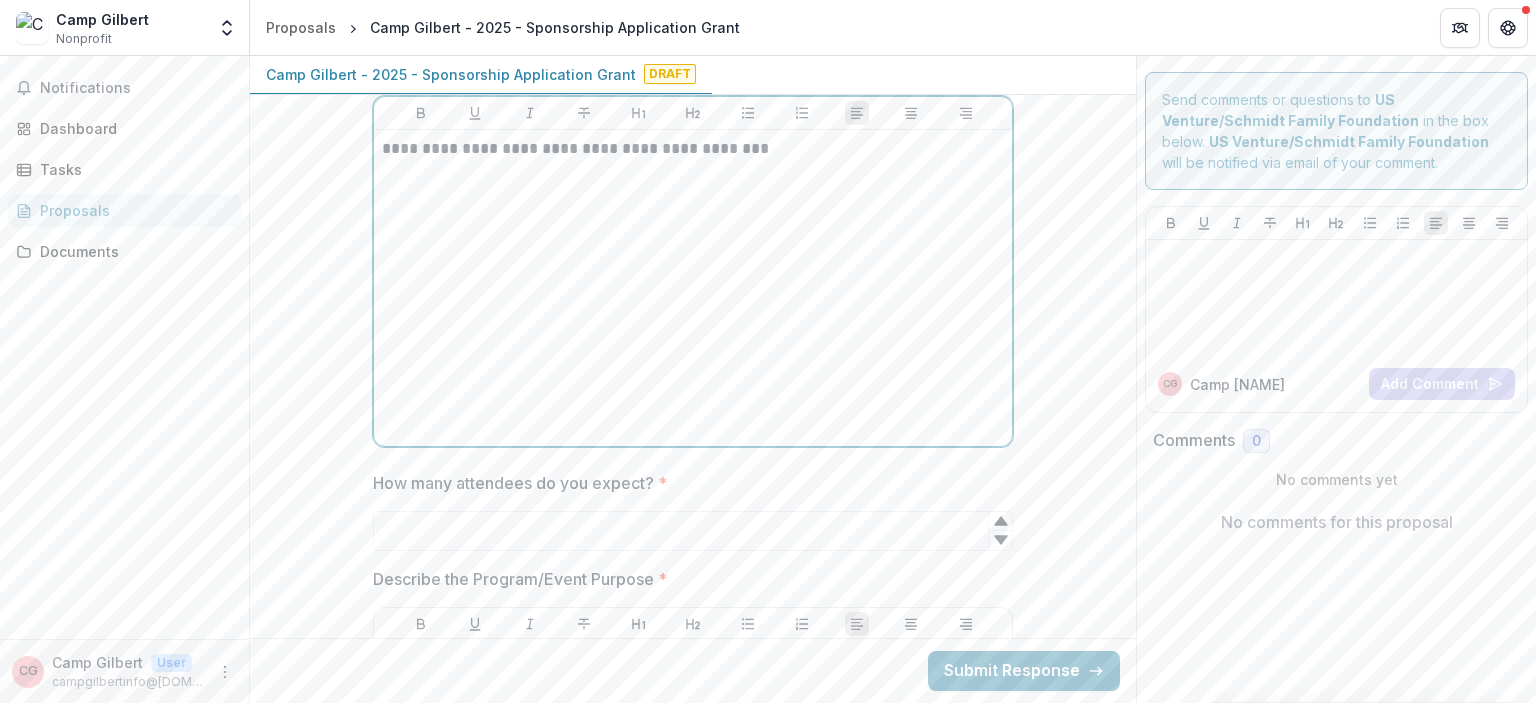 scroll, scrollTop: 2762, scrollLeft: 0, axis: vertical 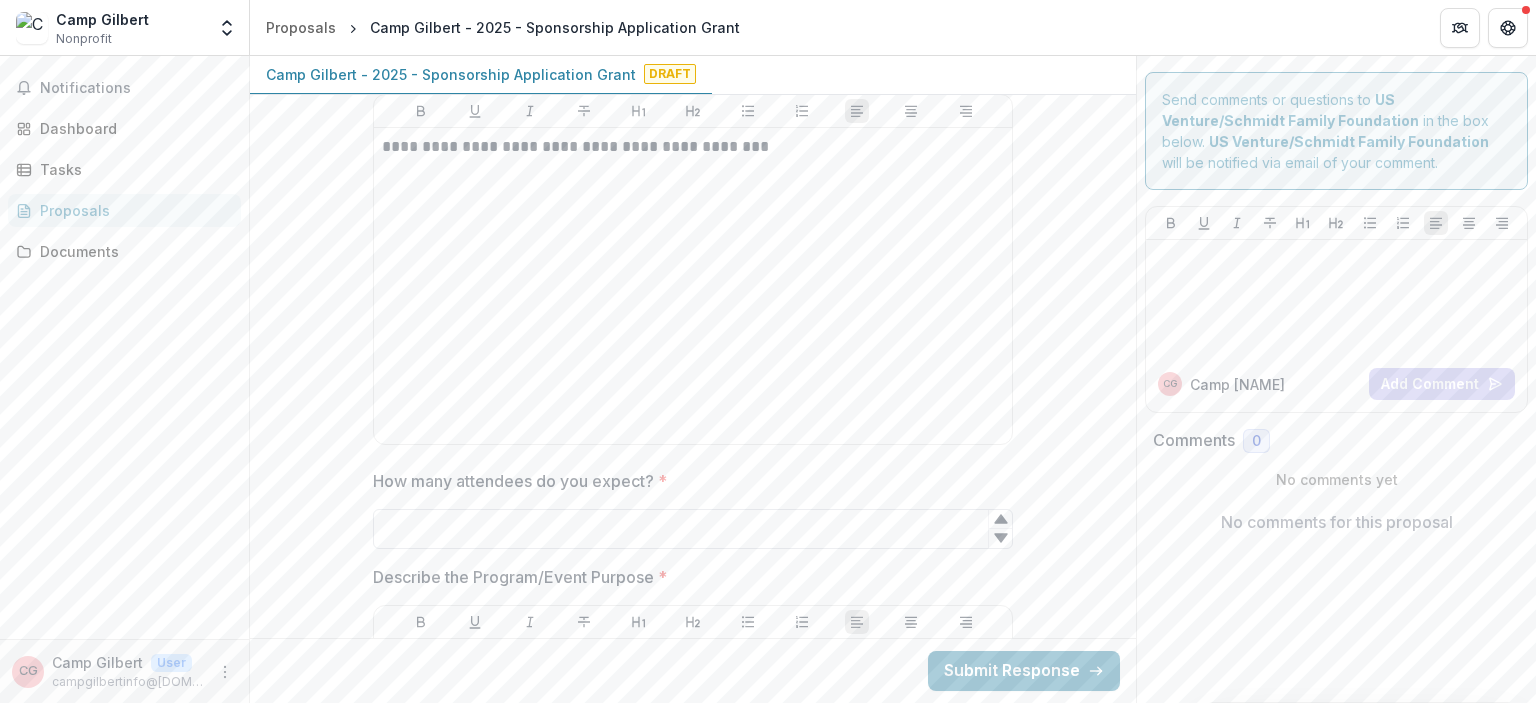 click on "How many attendees do you expect? *" at bounding box center (693, 529) 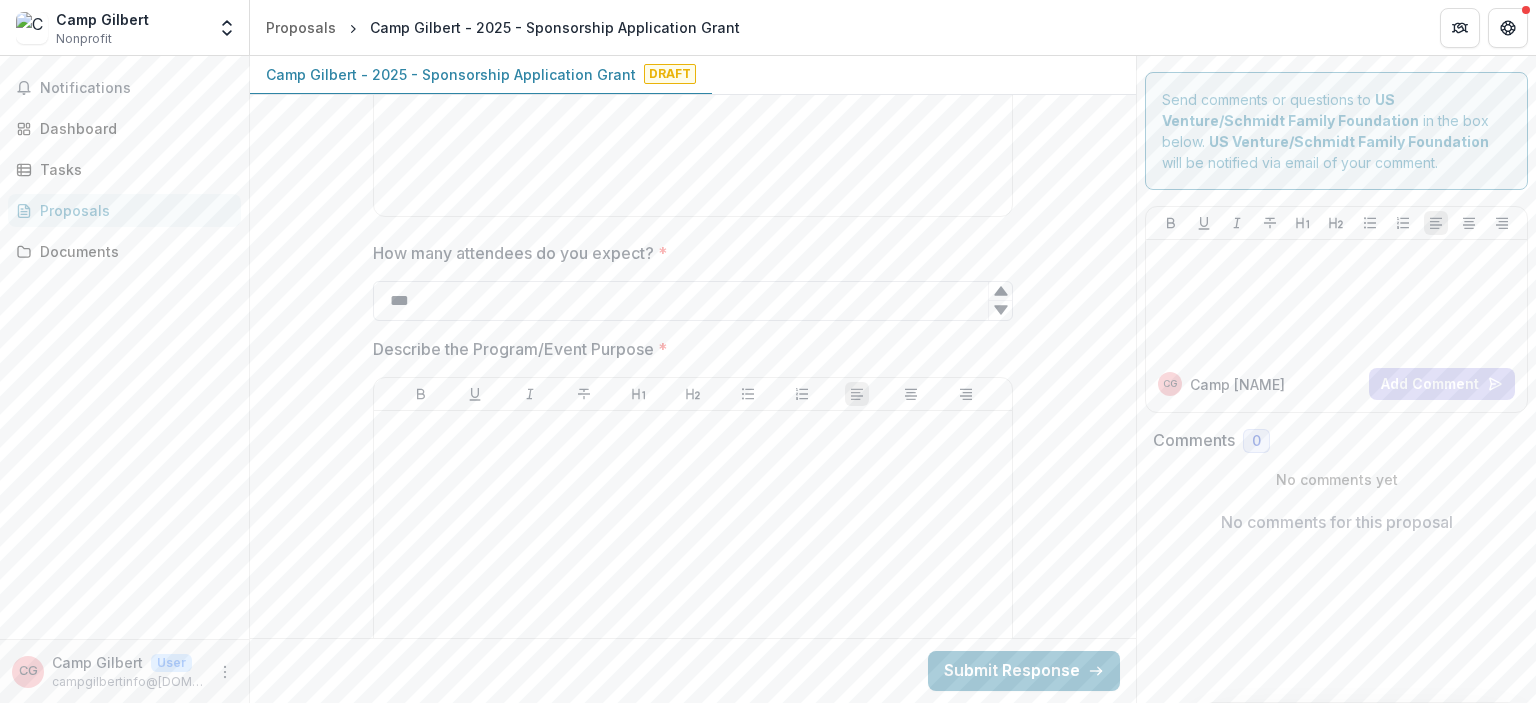 scroll, scrollTop: 2992, scrollLeft: 0, axis: vertical 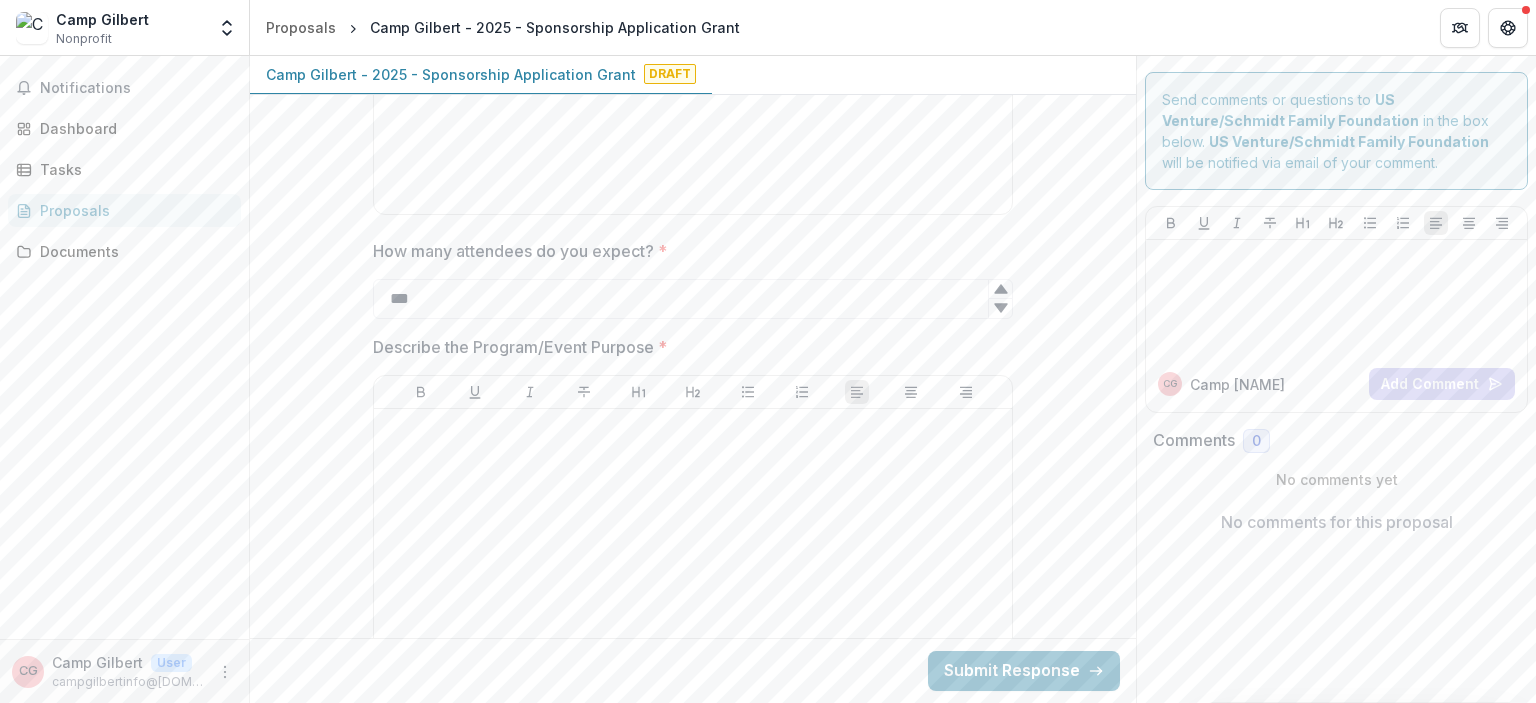 type on "***" 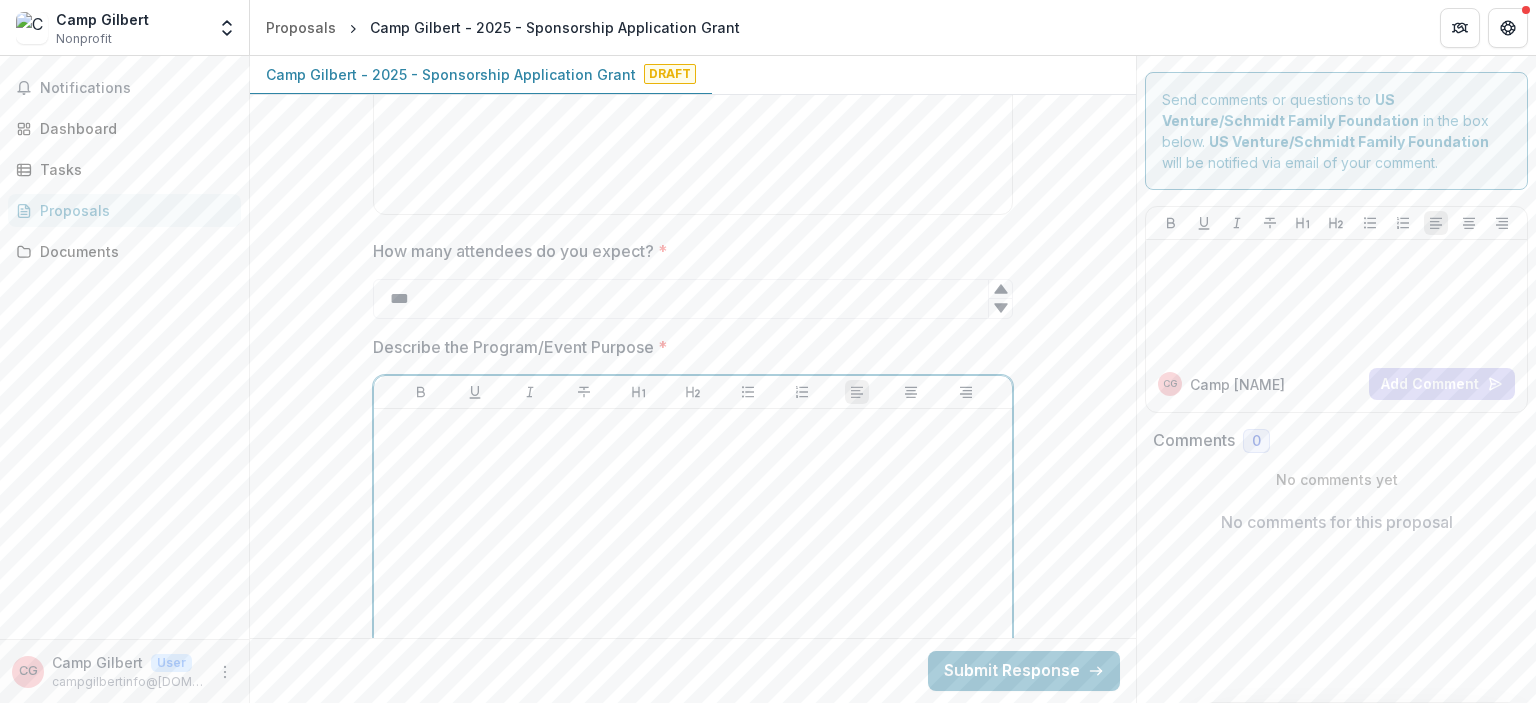 click at bounding box center [693, 567] 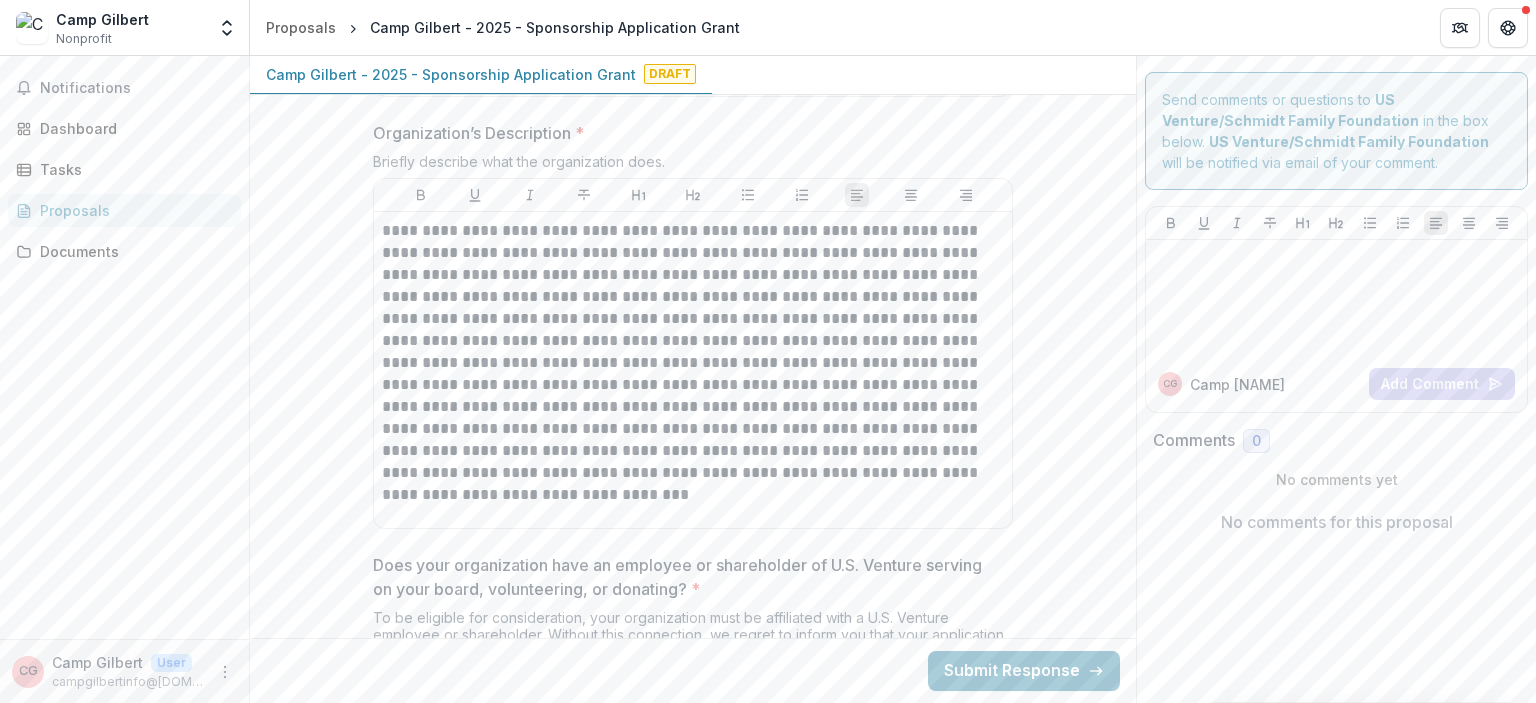 scroll, scrollTop: 1844, scrollLeft: 0, axis: vertical 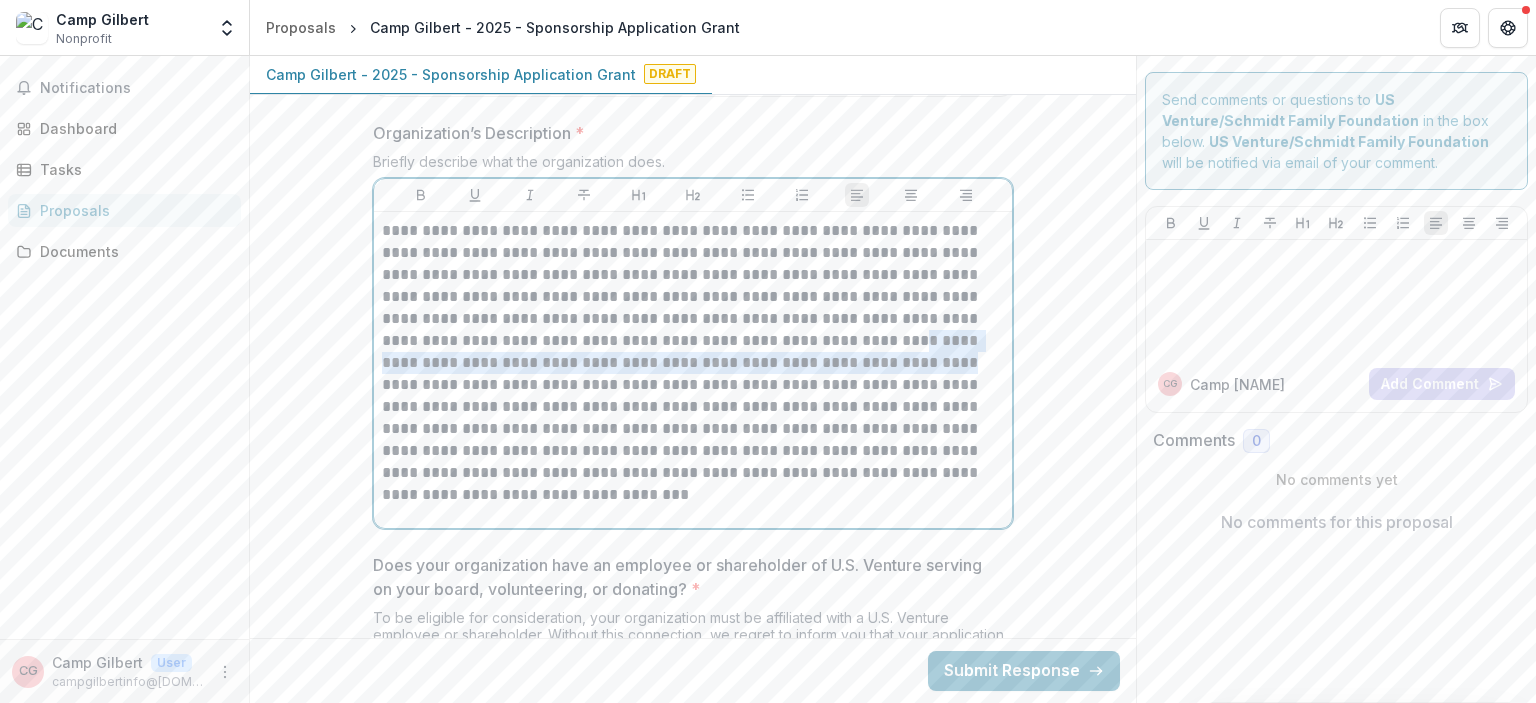 drag, startPoint x: 962, startPoint y: 468, endPoint x: 681, endPoint y: 329, distance: 313.4996 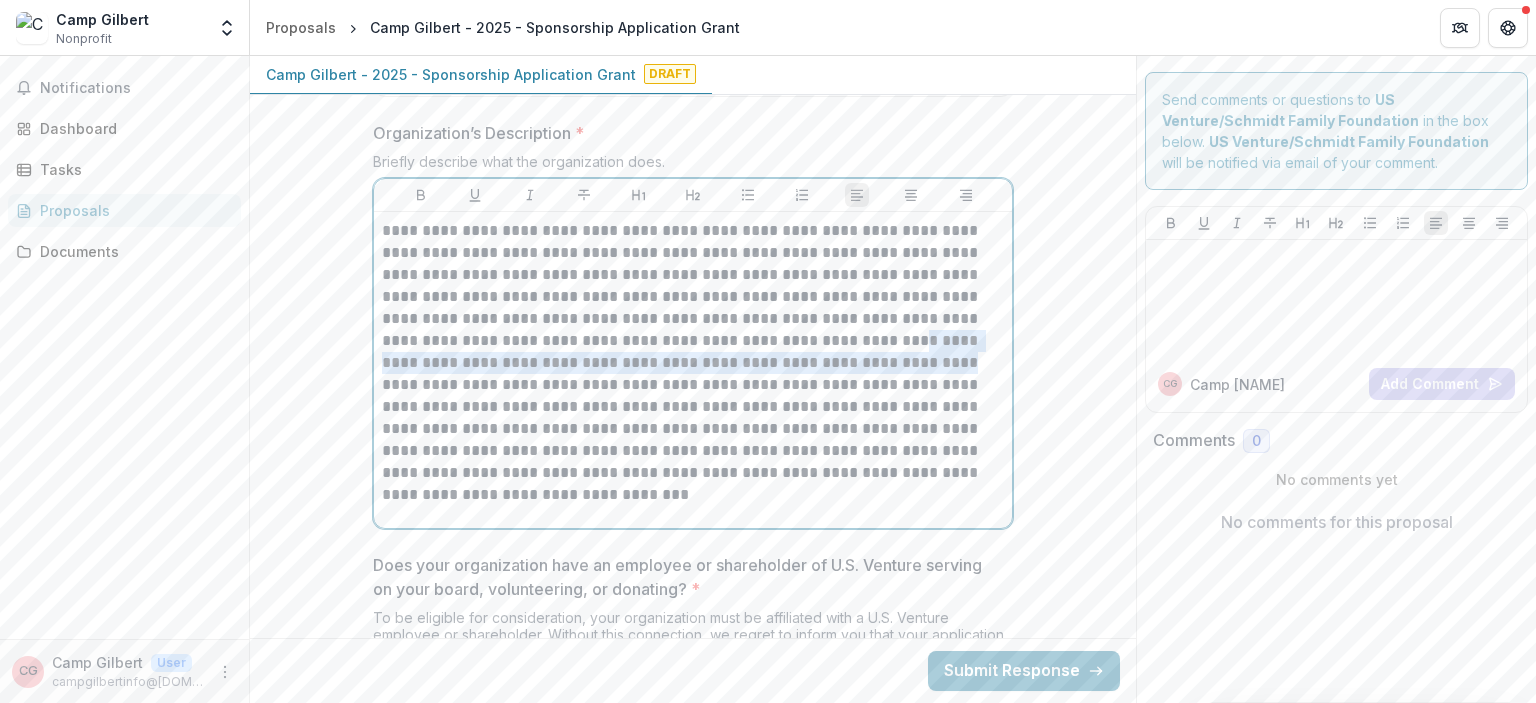 click on "**********" at bounding box center [693, 352] 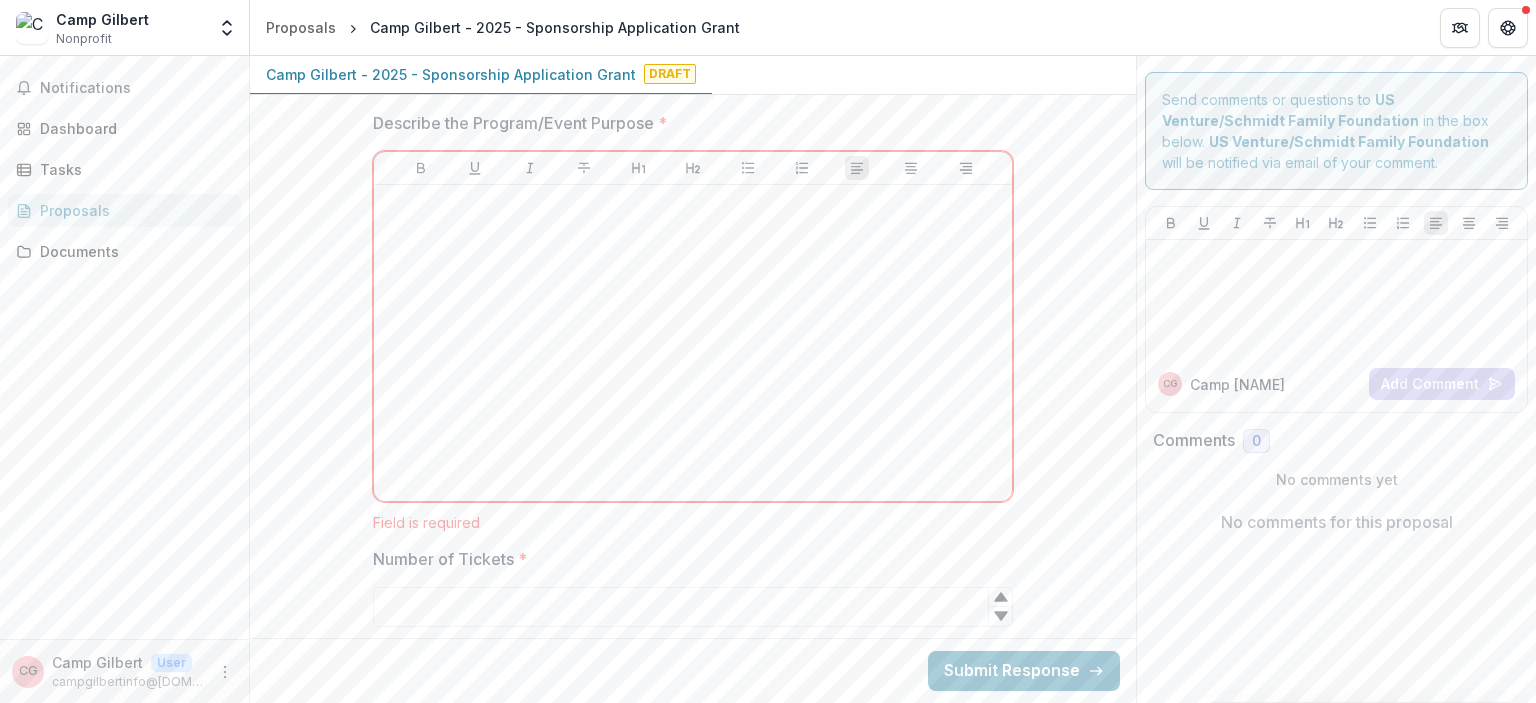 scroll, scrollTop: 3213, scrollLeft: 0, axis: vertical 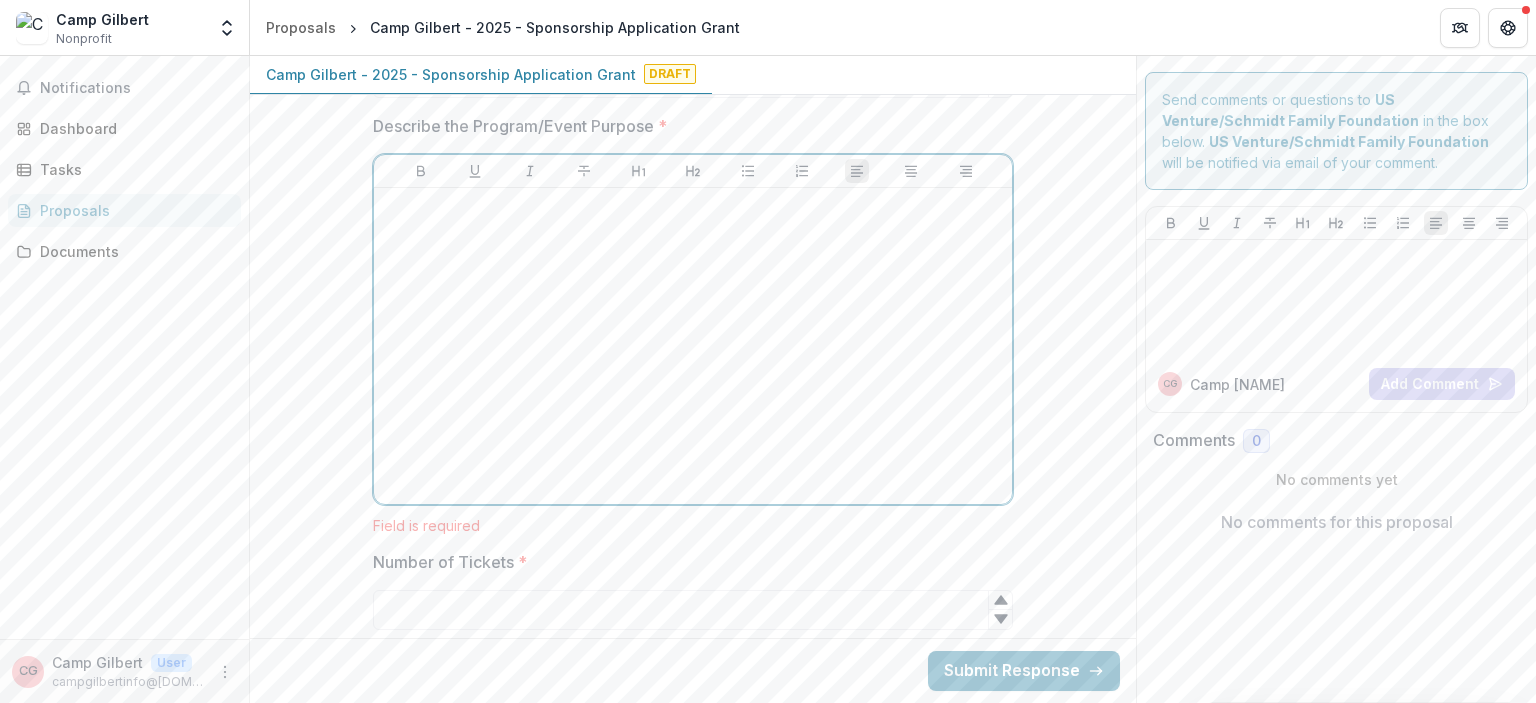 click at bounding box center (693, 346) 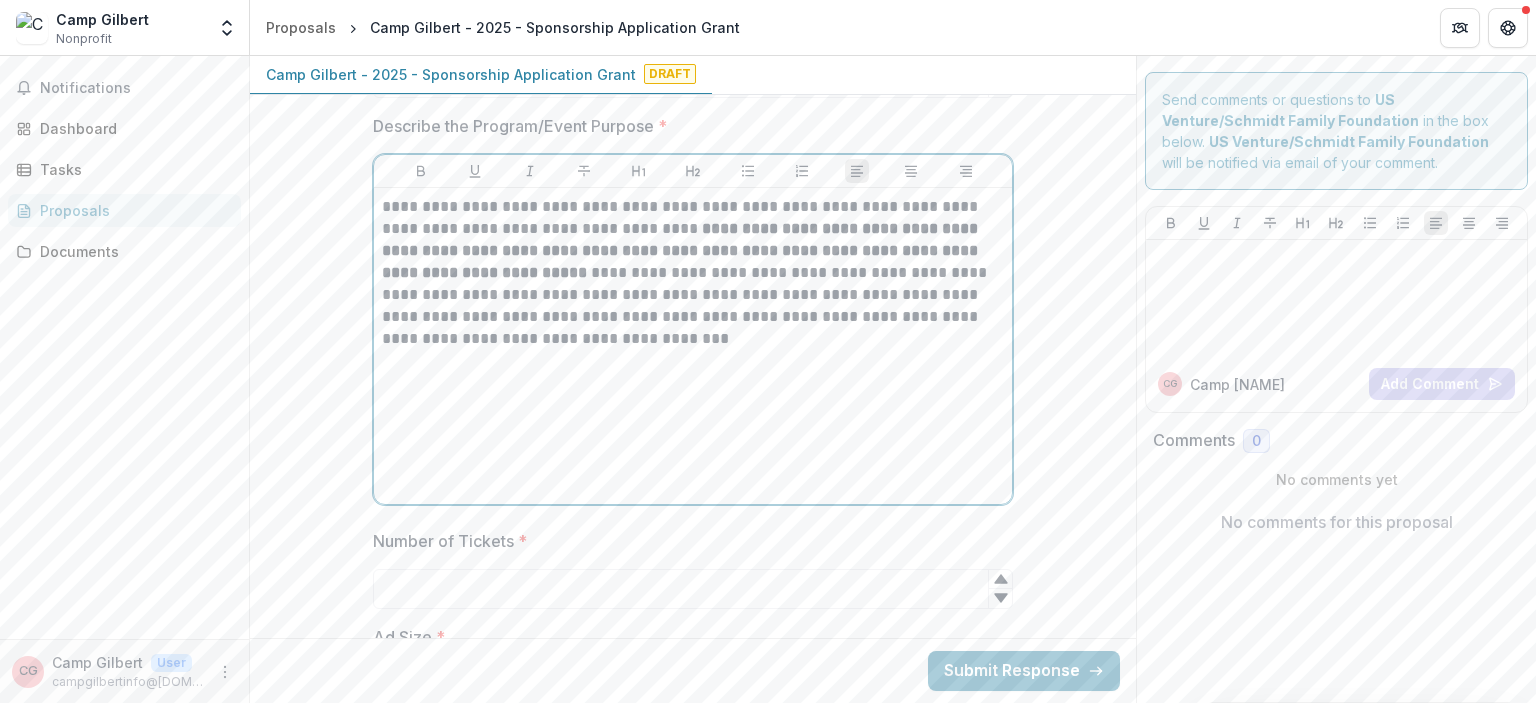 click on "**********" at bounding box center [693, 273] 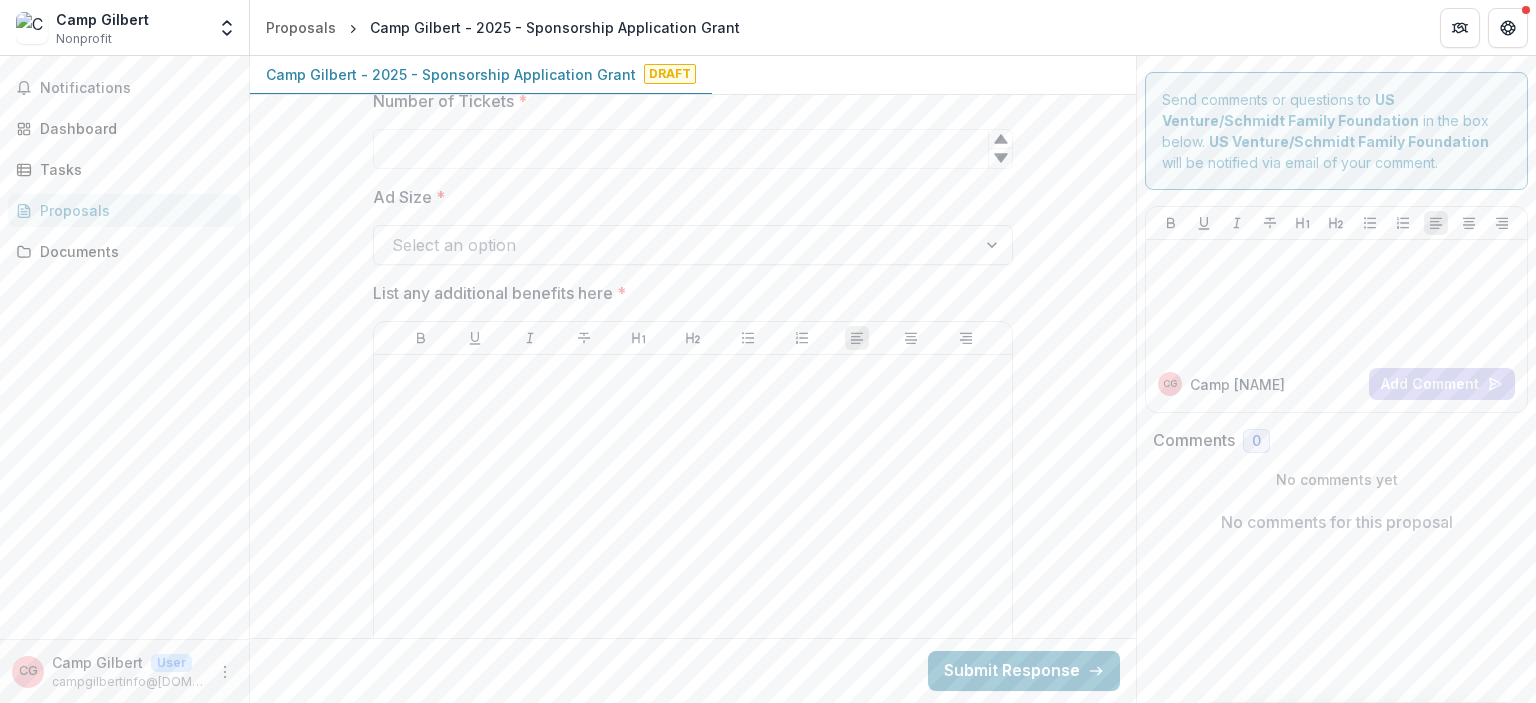 scroll, scrollTop: 3747, scrollLeft: 0, axis: vertical 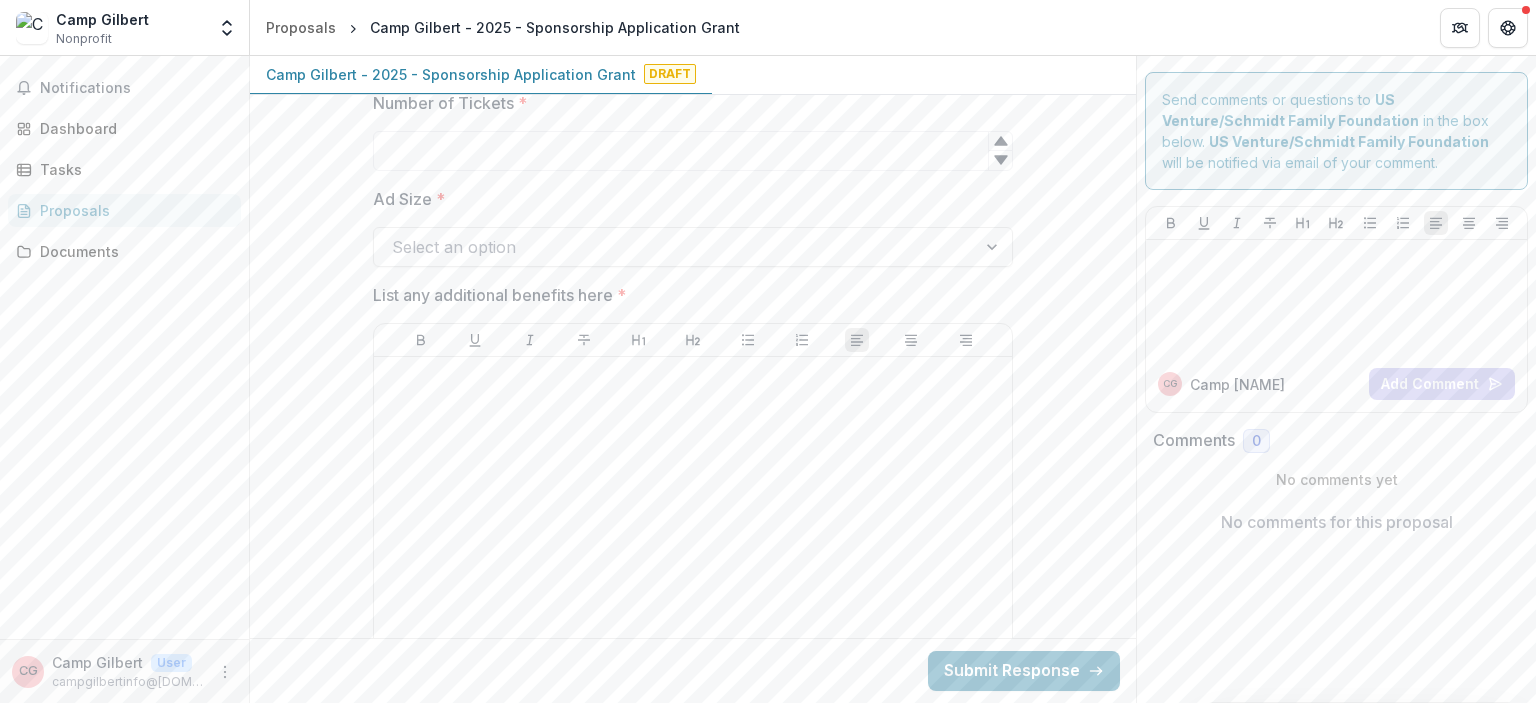 click at bounding box center (675, 247) 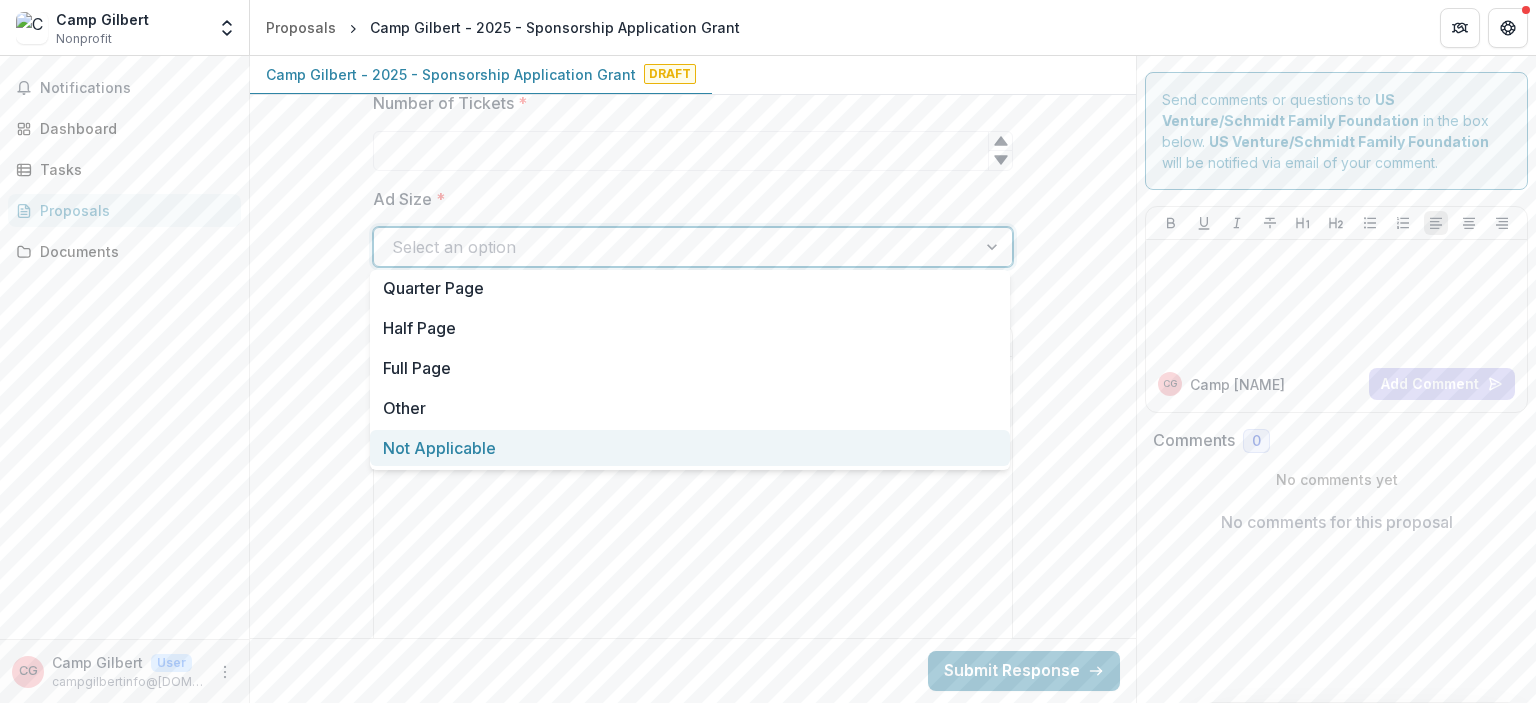 click on "Not Applicable" at bounding box center [690, 448] 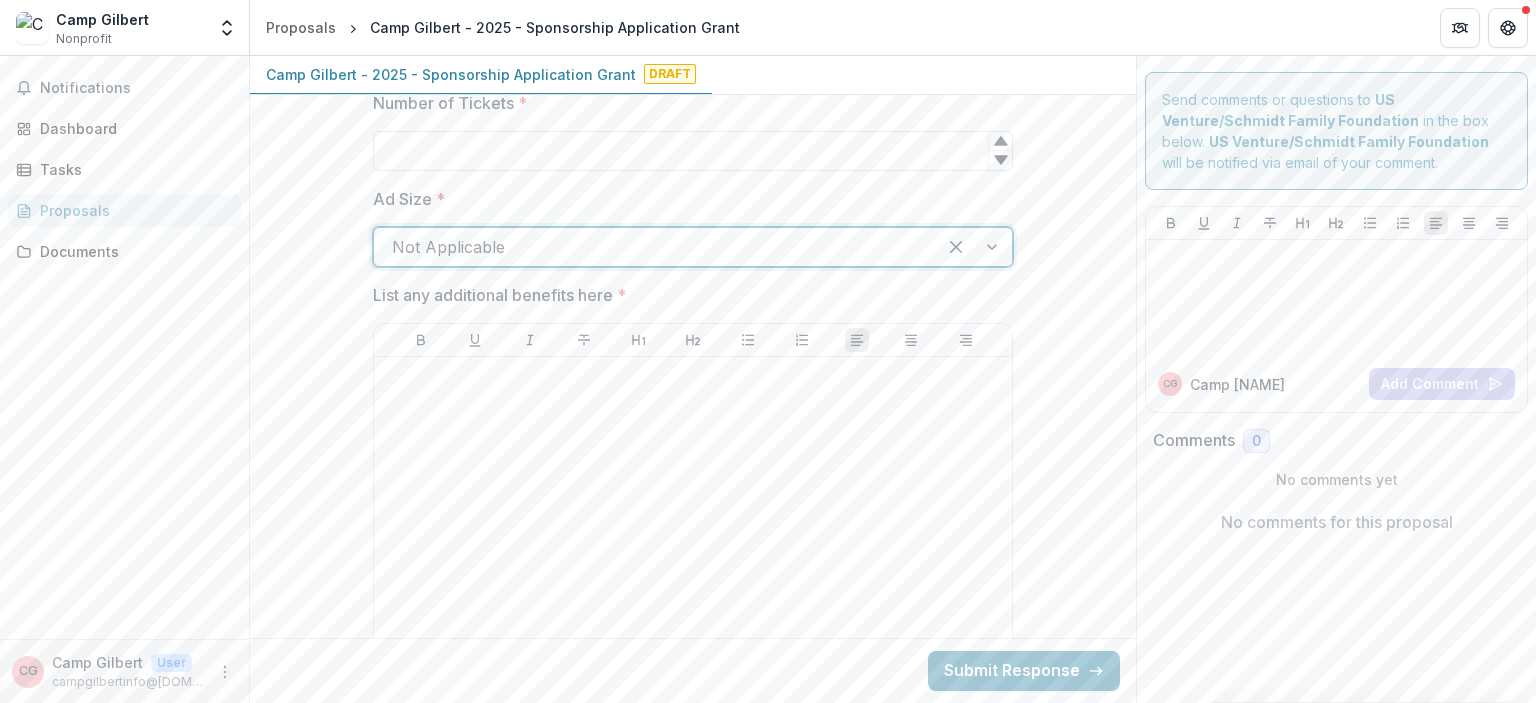 click on "Number of Tickets *" at bounding box center [693, 151] 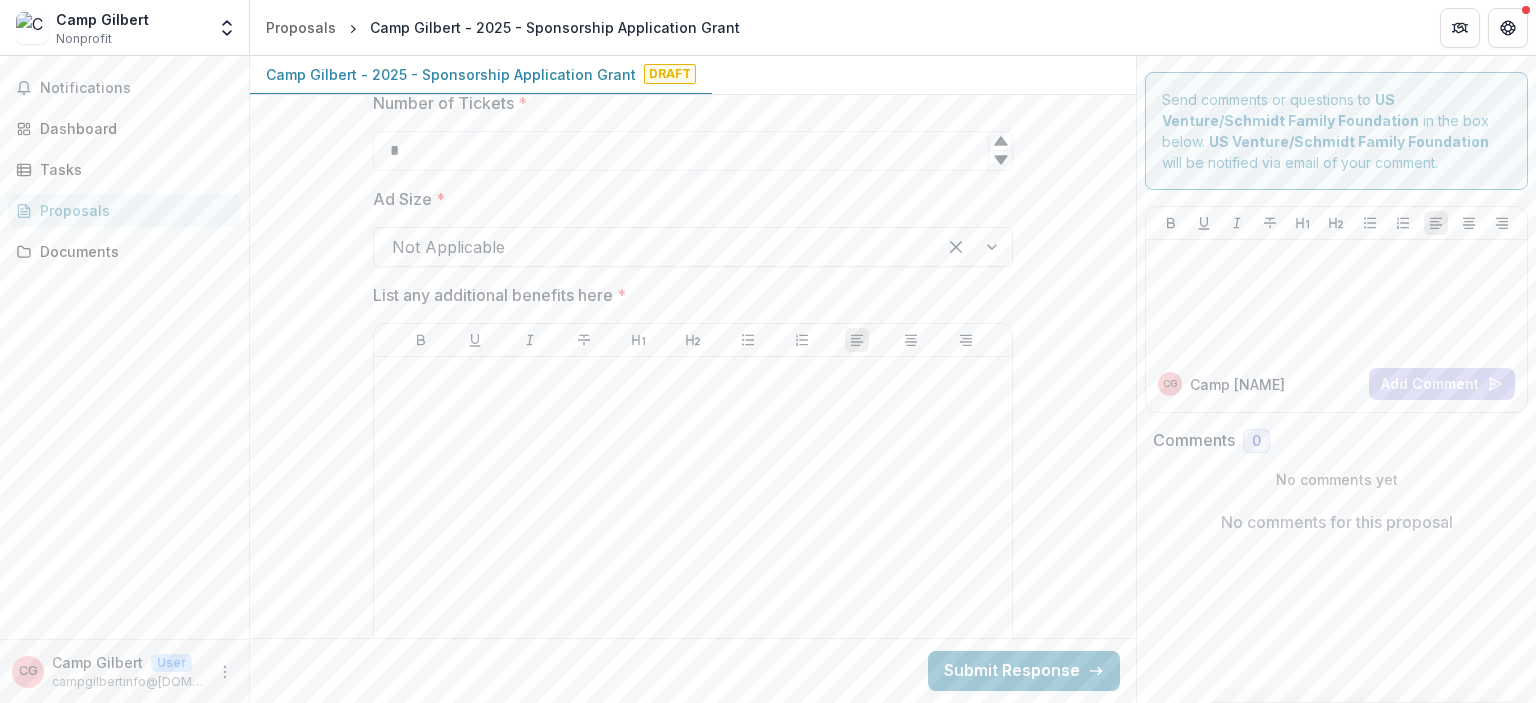 type on "*" 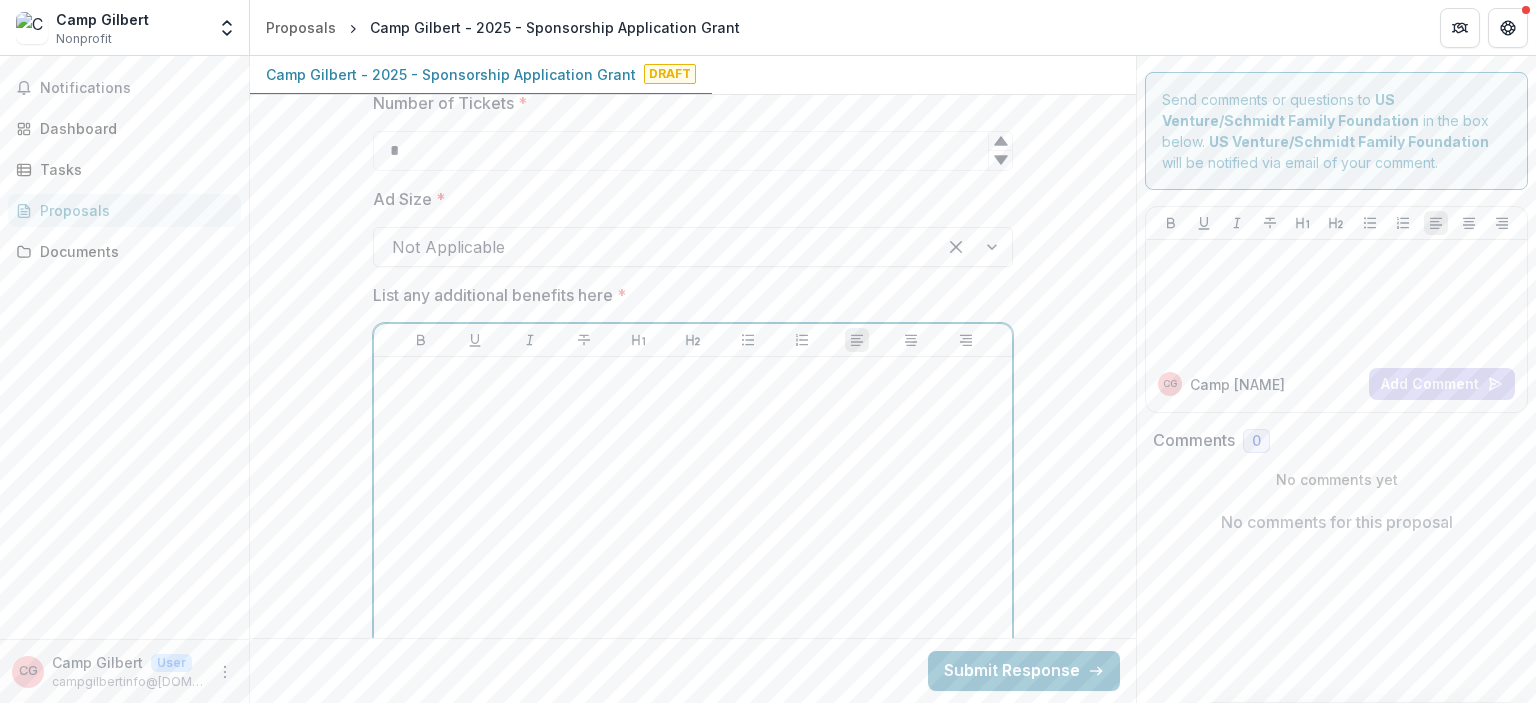 click at bounding box center [693, 515] 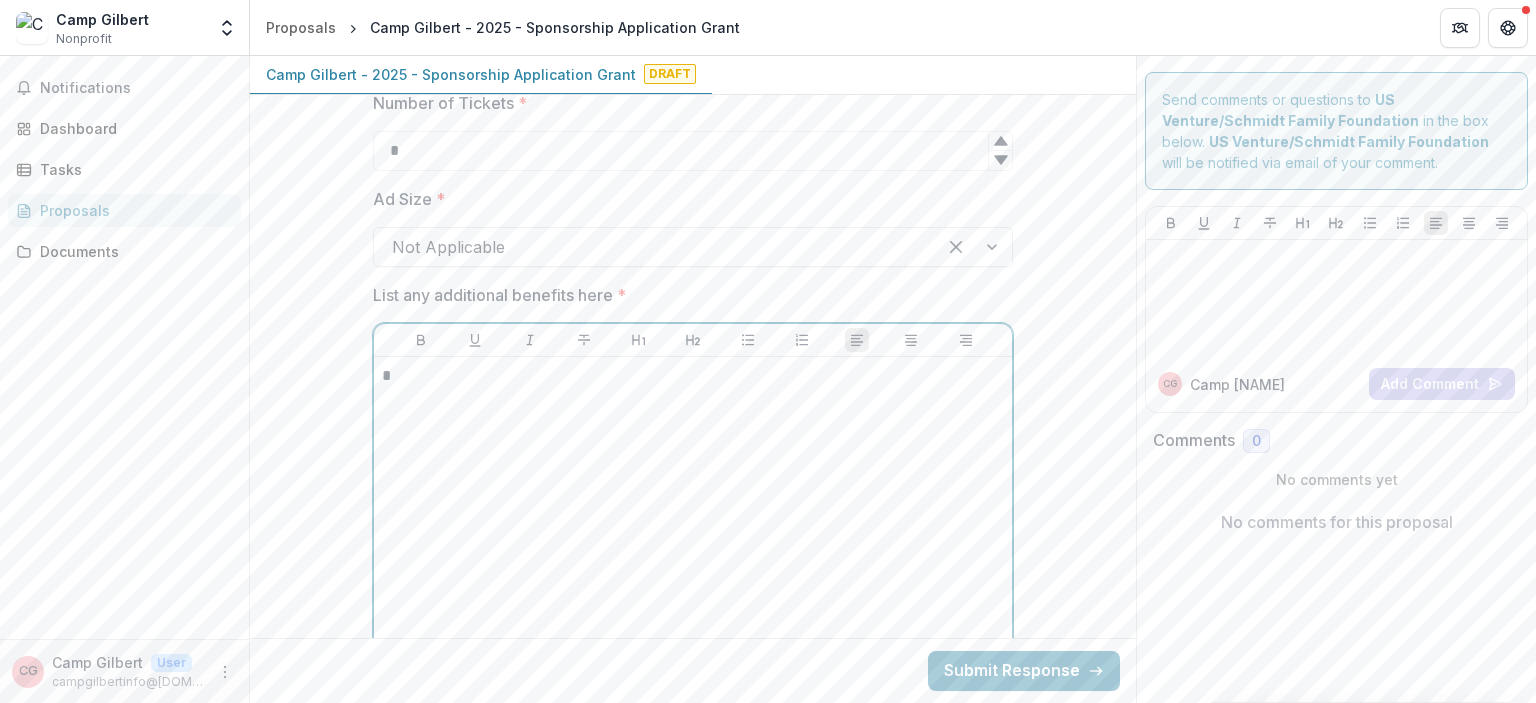 type 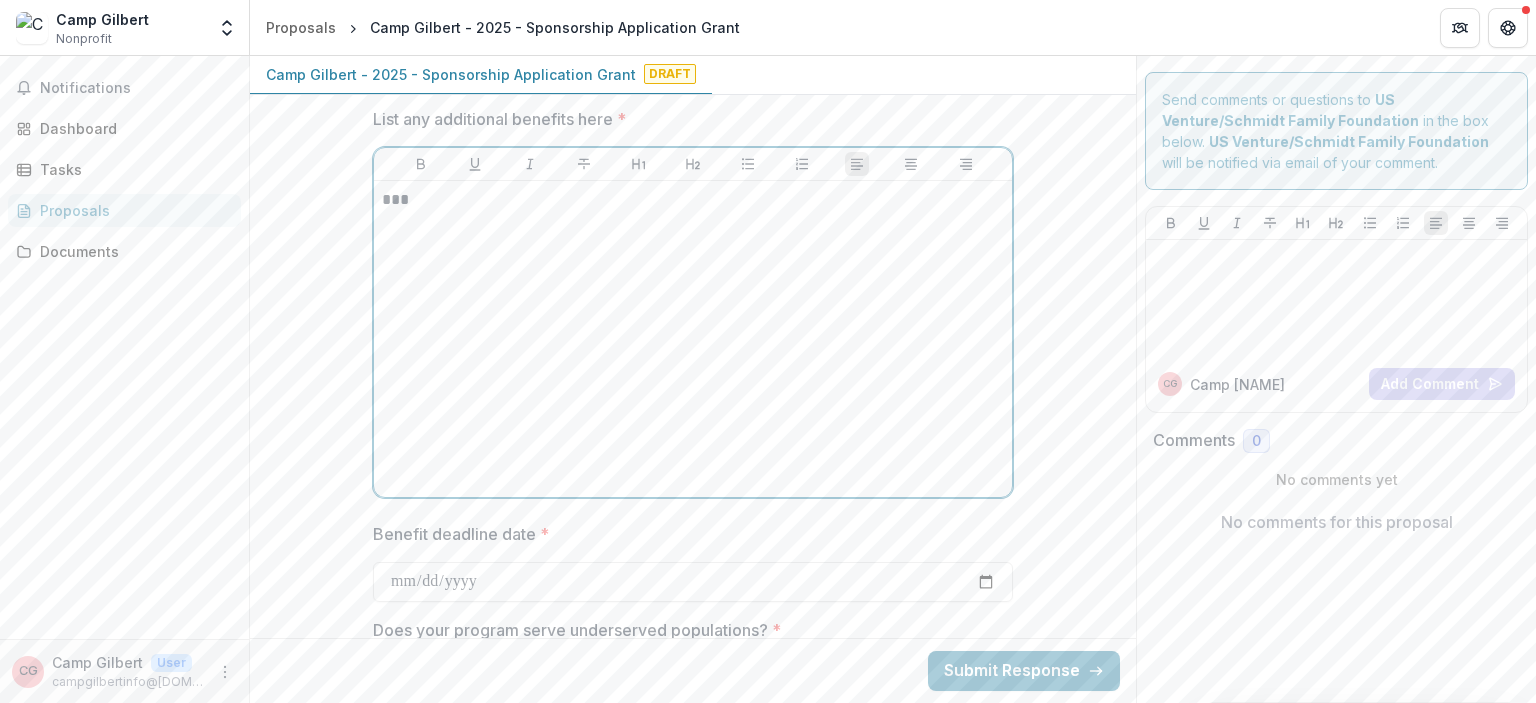 scroll, scrollTop: 3928, scrollLeft: 0, axis: vertical 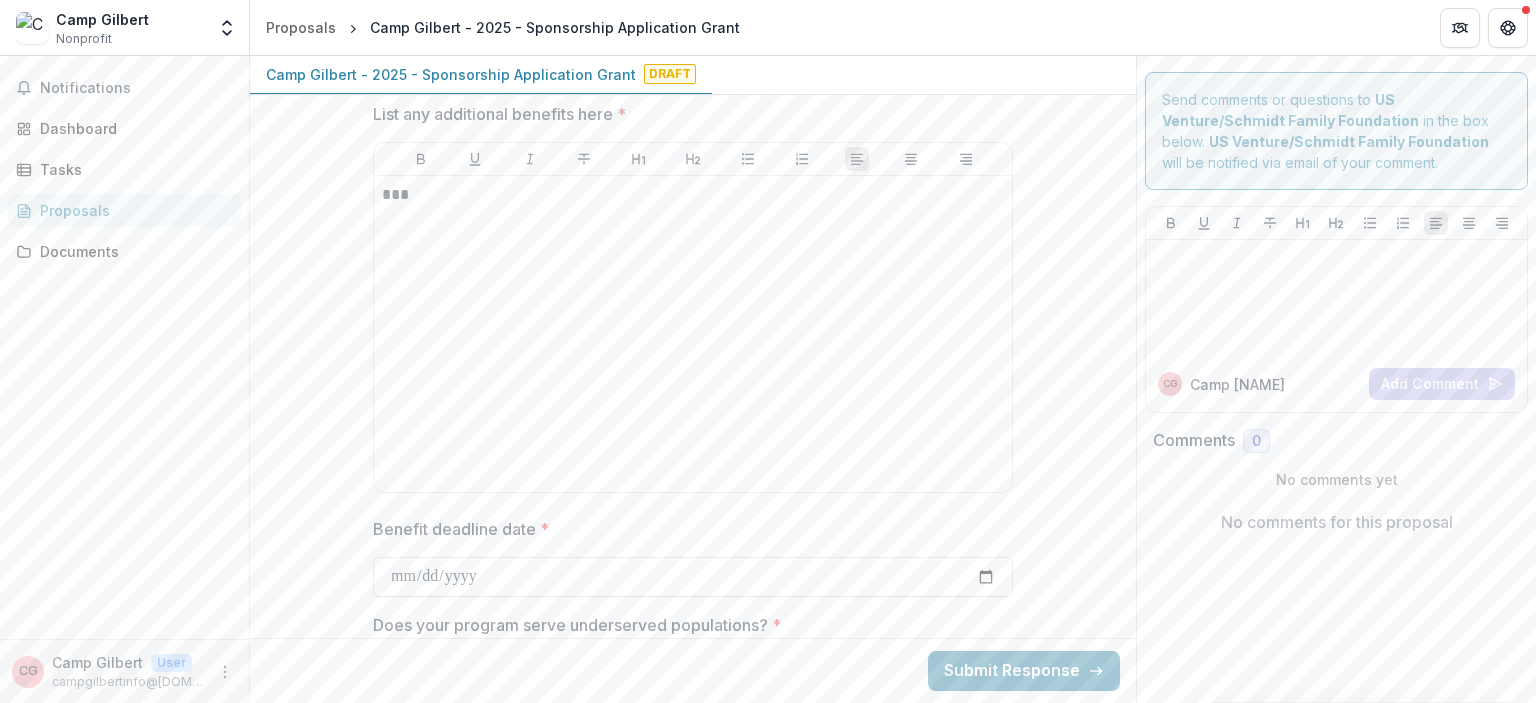 click on "Benefit deadline date *" at bounding box center [693, 577] 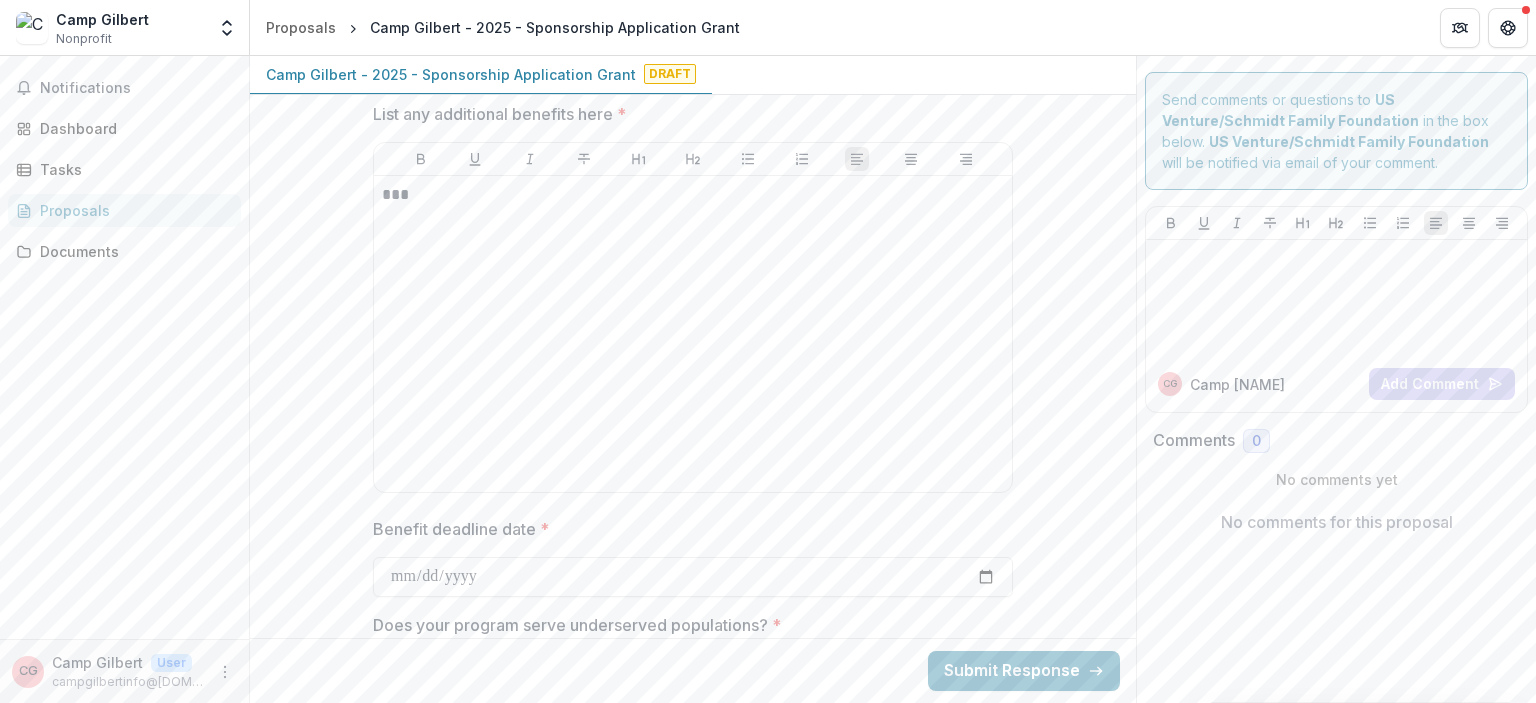 click on "**********" at bounding box center (693, -555) 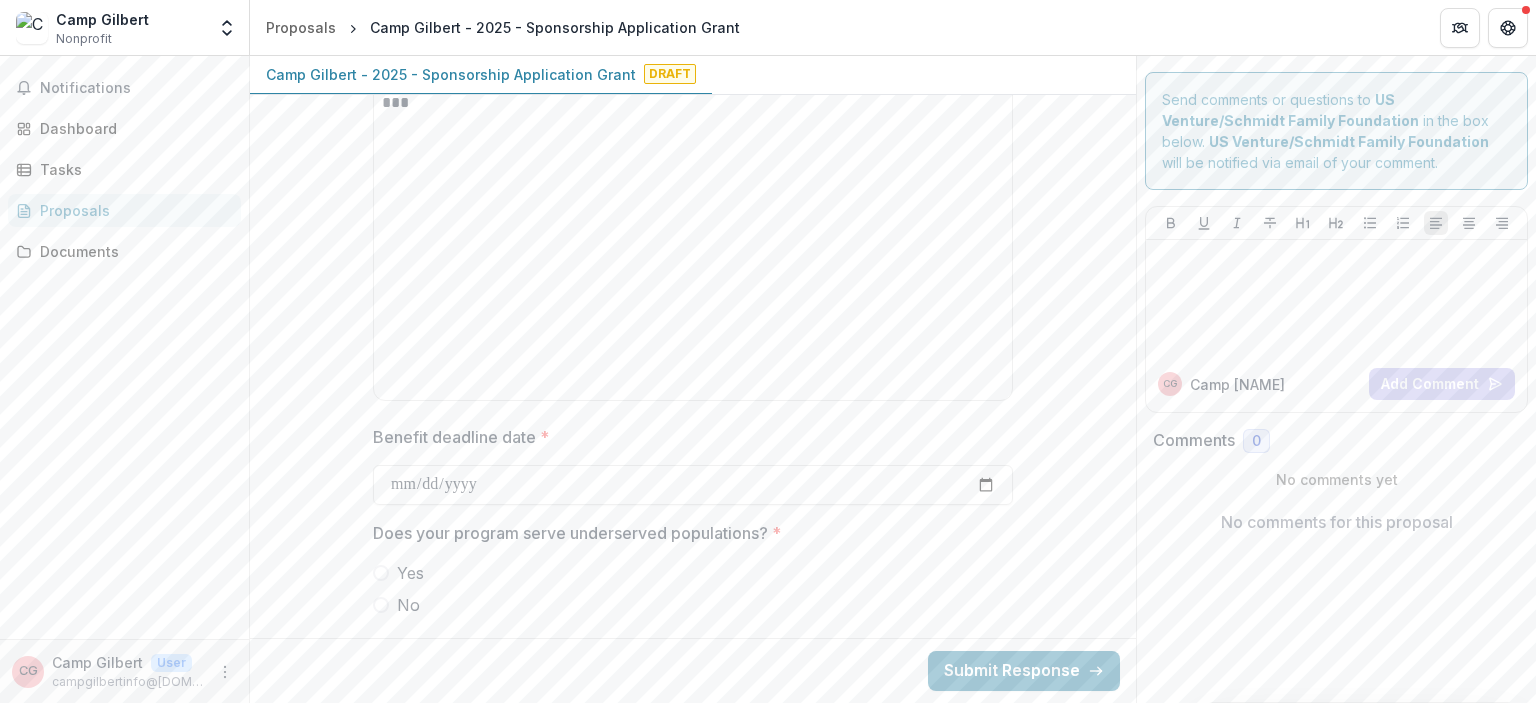 scroll, scrollTop: 4019, scrollLeft: 0, axis: vertical 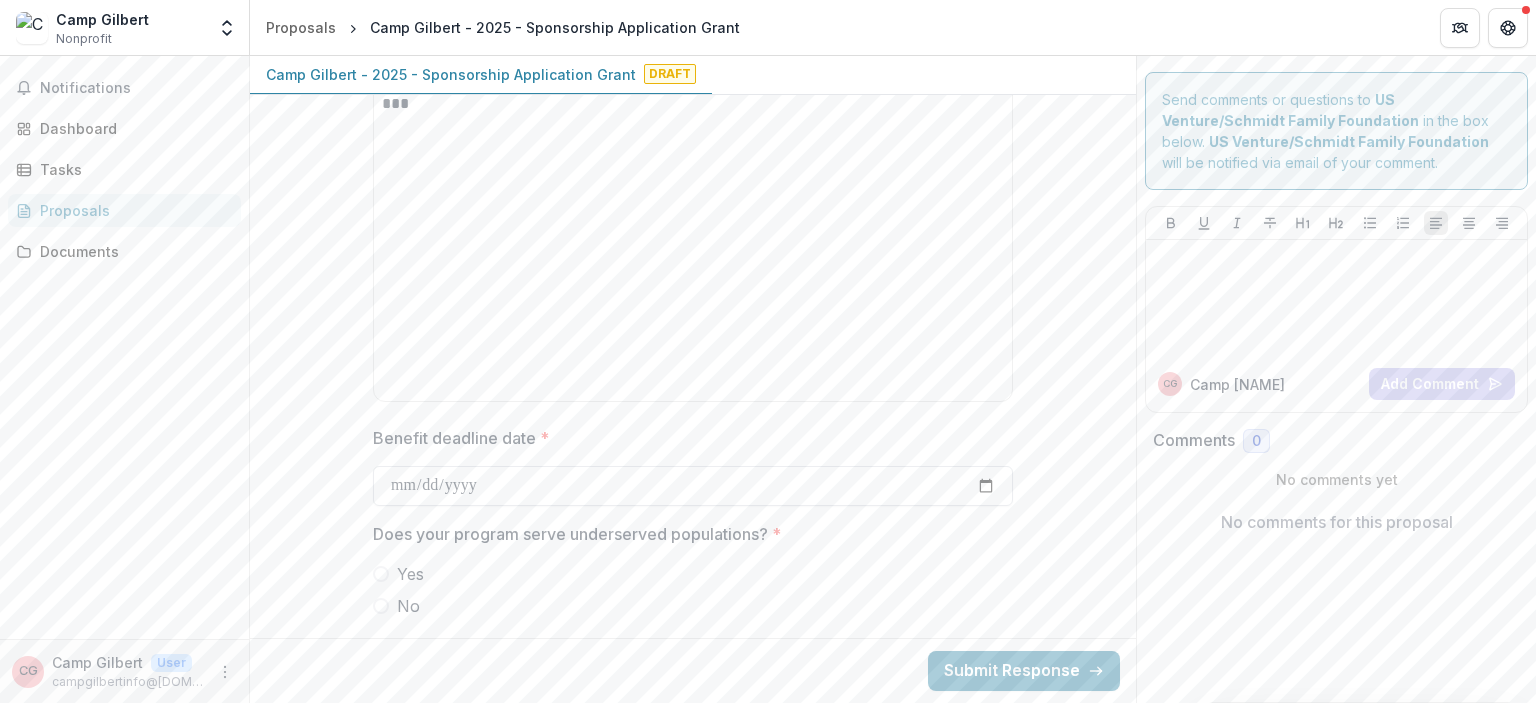 click on "Benefit deadline date *" at bounding box center [693, 486] 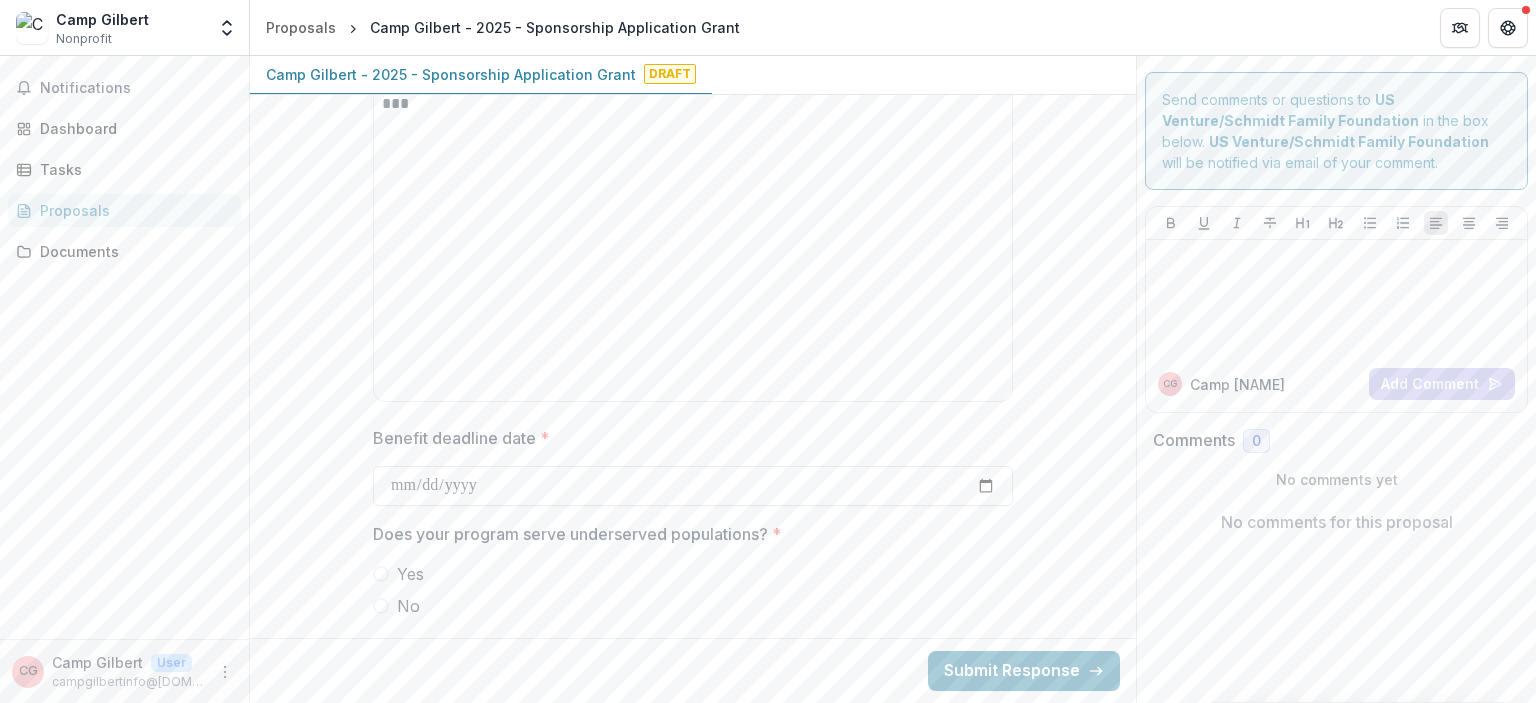 type on "**********" 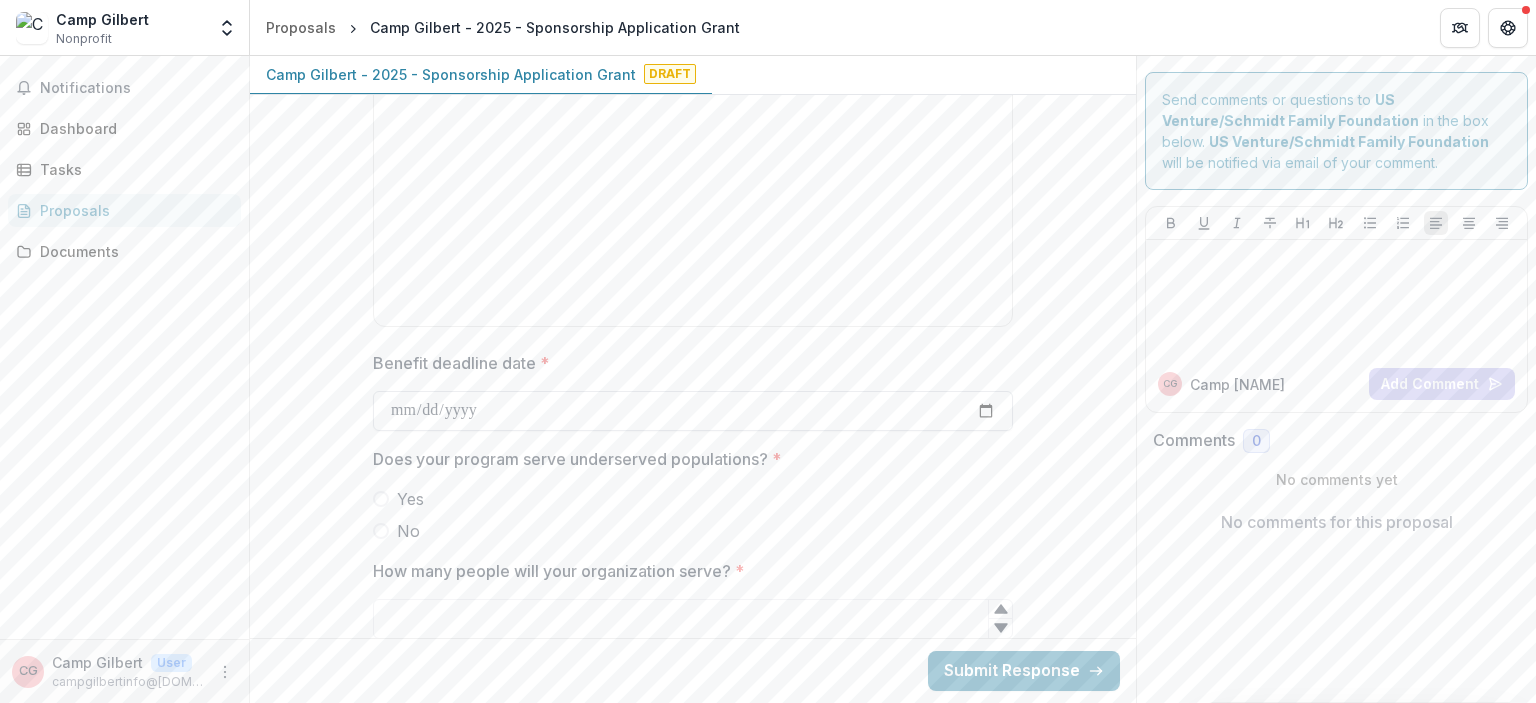scroll, scrollTop: 4142, scrollLeft: 0, axis: vertical 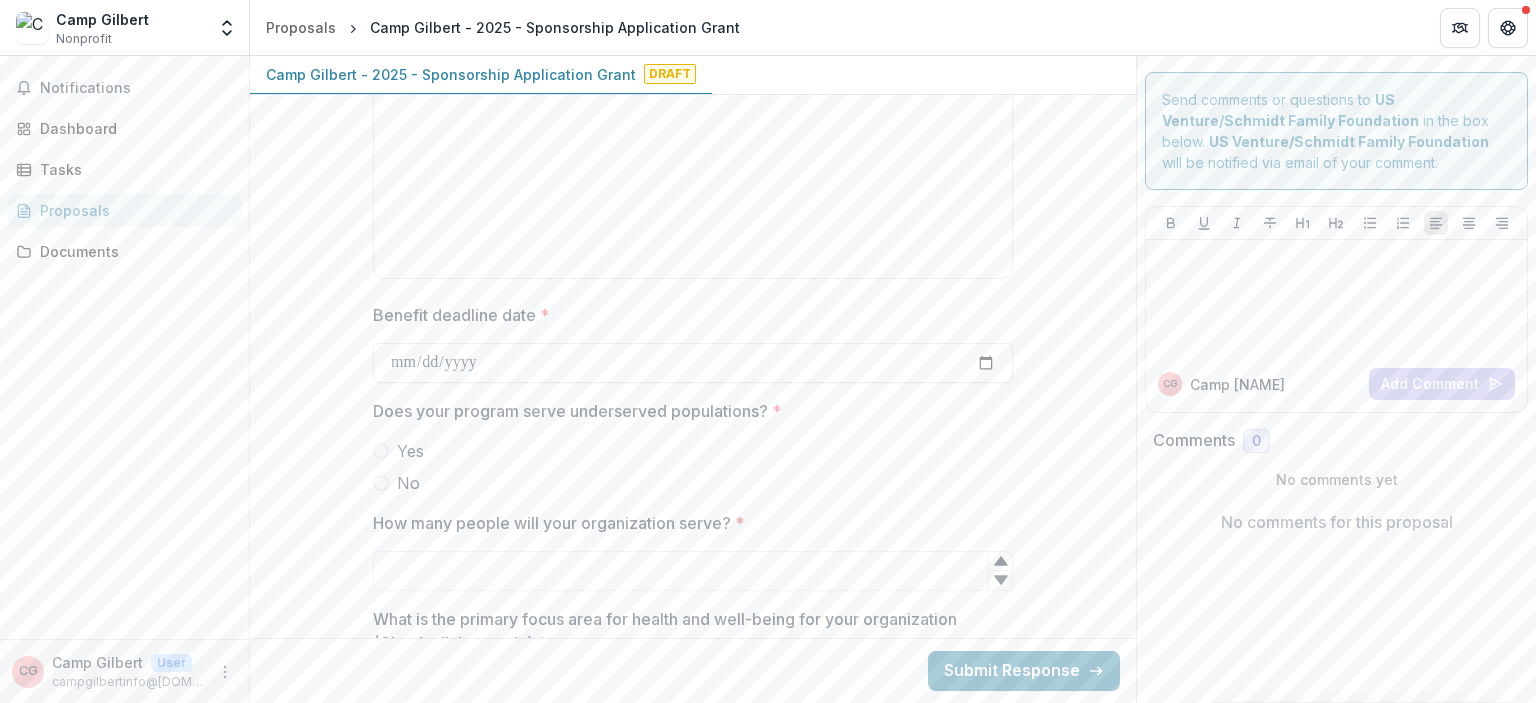 click on "Yes" at bounding box center (410, 451) 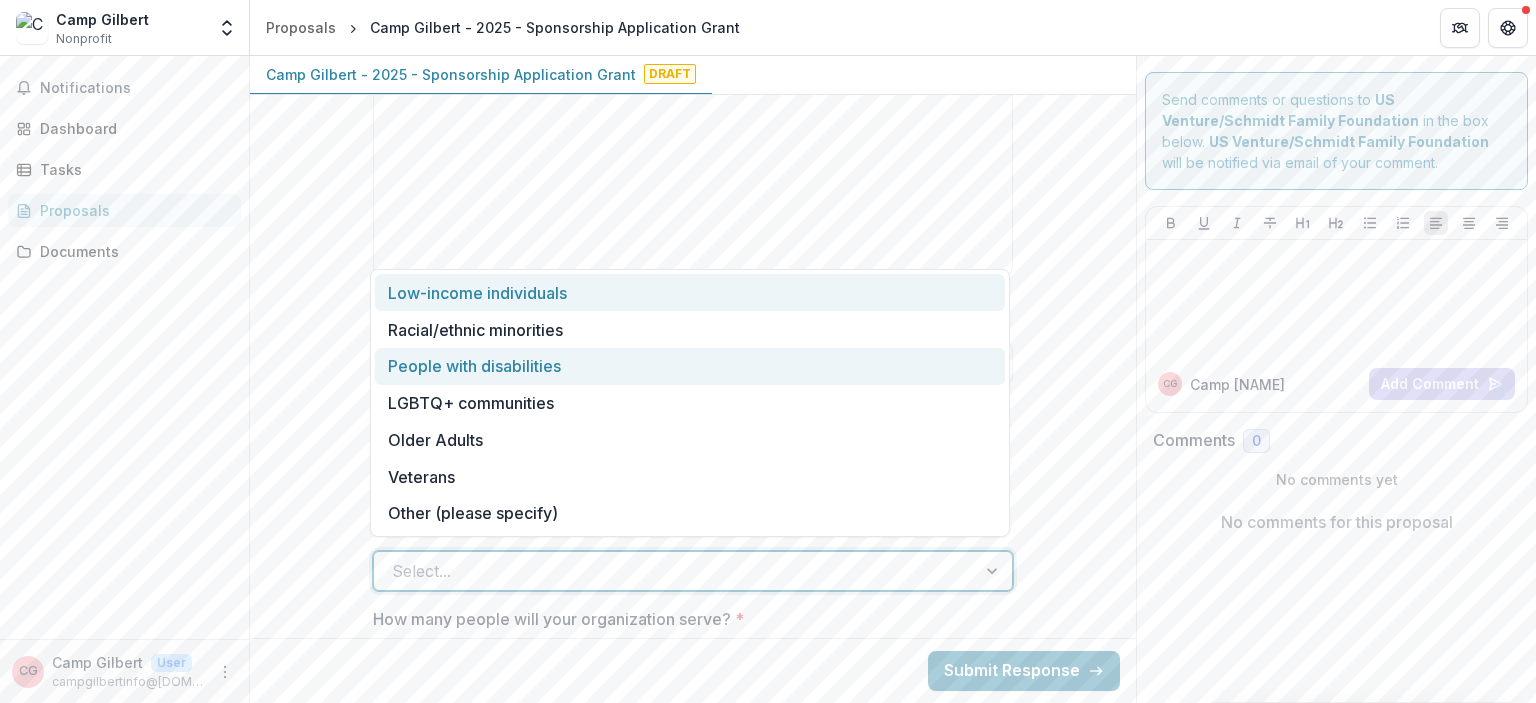 click on "People with disabilities" at bounding box center (690, 366) 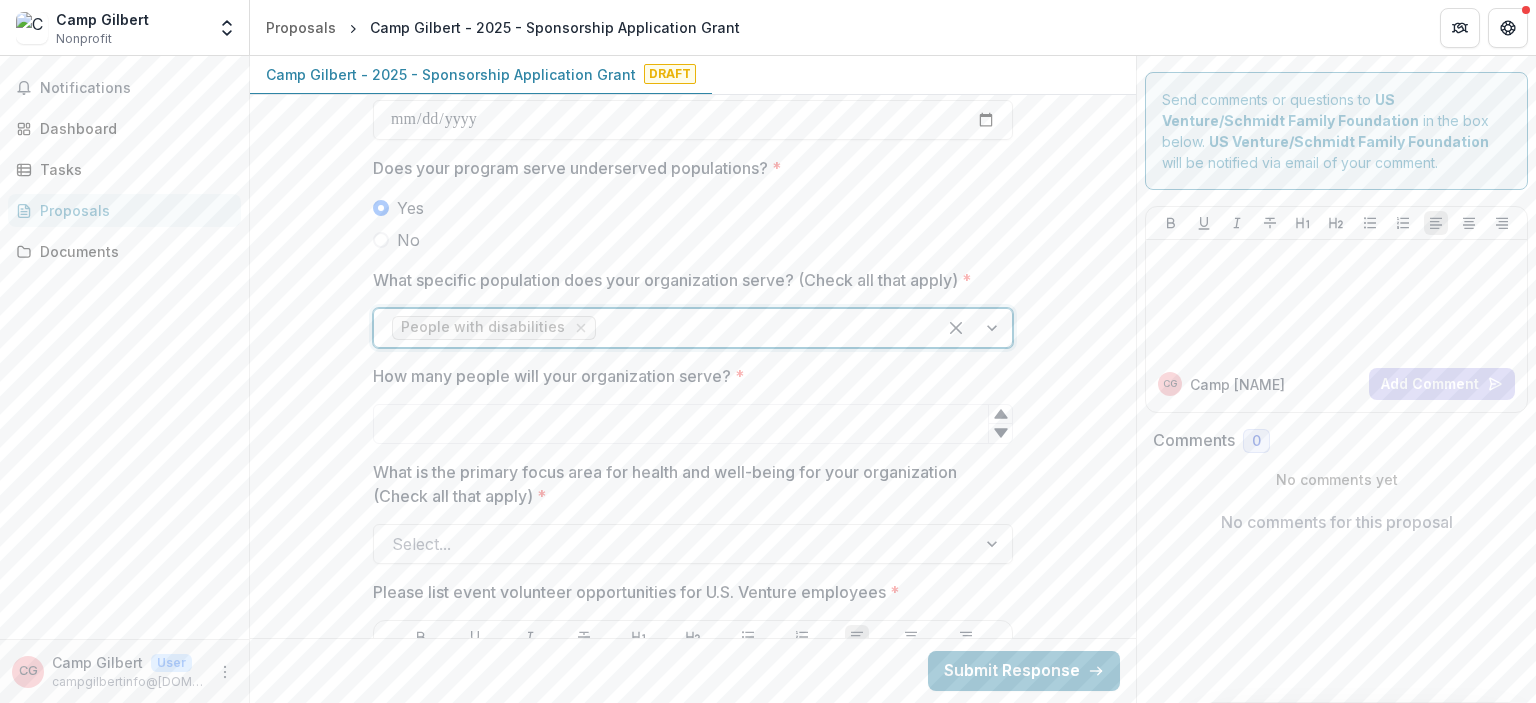 scroll, scrollTop: 4386, scrollLeft: 0, axis: vertical 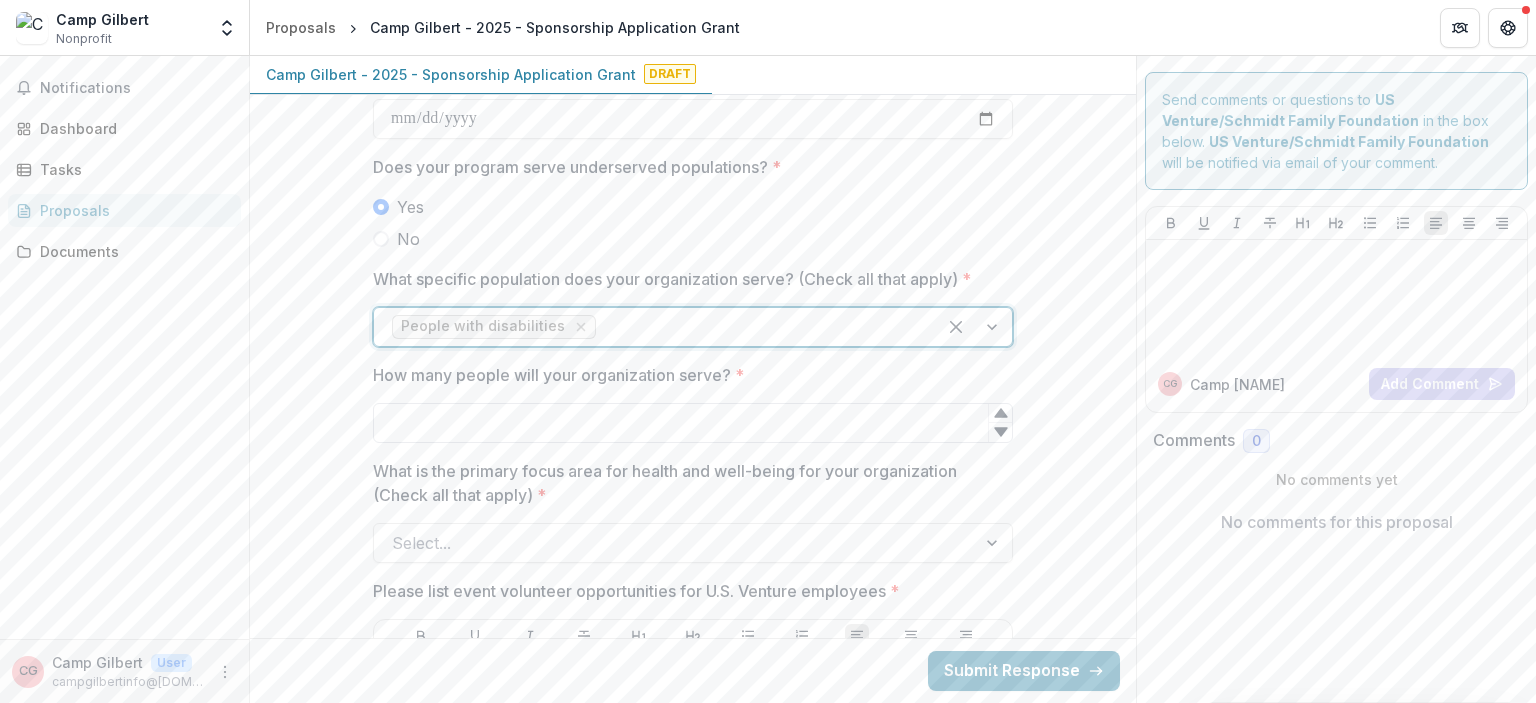 click on "How many people will your organization serve? *" at bounding box center (693, 423) 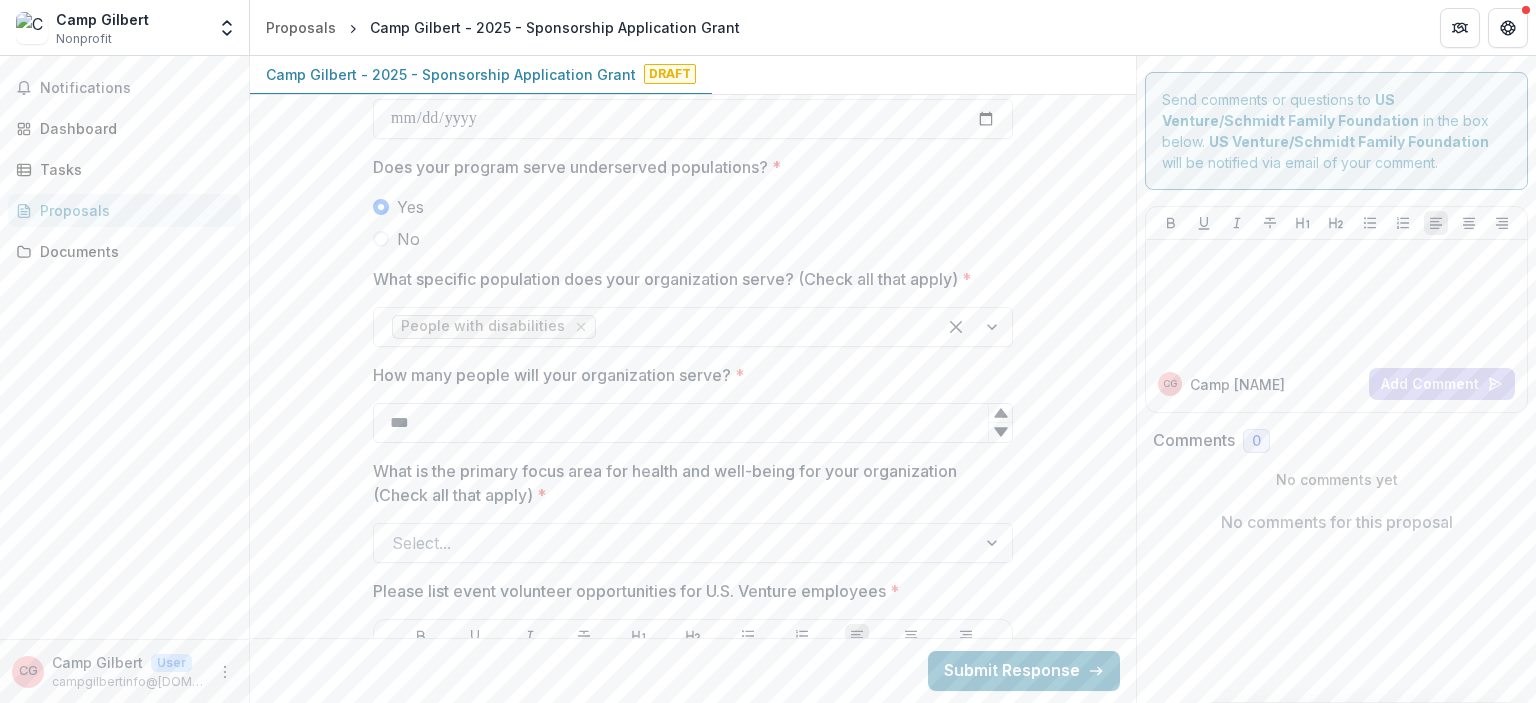 type on "***" 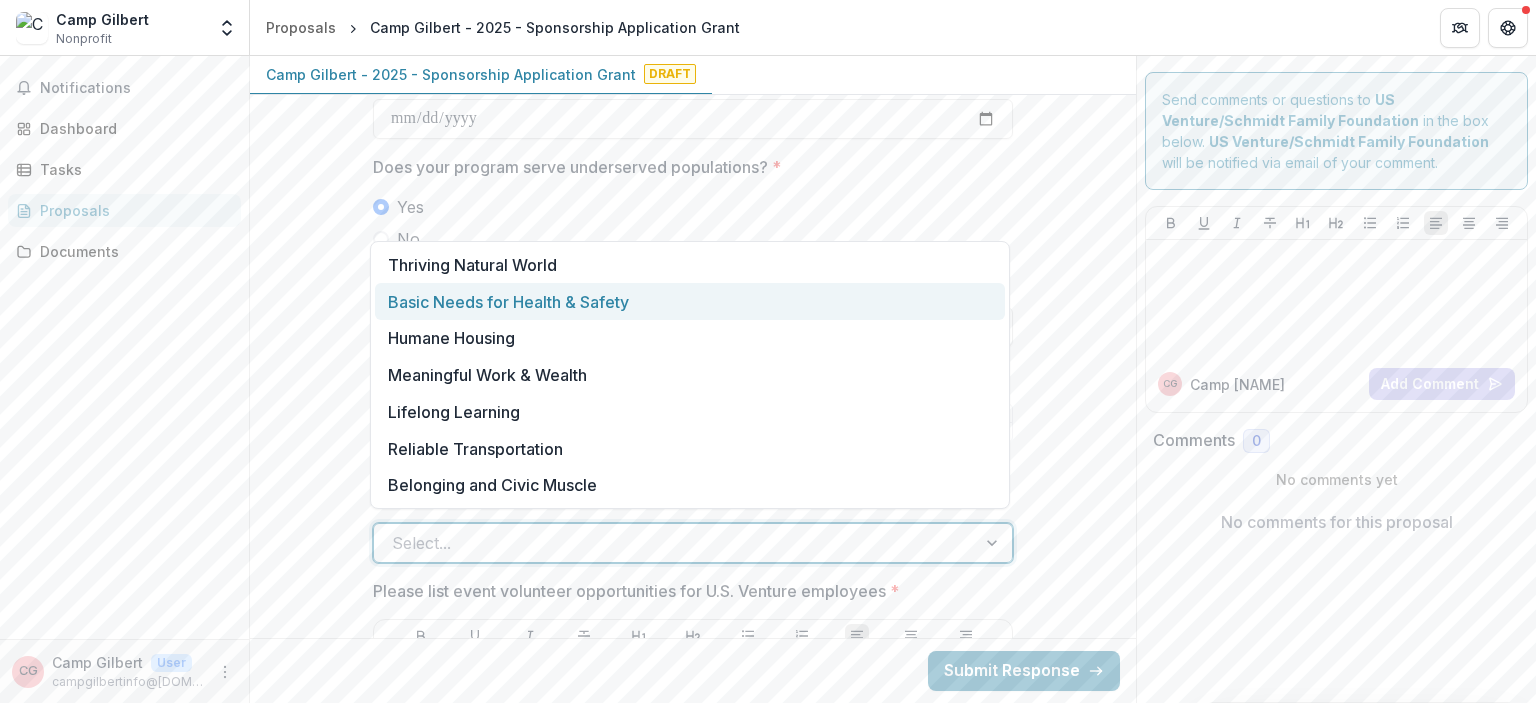click on "Basic Needs for Health & Safety" at bounding box center [690, 301] 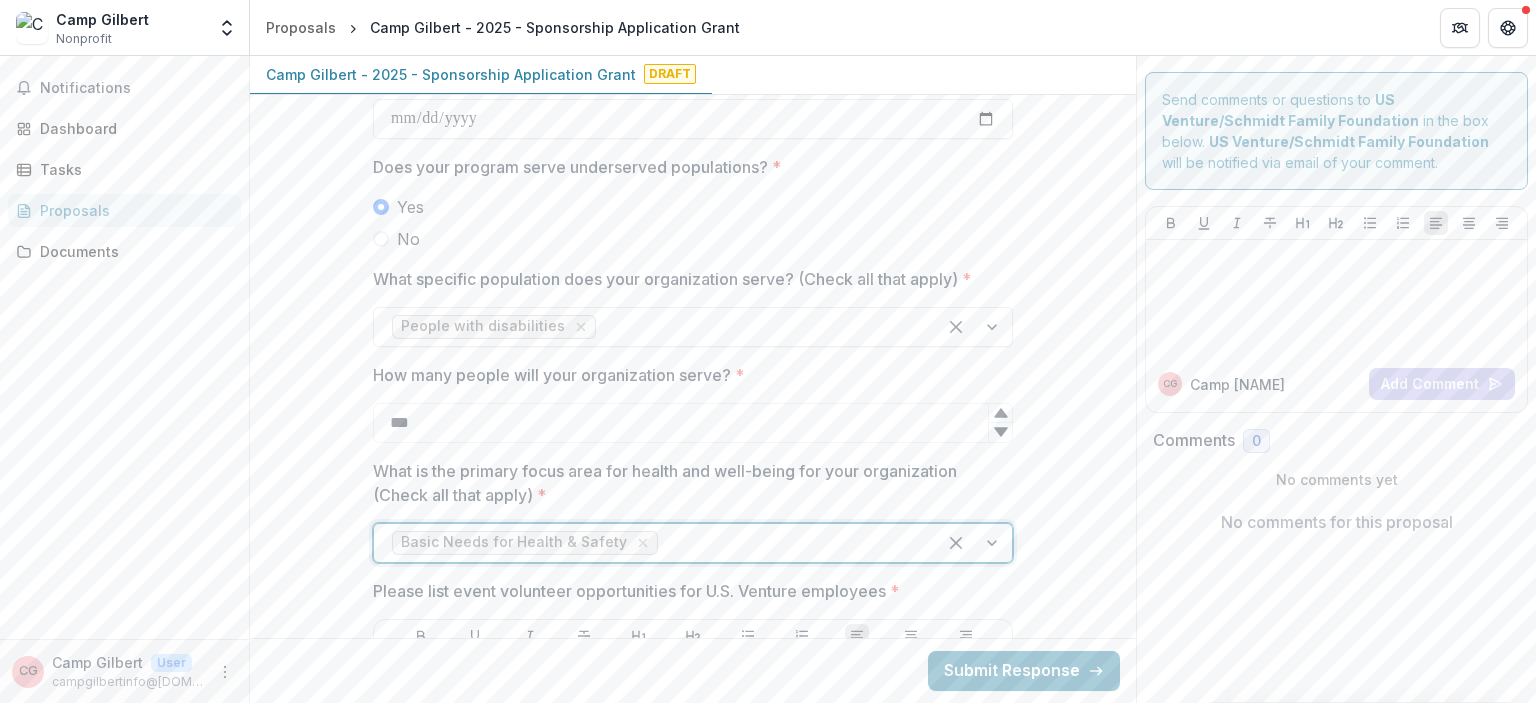 click on "Basic Needs for Health & Safety" at bounding box center (655, 543) 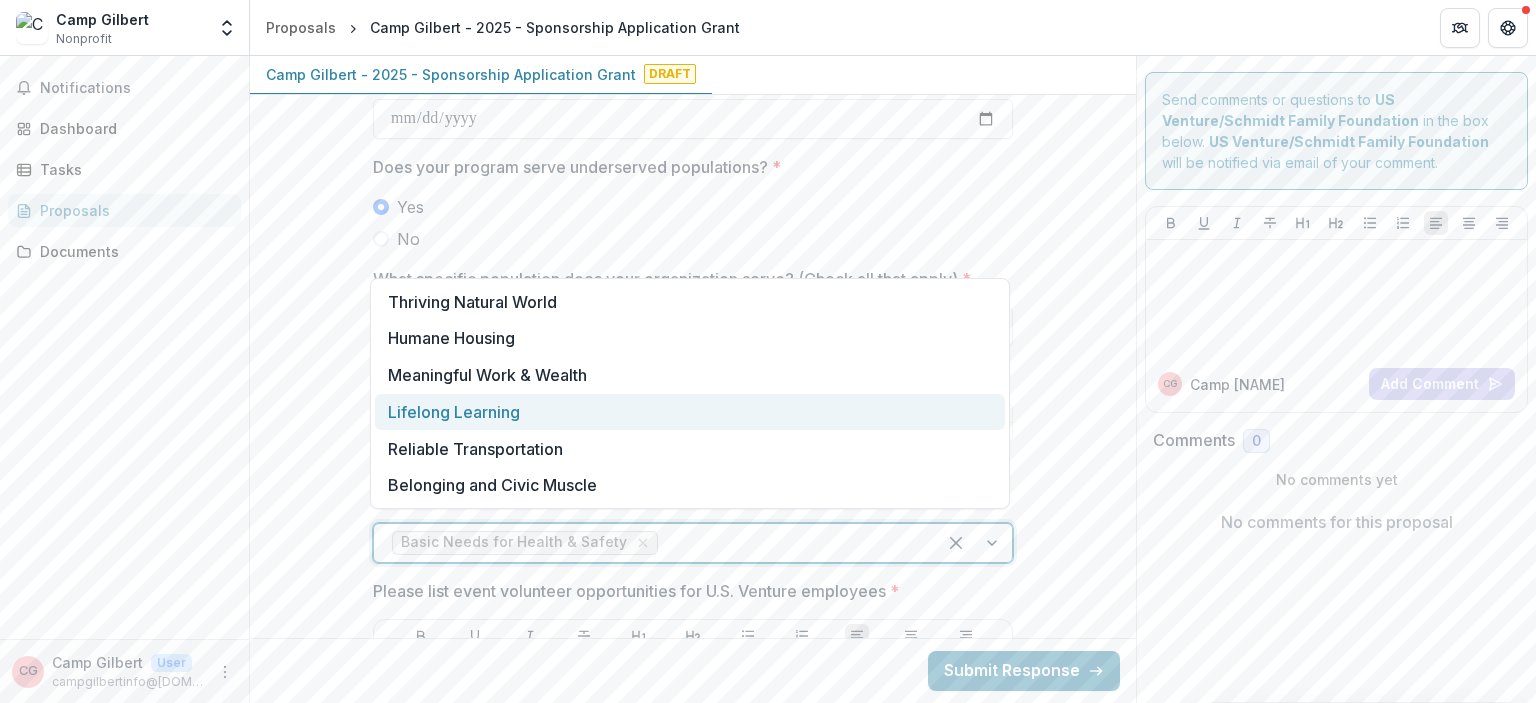 click on "Lifelong Learning" at bounding box center (690, 412) 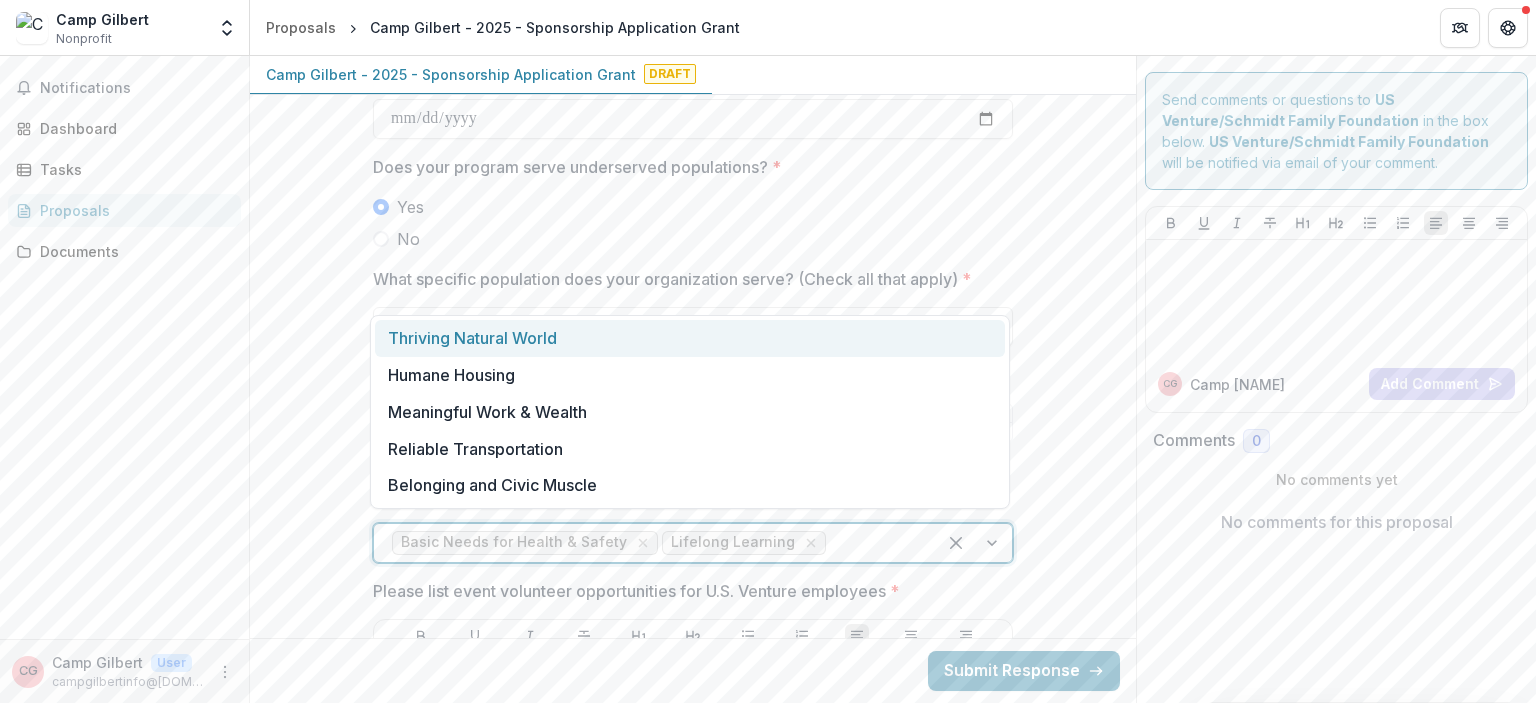 click at bounding box center [874, 543] 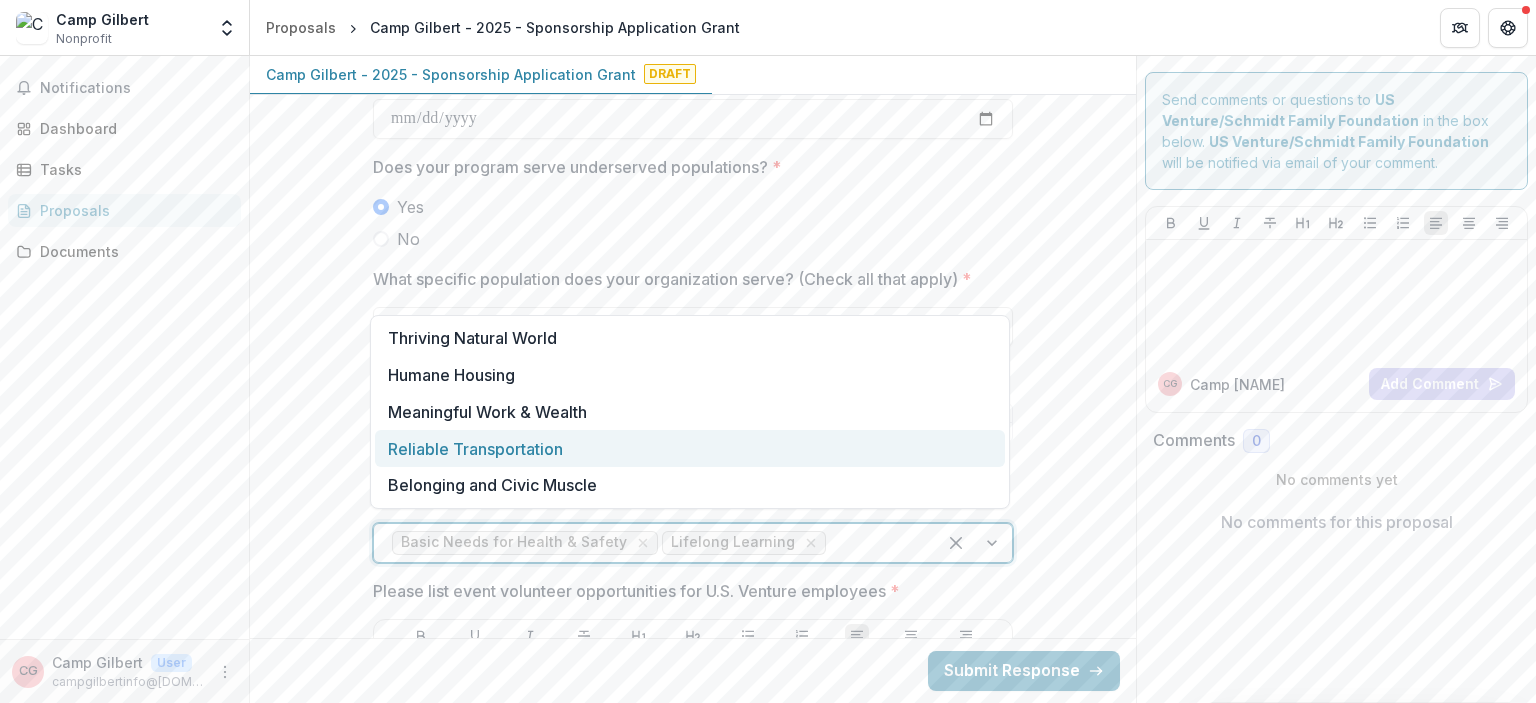 click on "**********" at bounding box center [693, -965] 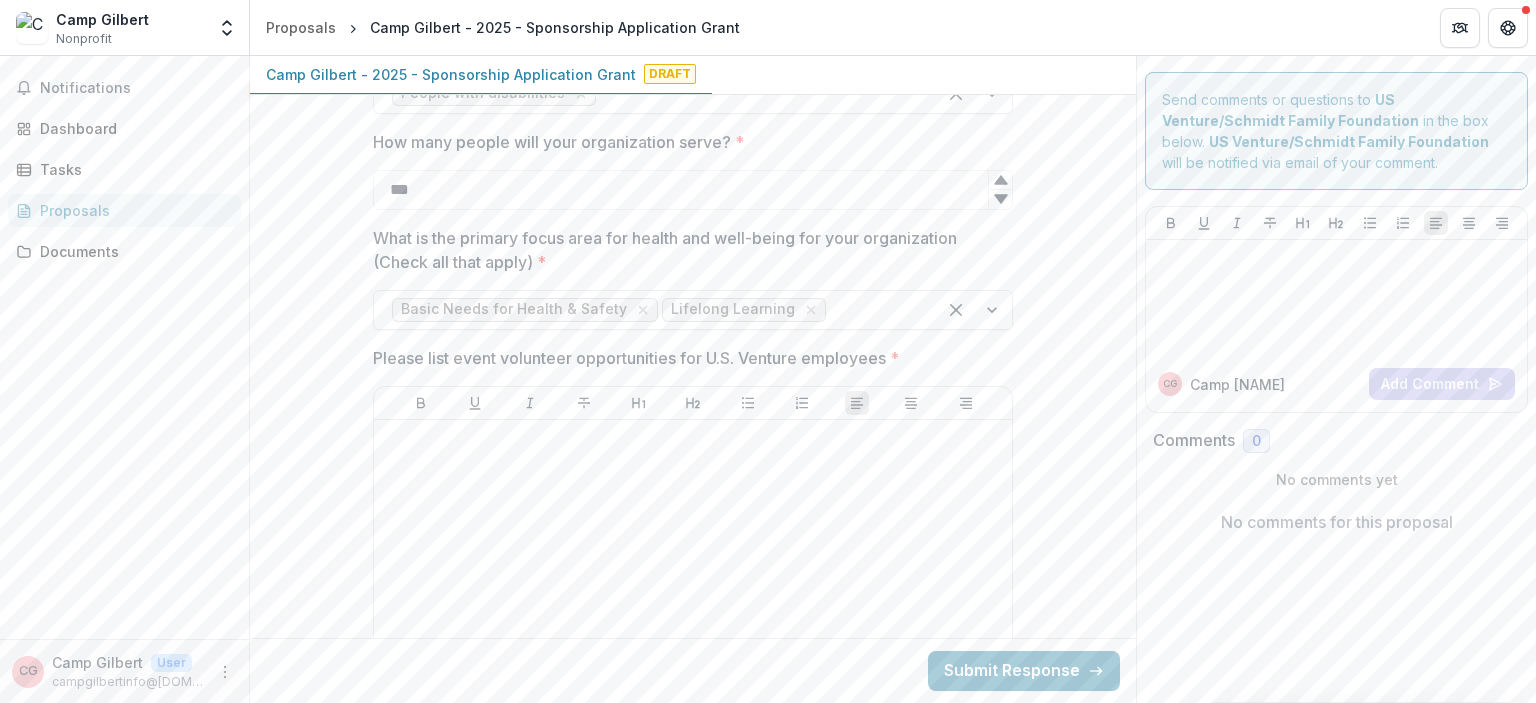 scroll, scrollTop: 4630, scrollLeft: 0, axis: vertical 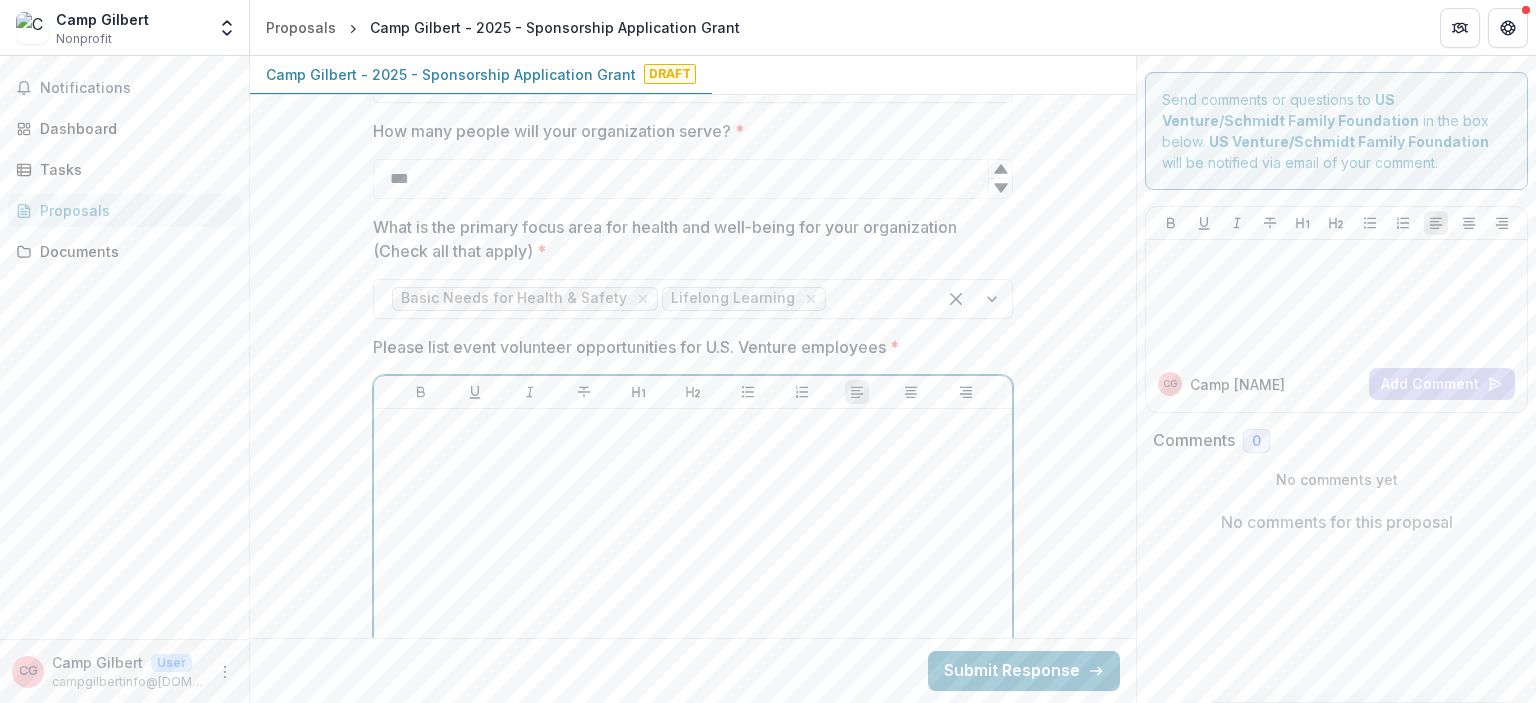 click at bounding box center [693, 567] 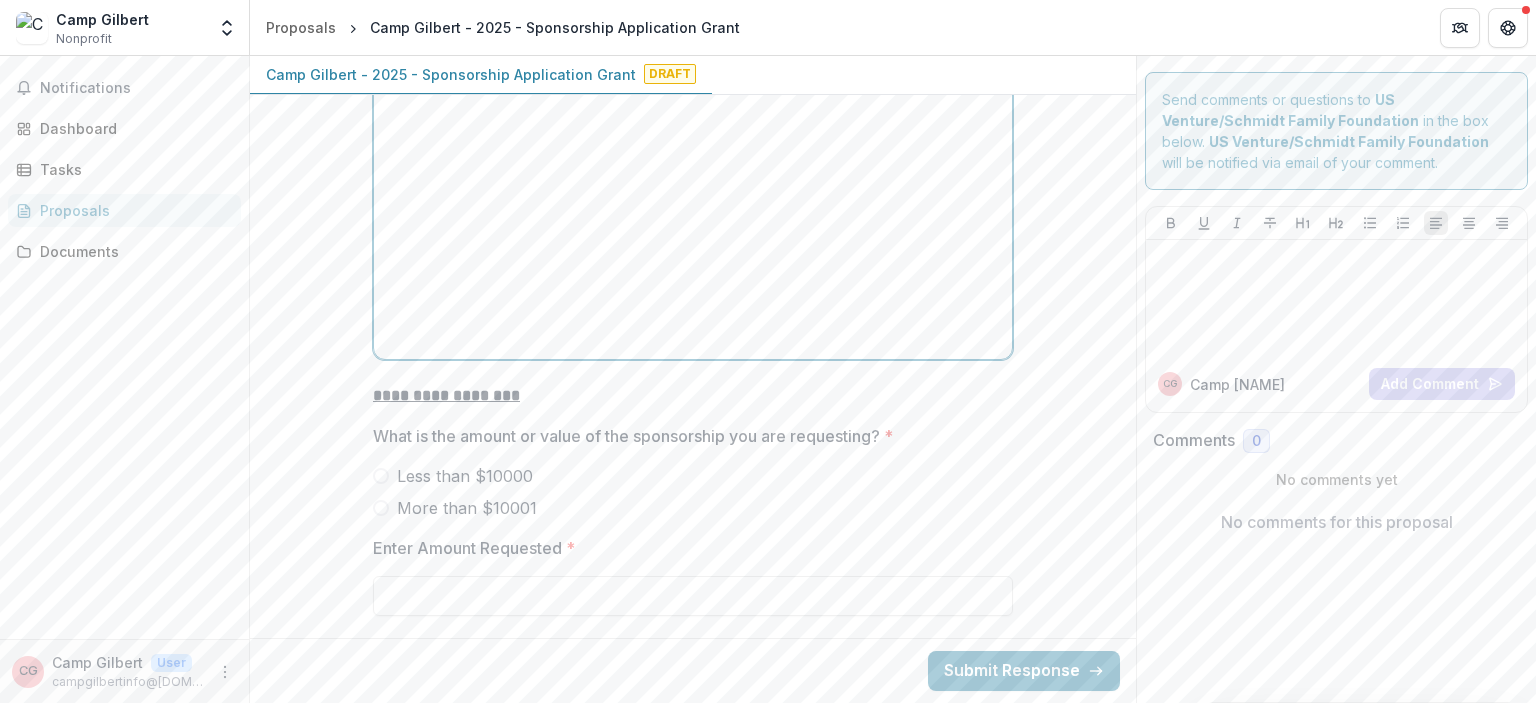 scroll, scrollTop: 5009, scrollLeft: 0, axis: vertical 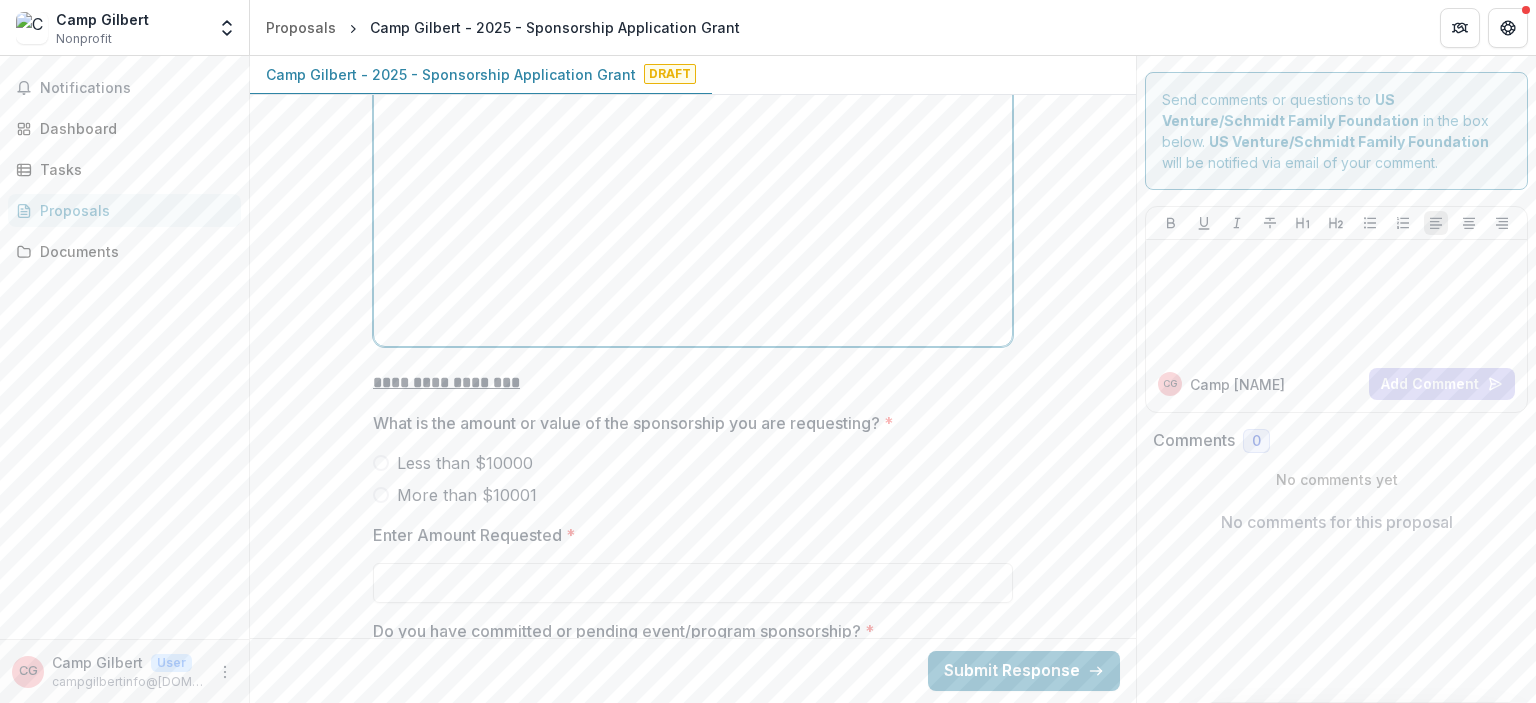 click on "Less than $10000" at bounding box center [465, 463] 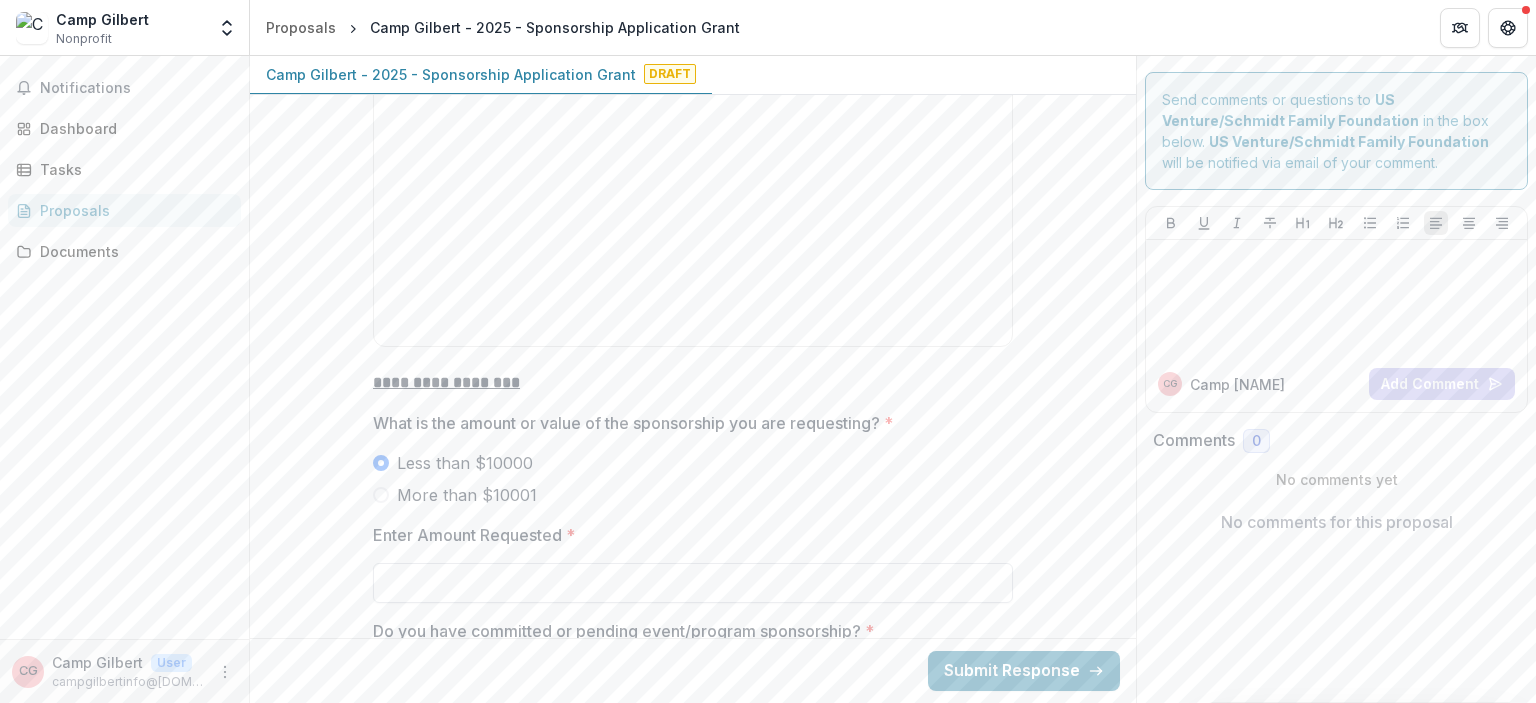 click on "Enter Amount Requested *" at bounding box center (693, 583) 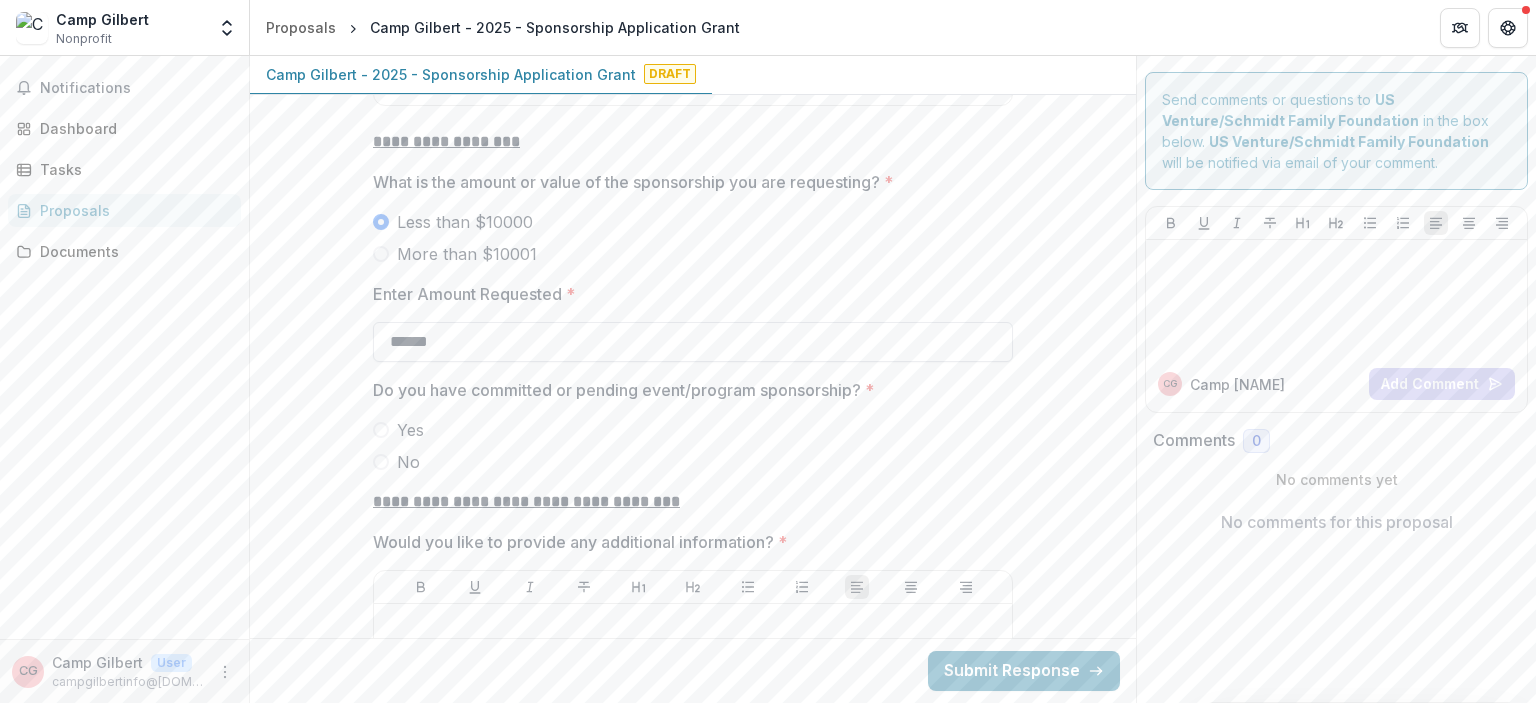 scroll, scrollTop: 5252, scrollLeft: 0, axis: vertical 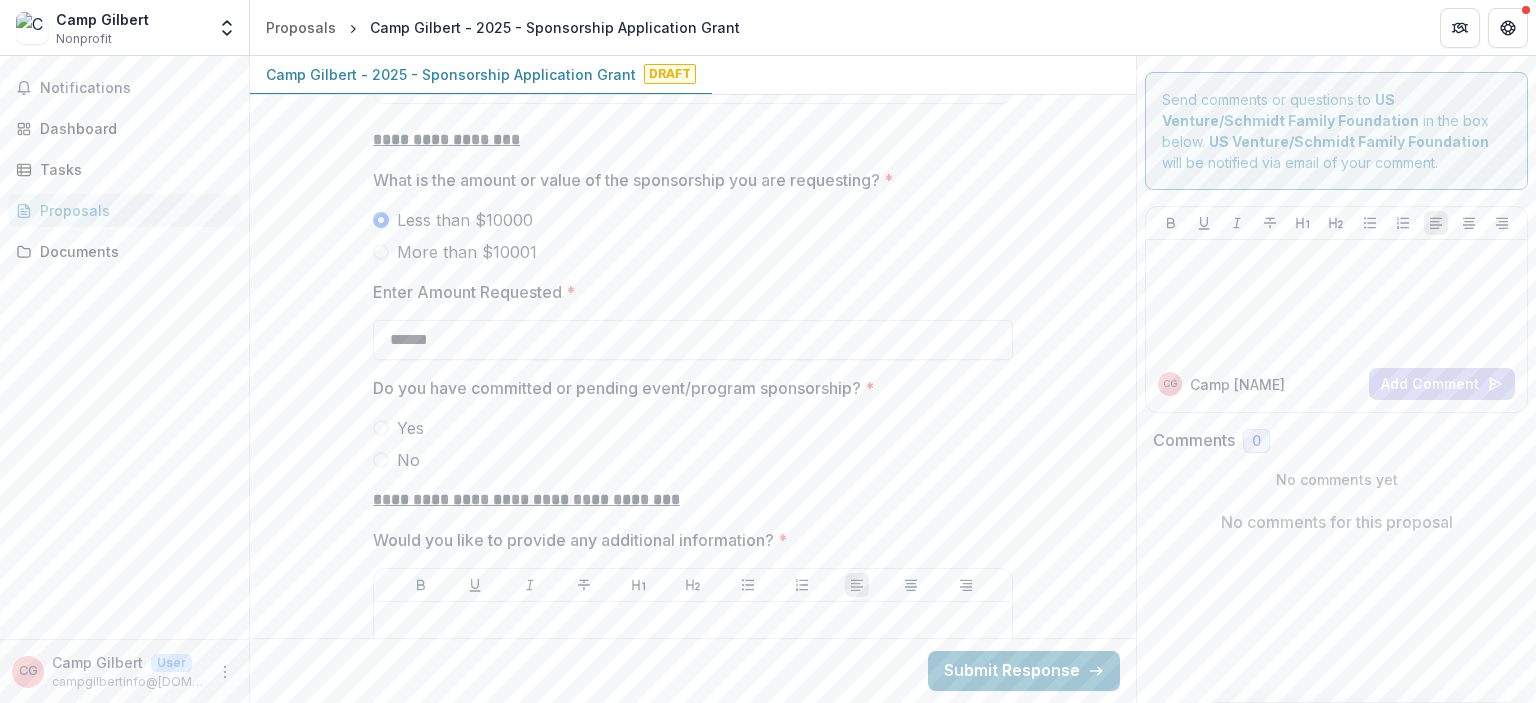 click on "Yes" at bounding box center [410, 428] 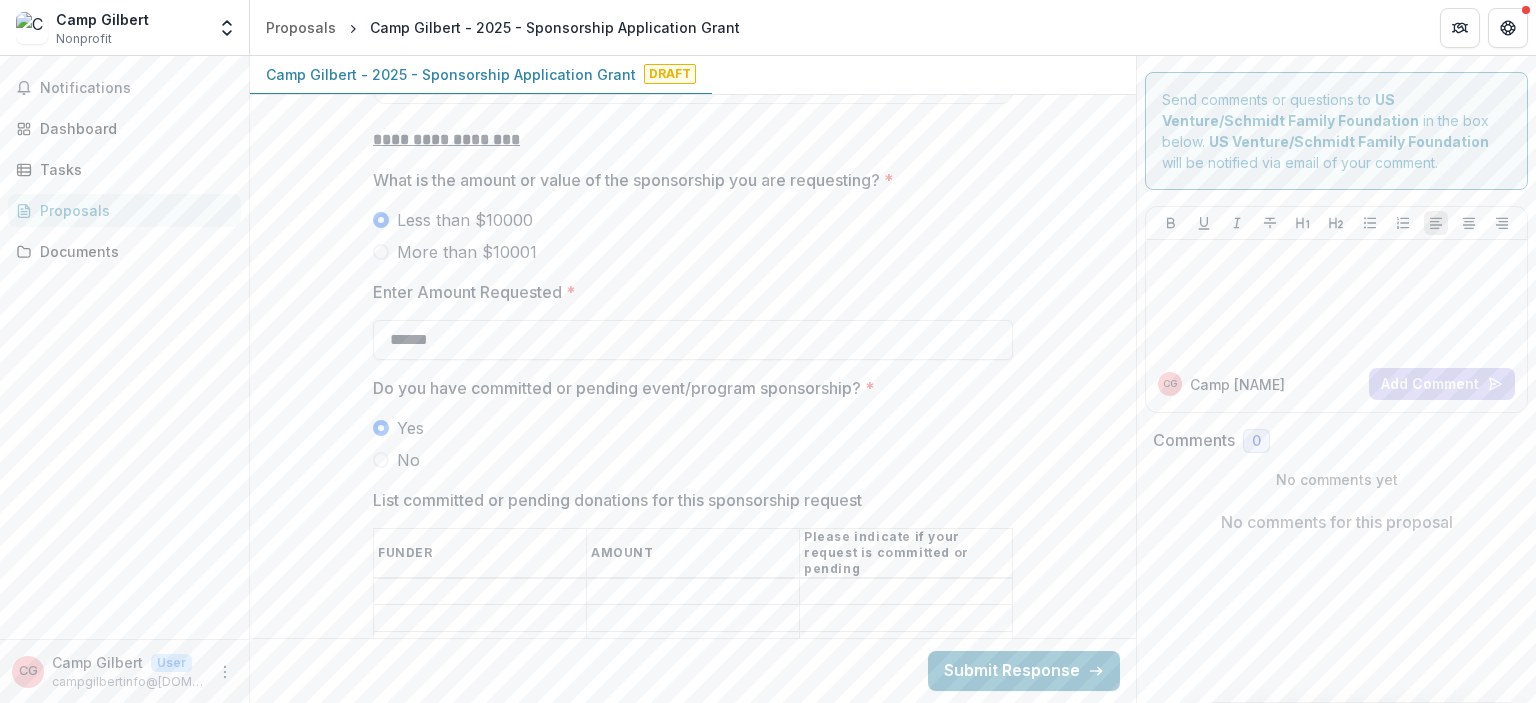 click on "No" at bounding box center [693, 460] 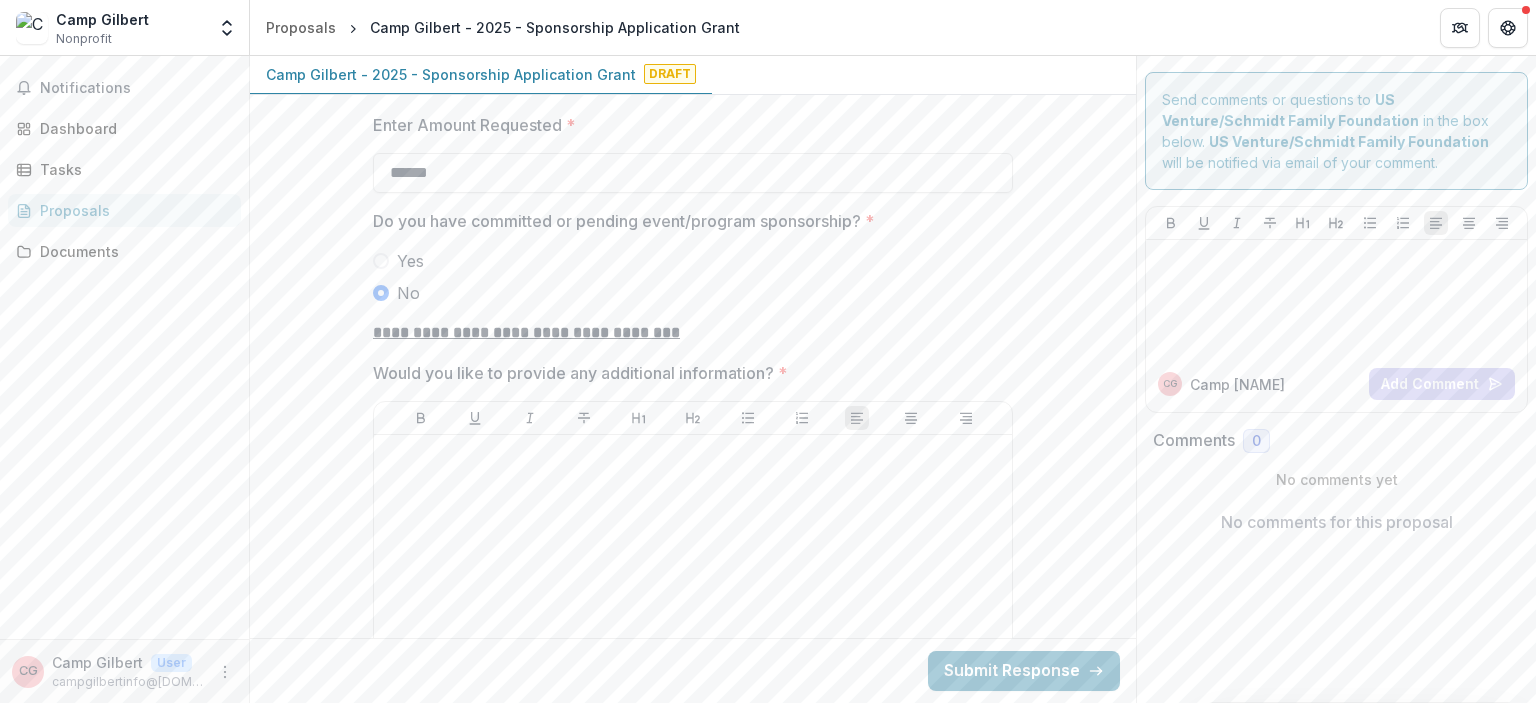 scroll, scrollTop: 5435, scrollLeft: 0, axis: vertical 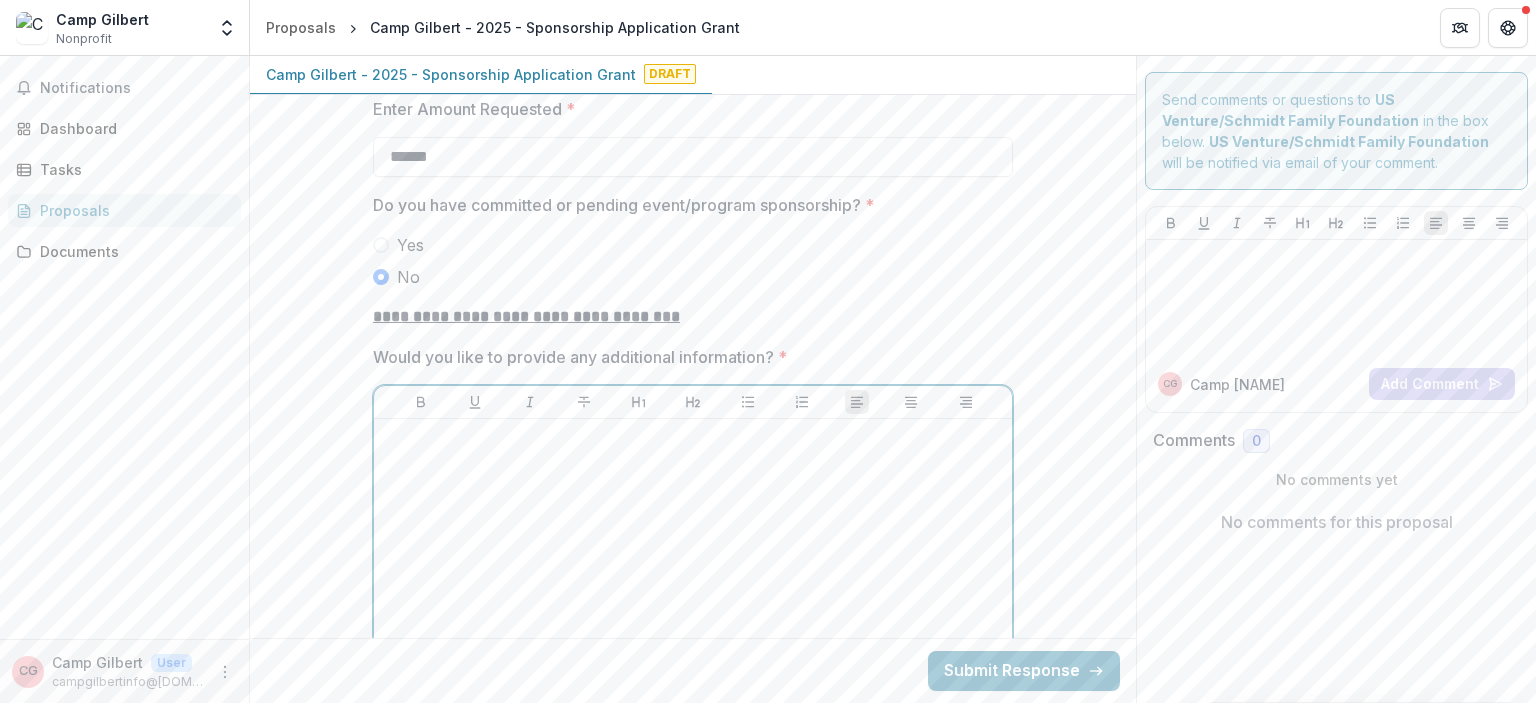click at bounding box center [693, 577] 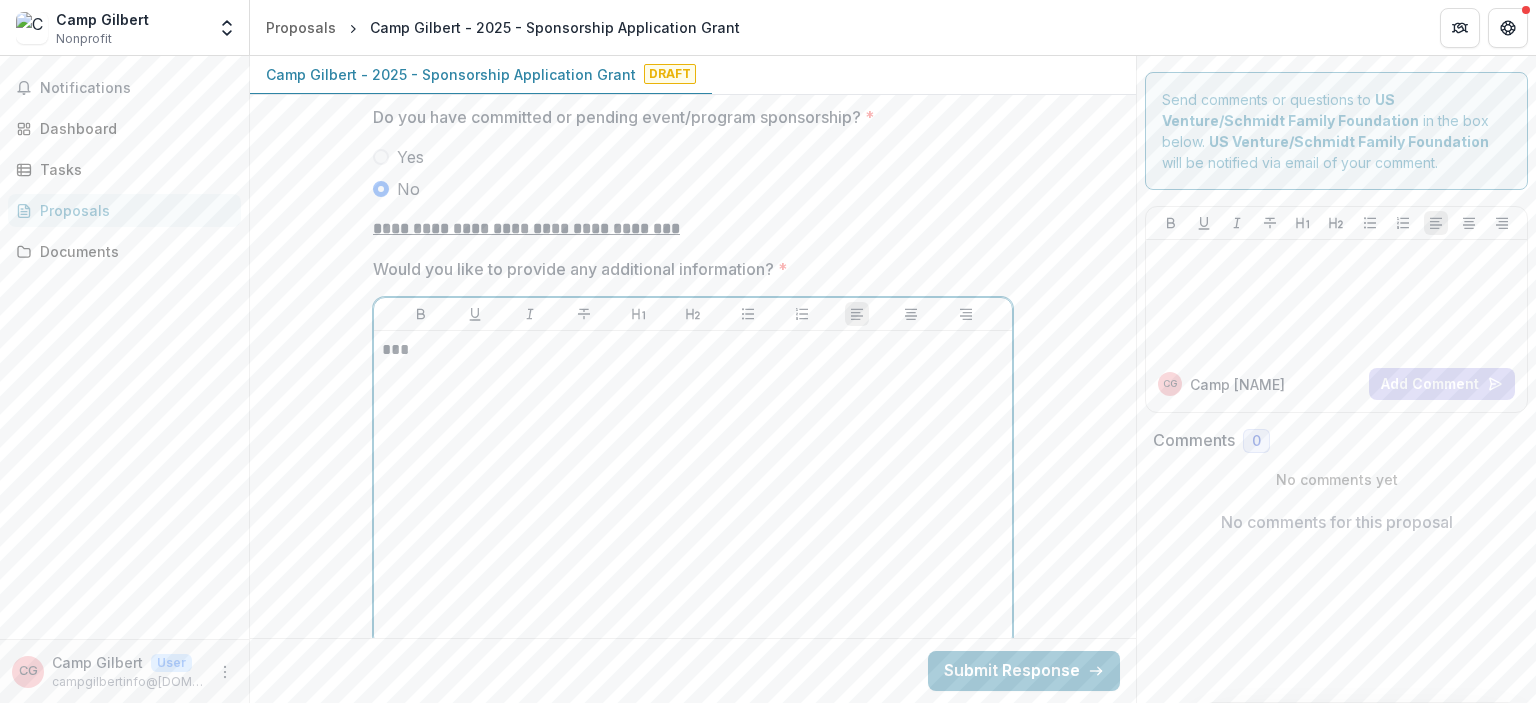 scroll, scrollTop: 5760, scrollLeft: 0, axis: vertical 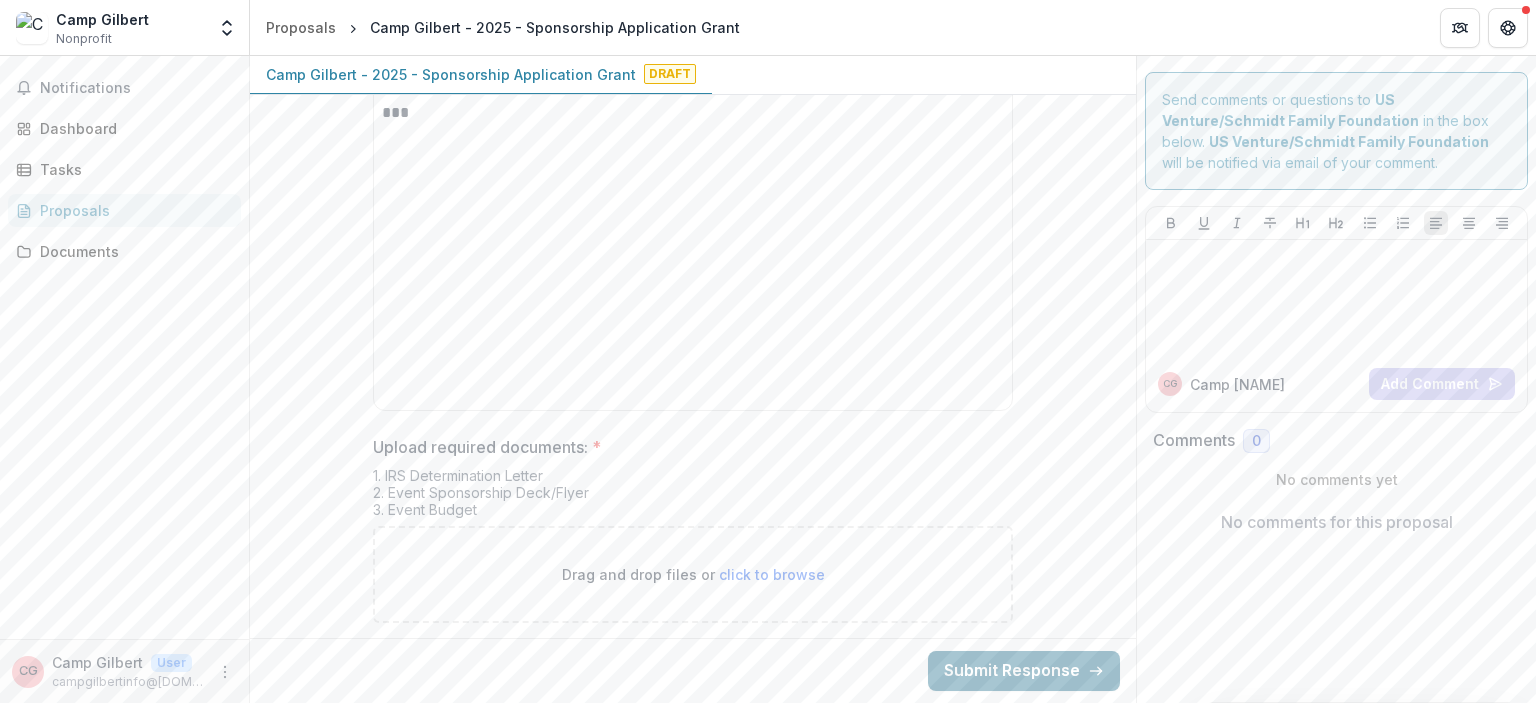 click on "Submit Response" at bounding box center [1024, 671] 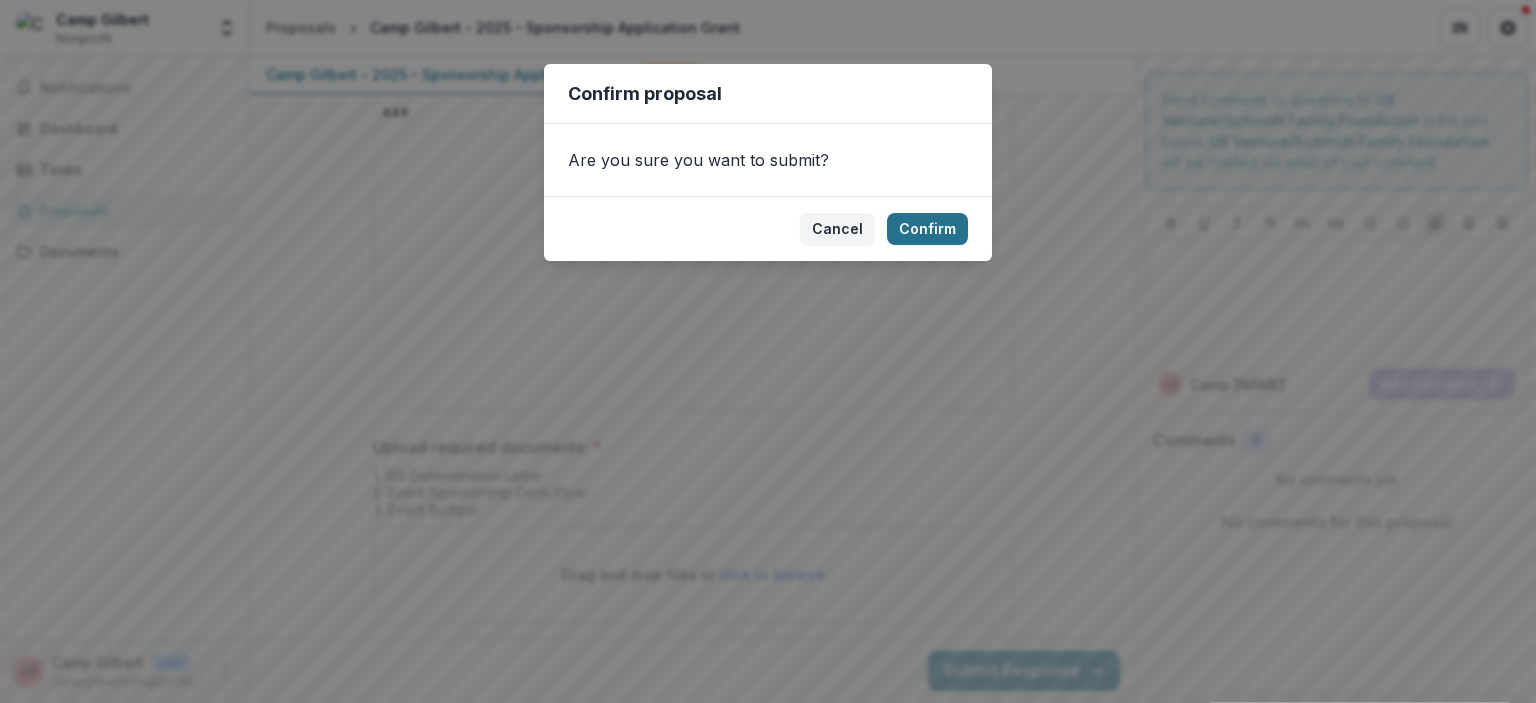 click on "Confirm" at bounding box center [927, 229] 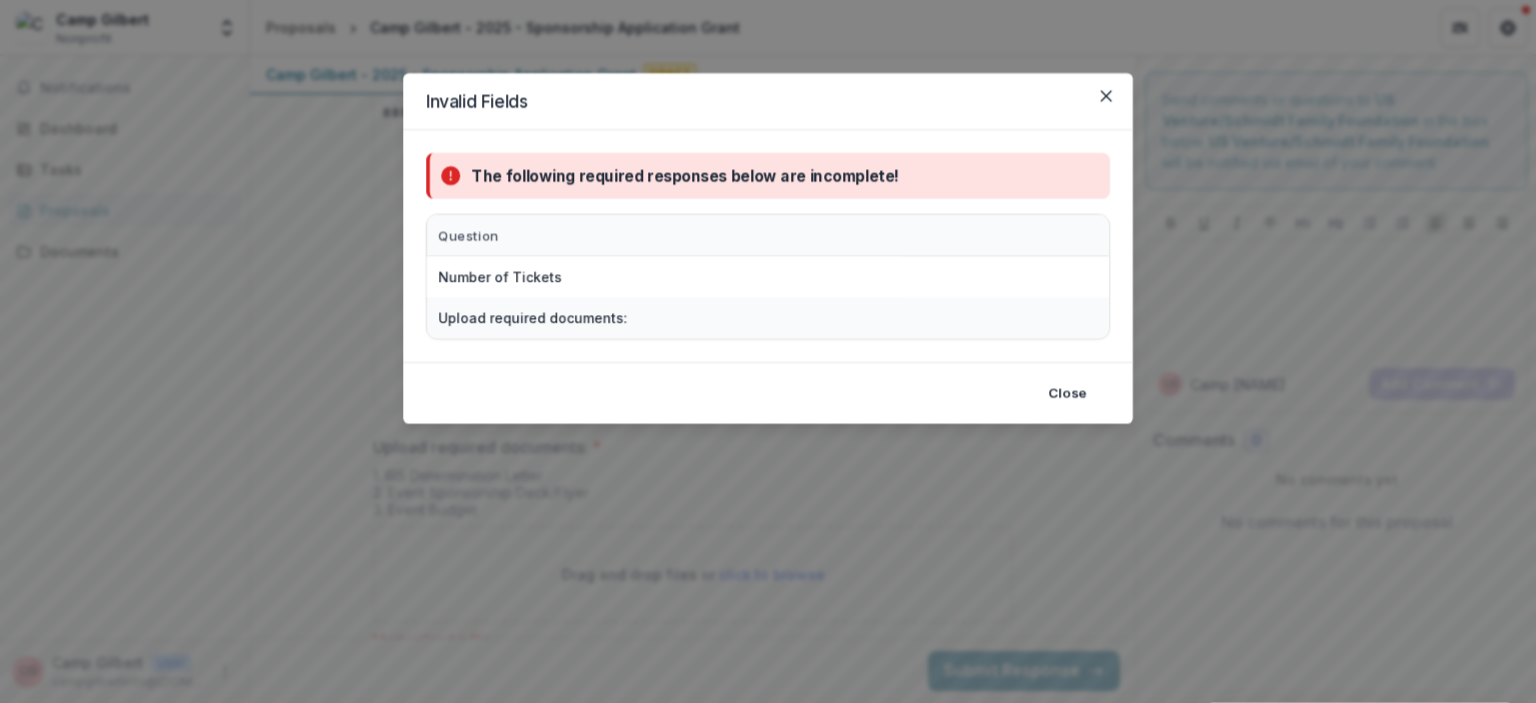 click on "Question" at bounding box center (768, 236) 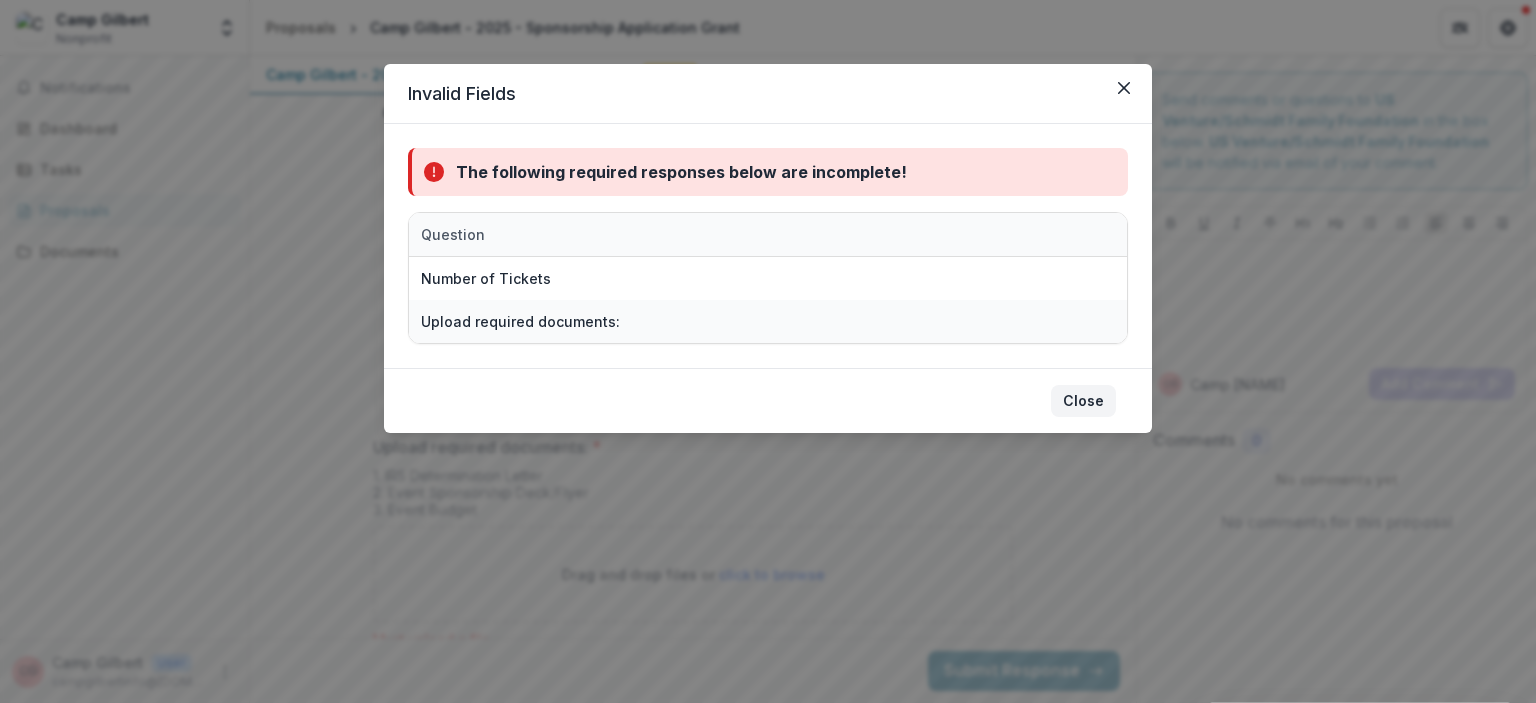 click on "Close" at bounding box center [1083, 401] 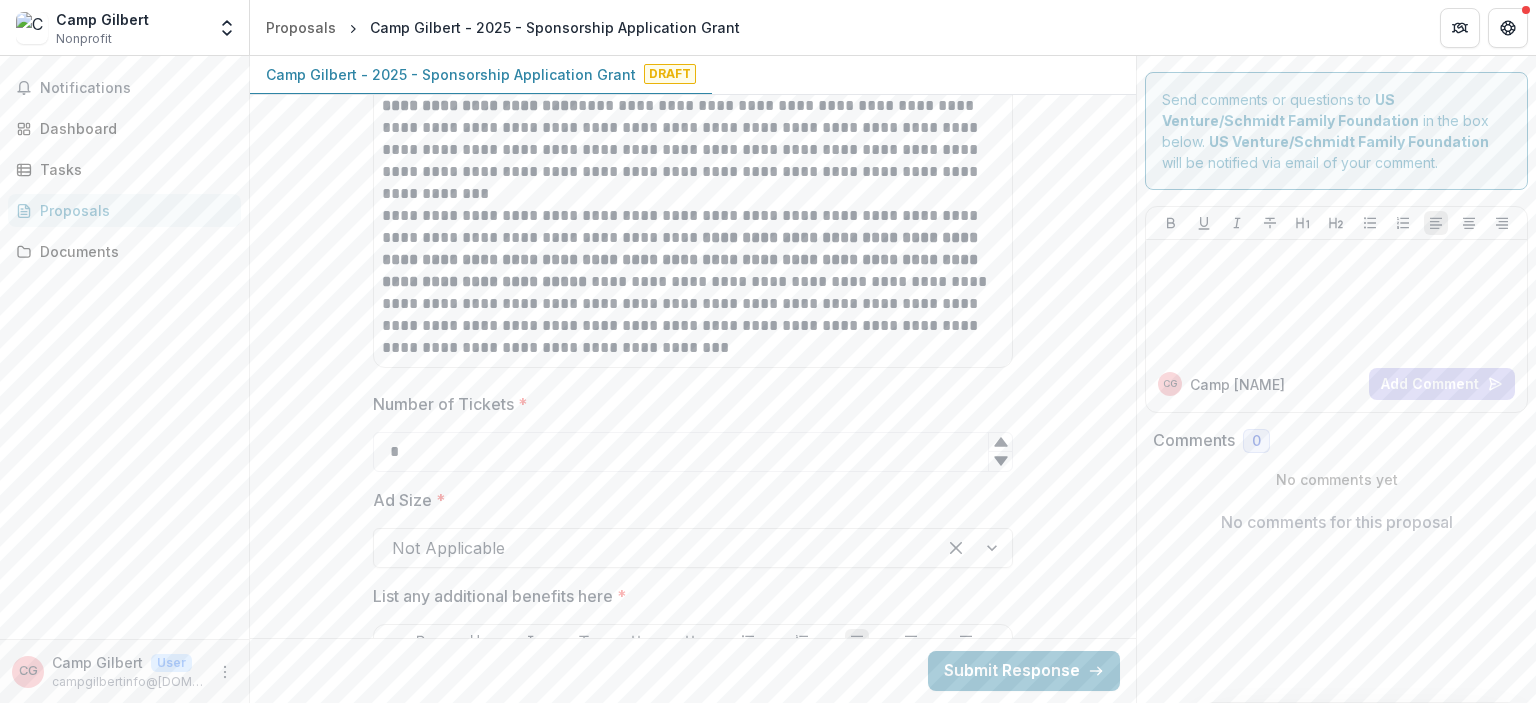 scroll, scrollTop: 3440, scrollLeft: 0, axis: vertical 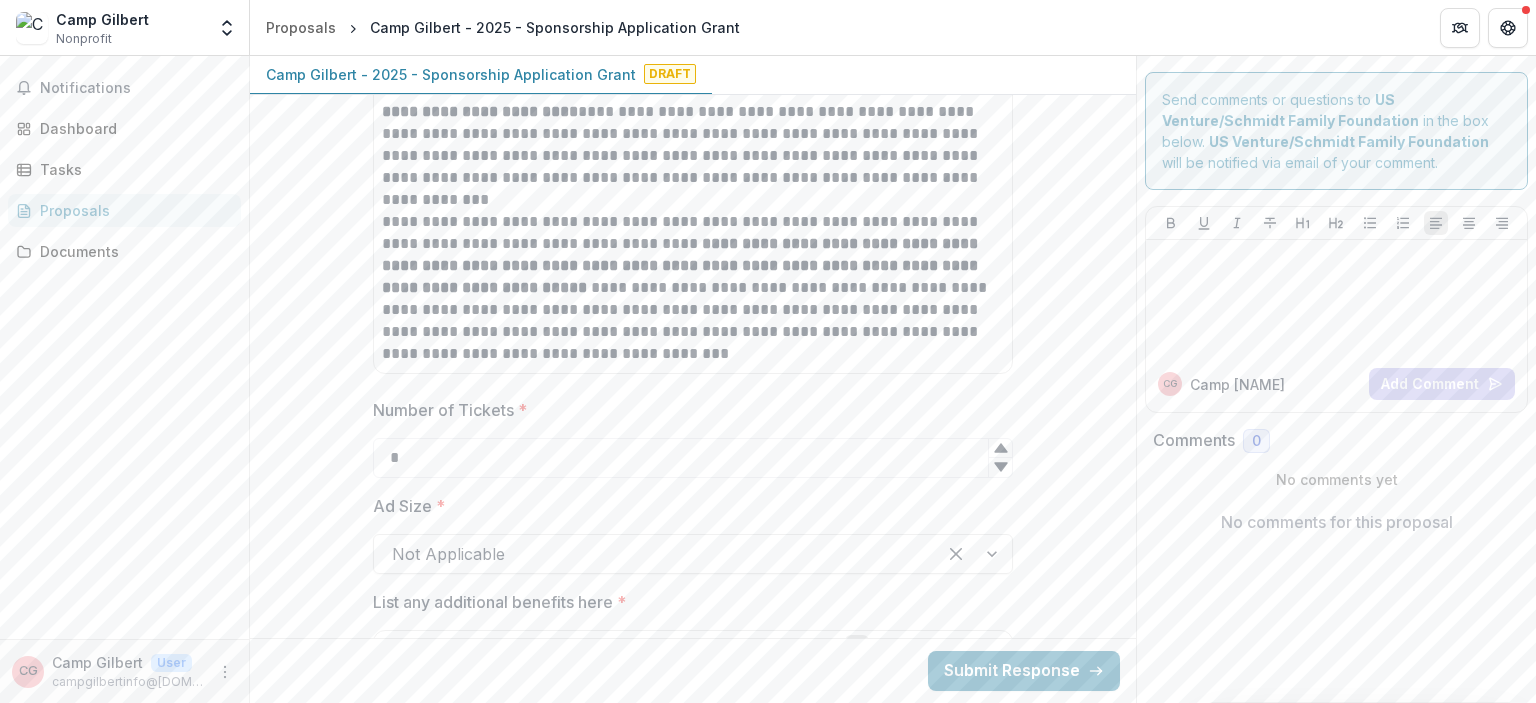 type on "*" 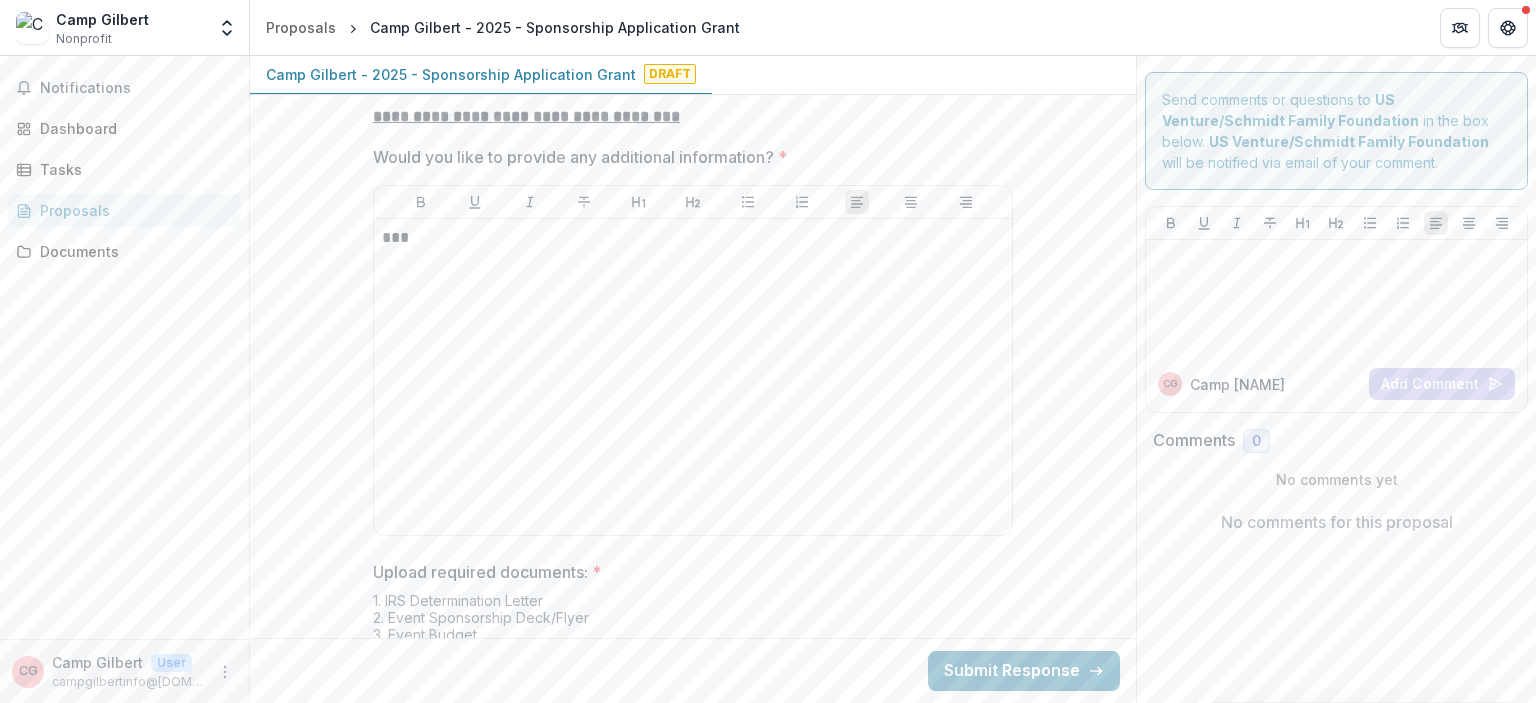 scroll, scrollTop: 5784, scrollLeft: 0, axis: vertical 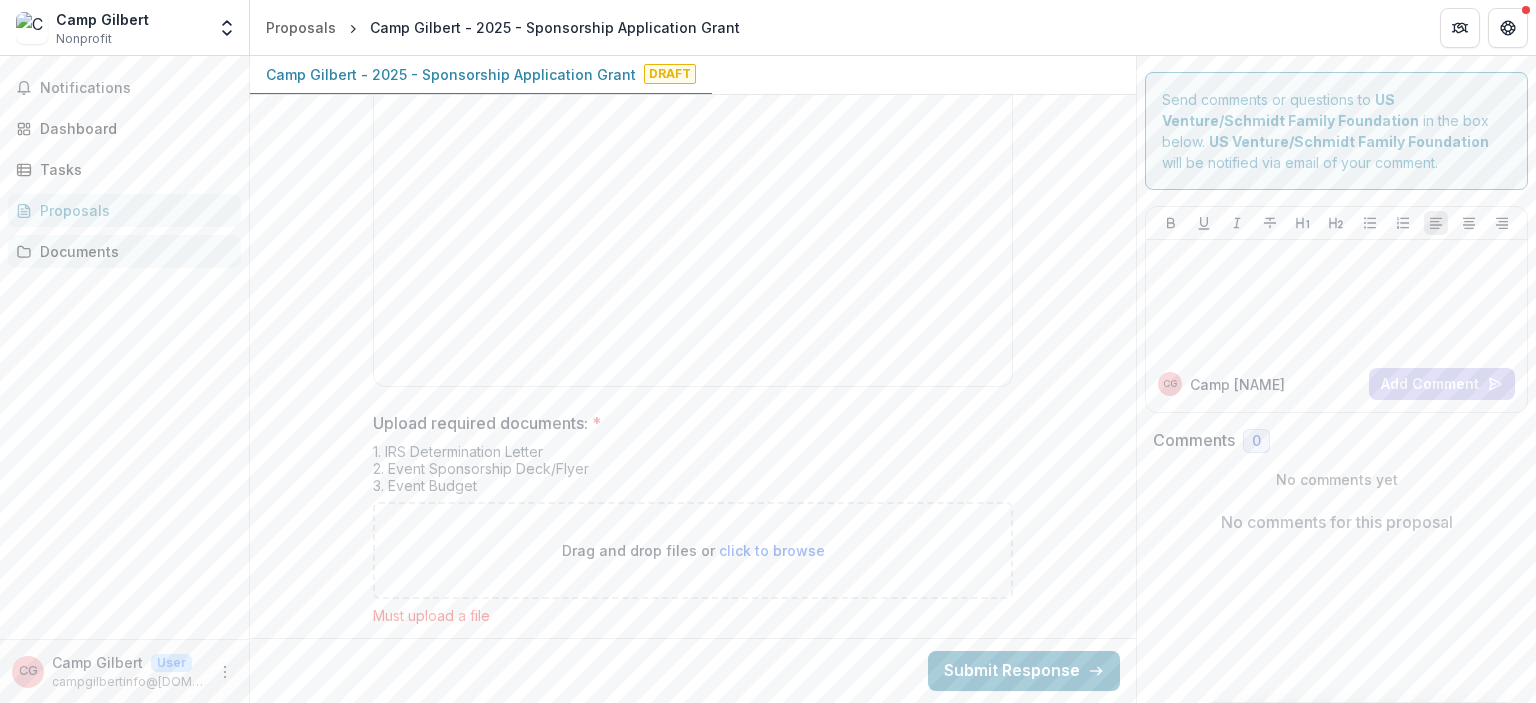 click on "Documents" at bounding box center (132, 251) 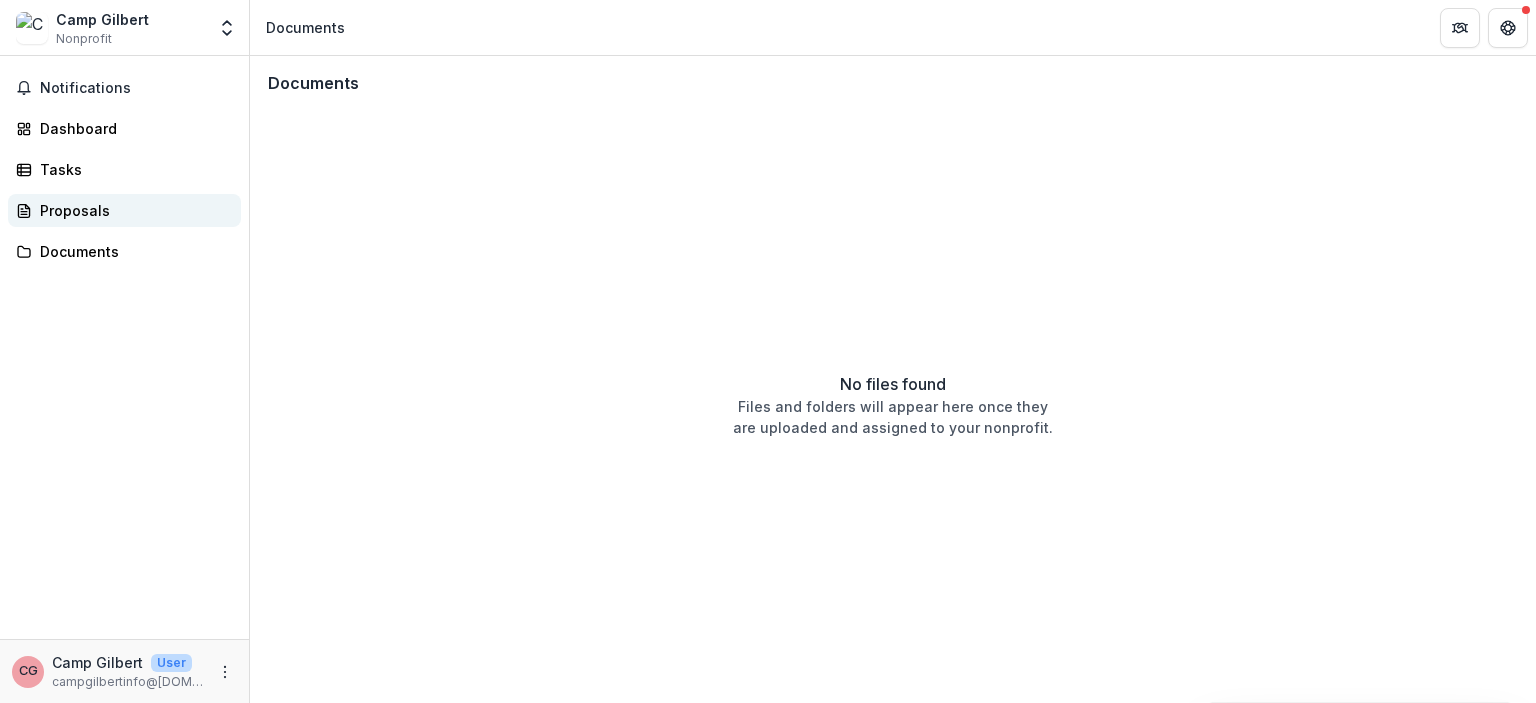 click on "Proposals" at bounding box center (132, 210) 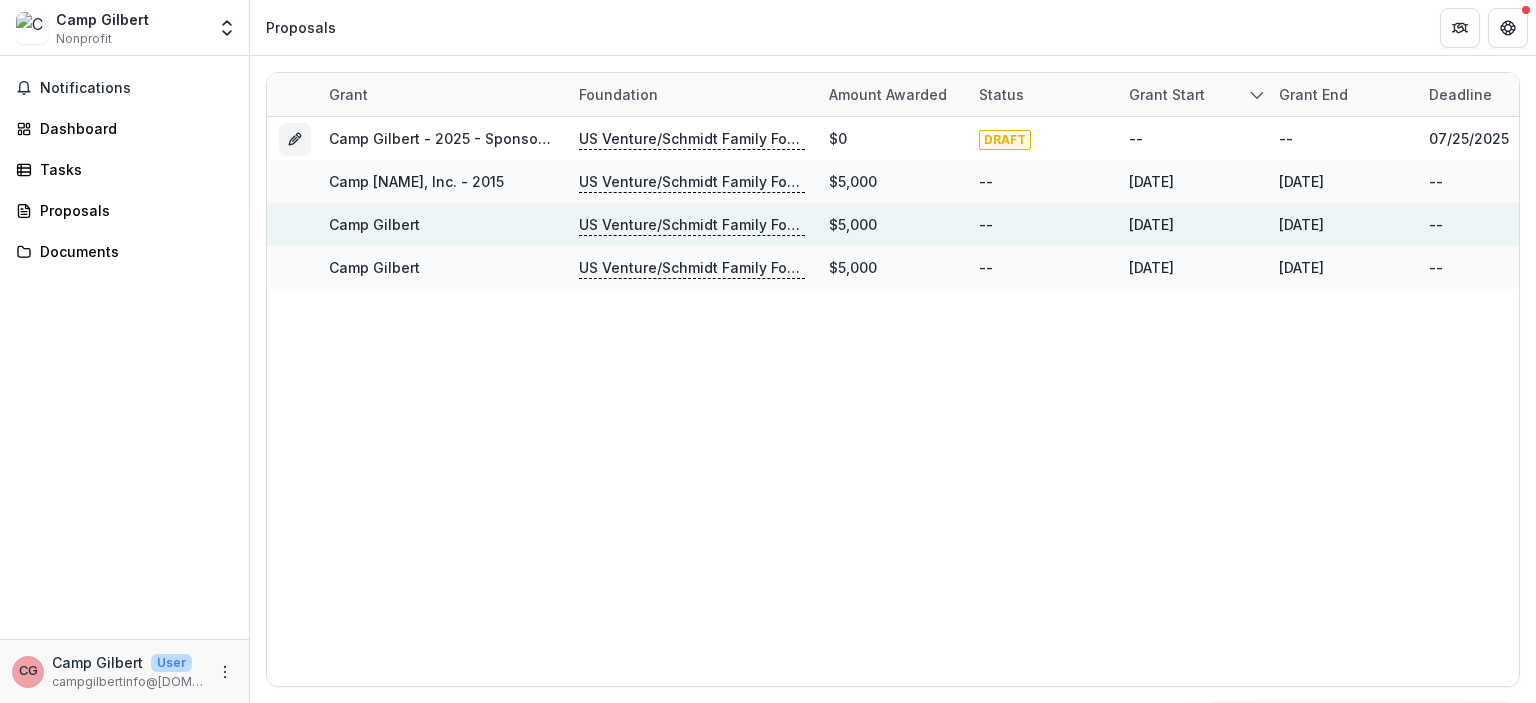 click on "US Venture/Schmidt Family Foundation" at bounding box center [692, 225] 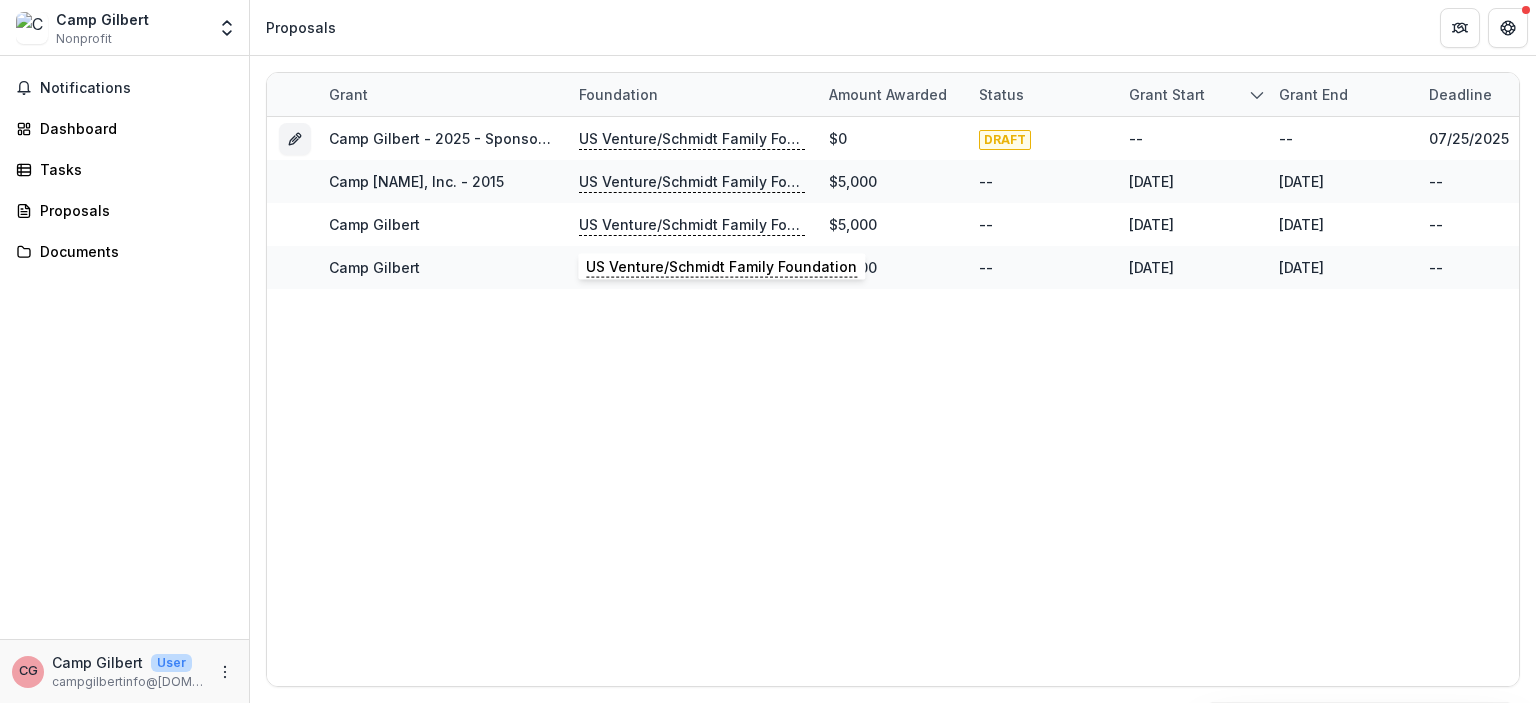 click on "Camp [NAME] - 2025 - Sponsorship Application Grant US Venture/Schmidt Family Foundation $0 DRAFT -- -- [DATE] Camp [NAME], Inc. - 2015 US Venture/Schmidt Family Foundation $5,000 -- [DATE] [DATE] -- Camp [NAME] US Venture/Schmidt Family Foundation $5,000 -- [DATE] [DATE] -- Camp [NAME] US Venture/Schmidt Family Foundation $5,000 -- [DATE] [DATE] --" at bounding box center [992, 401] 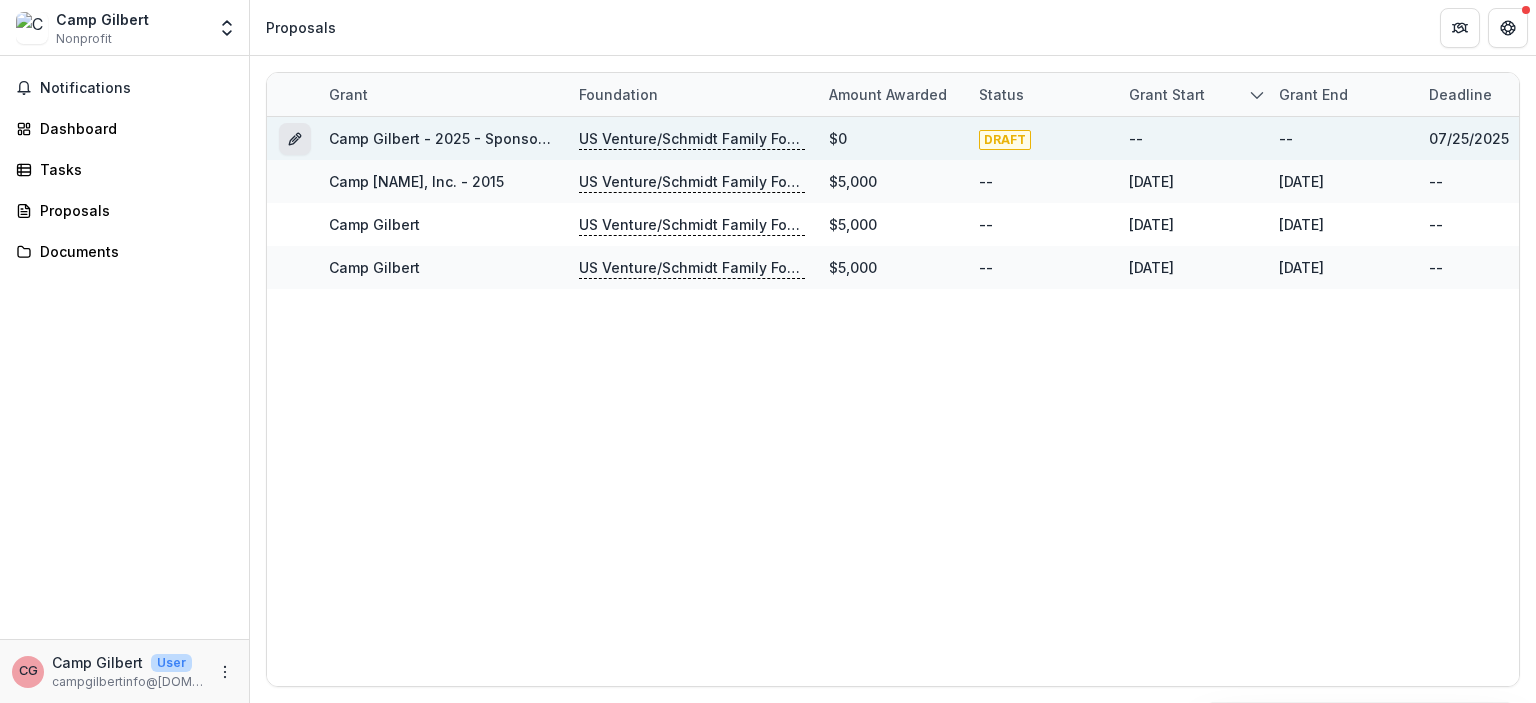 click 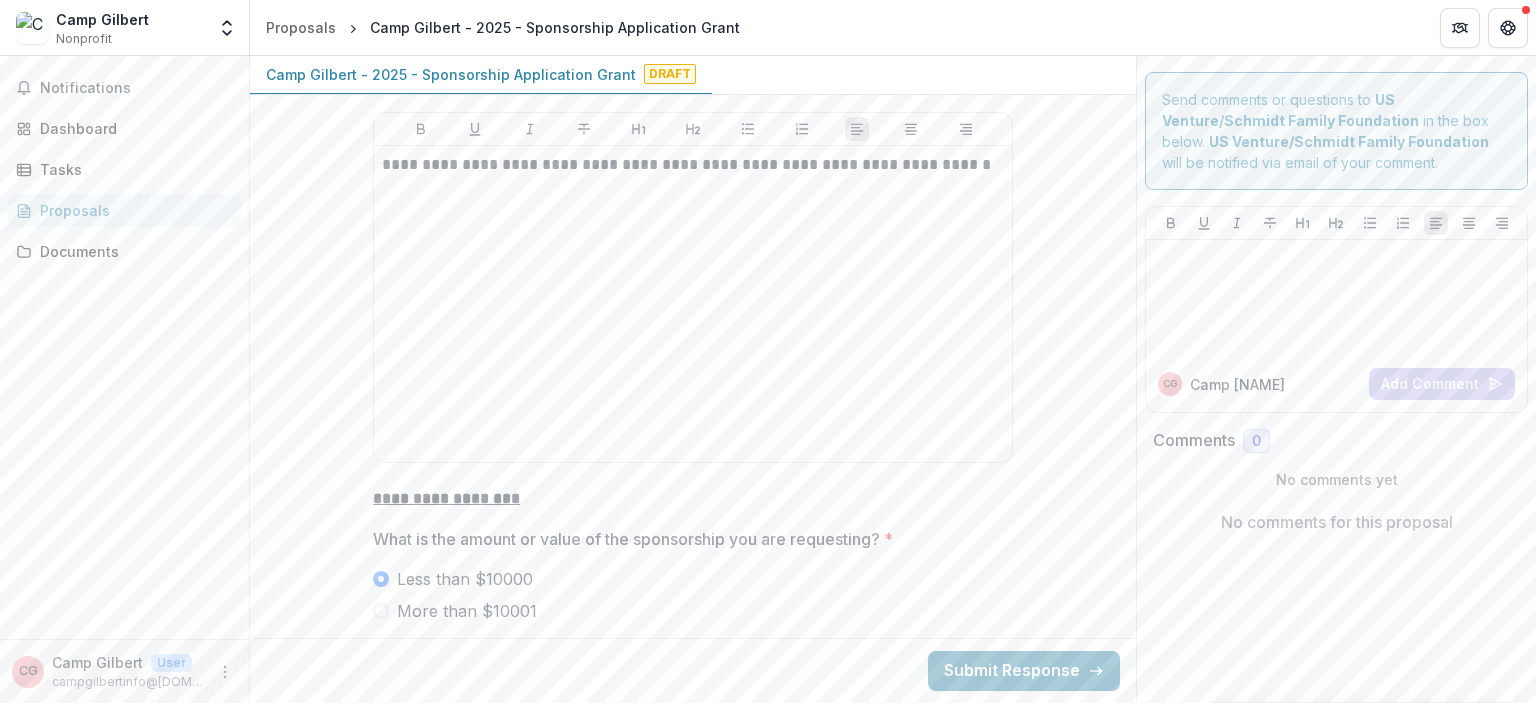 scroll, scrollTop: 5760, scrollLeft: 0, axis: vertical 